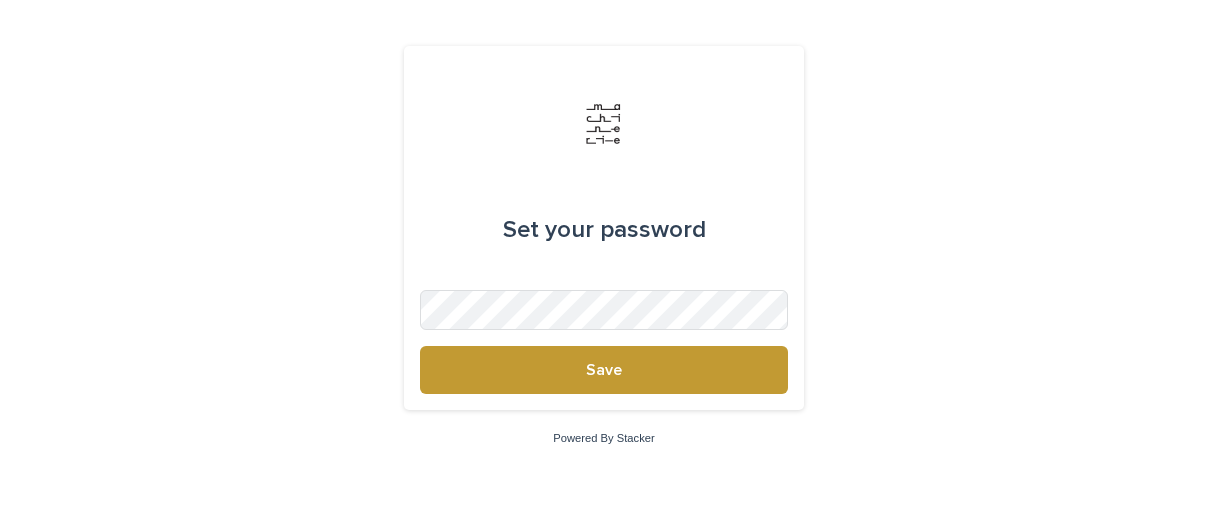 scroll, scrollTop: 0, scrollLeft: 0, axis: both 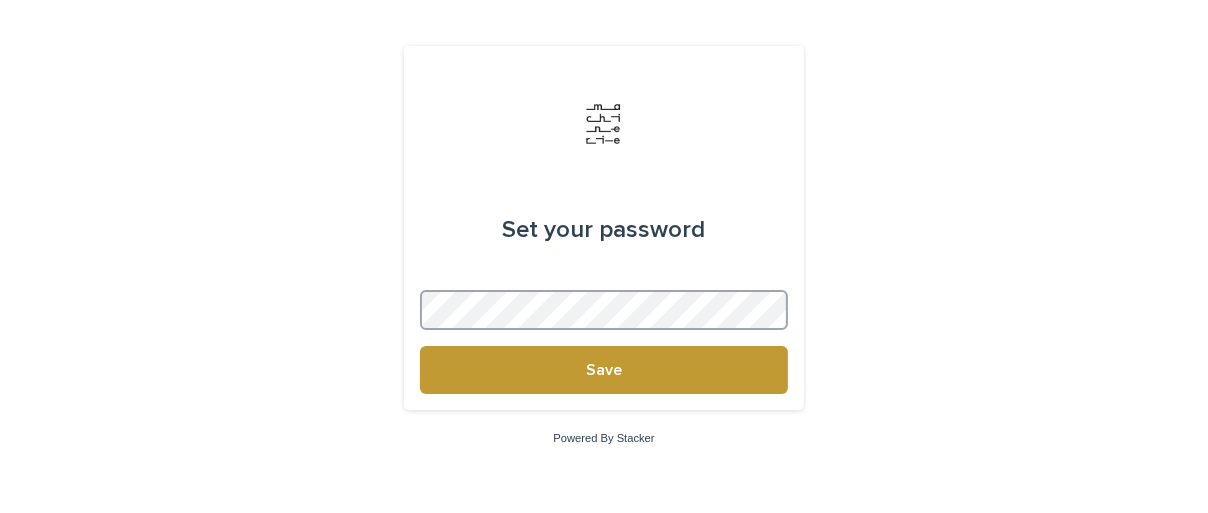 click at bounding box center (788, 290) 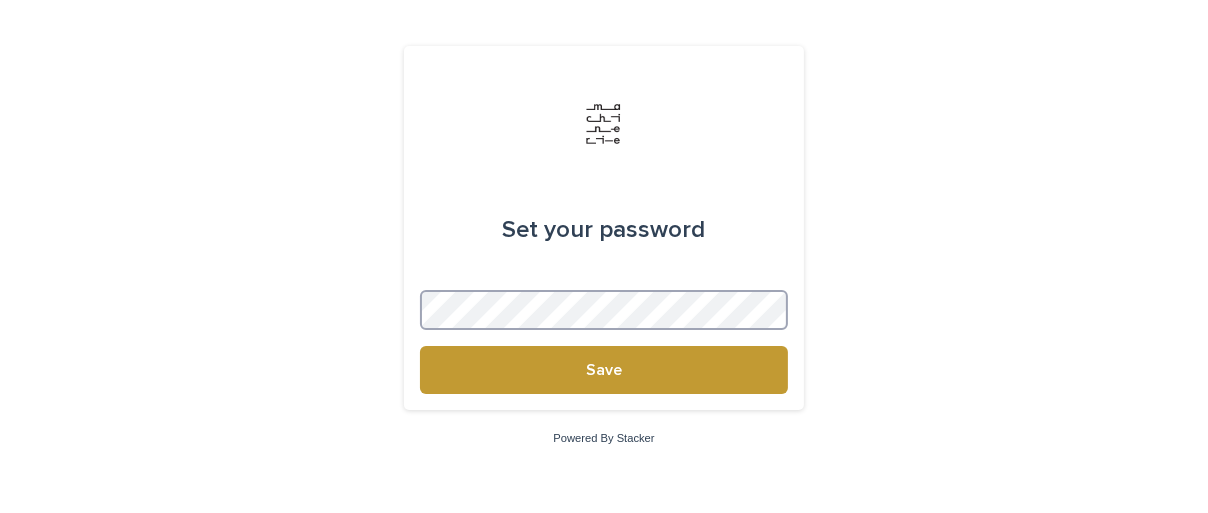 click on "Set your password Save   Powered By Stacker" at bounding box center [604, 256] 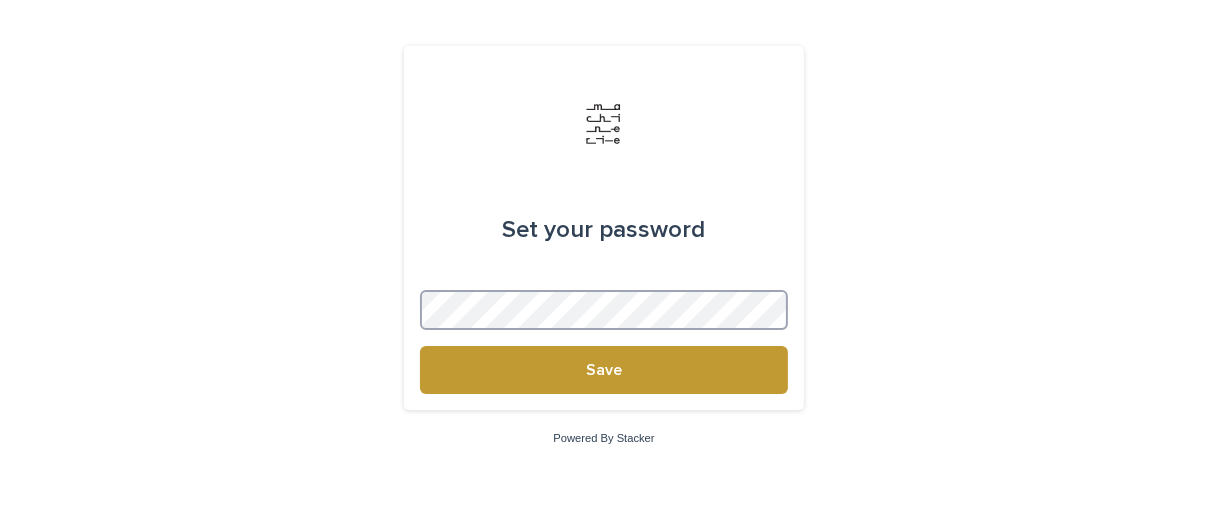 click on "Save" at bounding box center (604, 370) 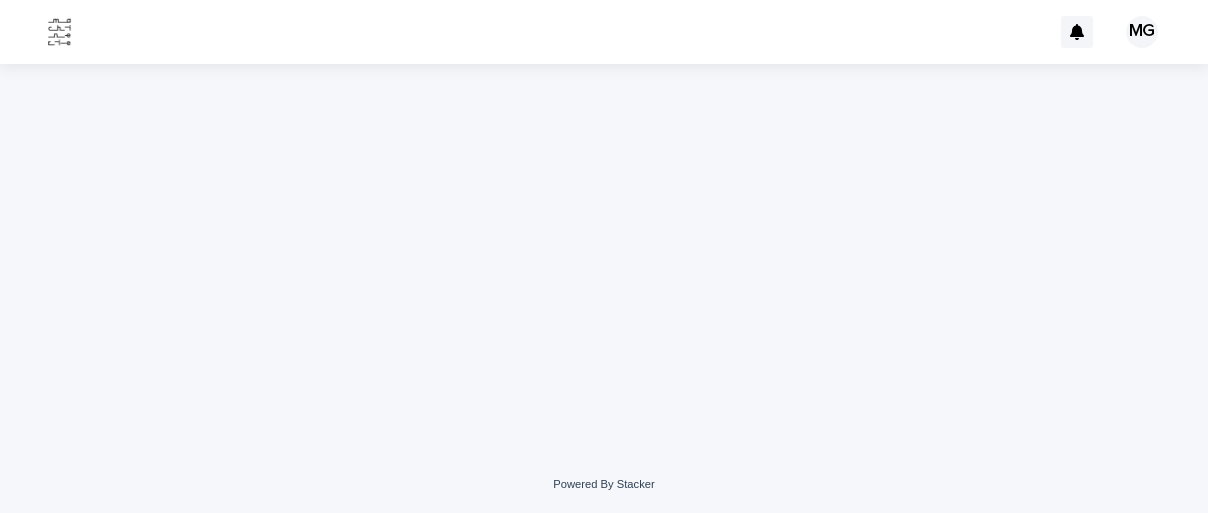 scroll, scrollTop: 0, scrollLeft: 0, axis: both 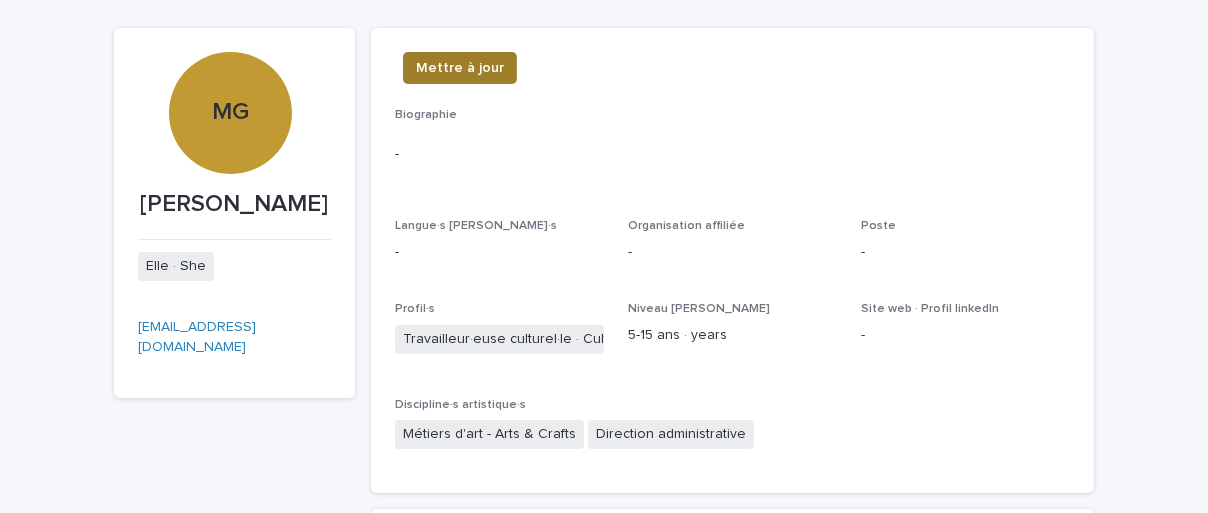 click on "Mettre à jour" at bounding box center (460, 68) 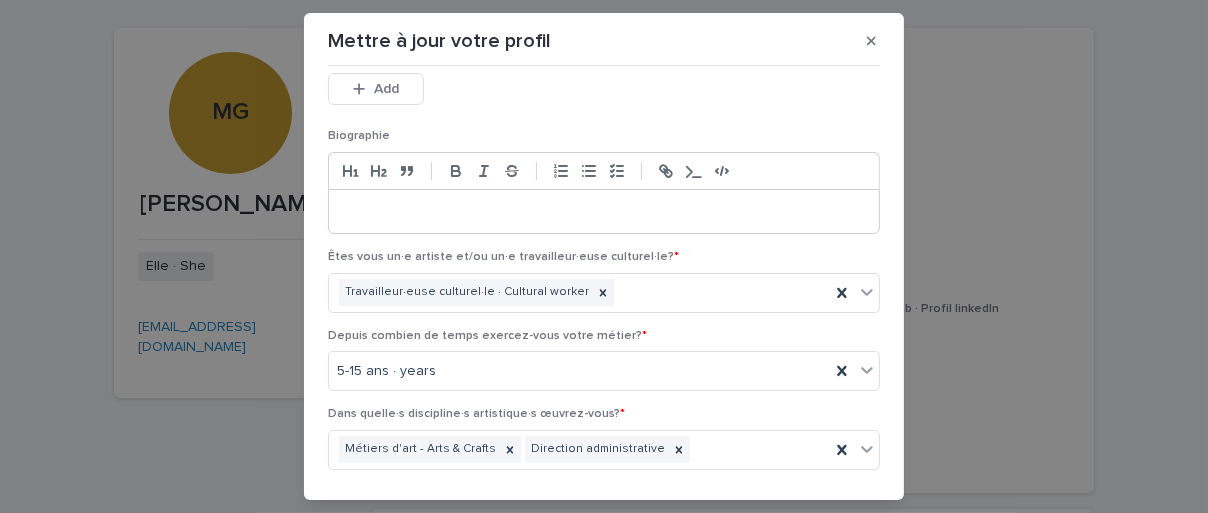 scroll, scrollTop: 700, scrollLeft: 0, axis: vertical 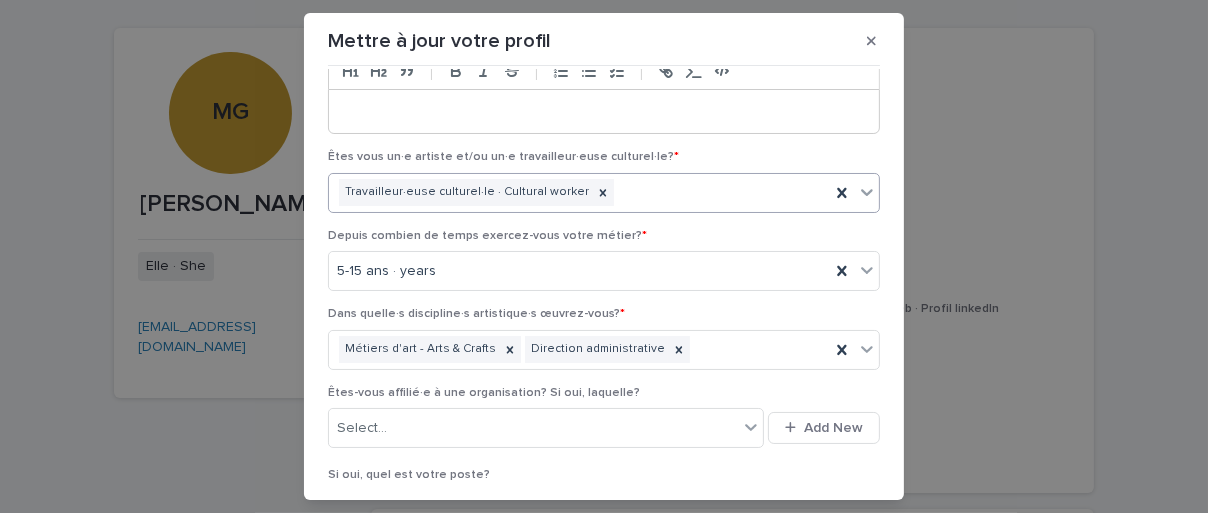 click 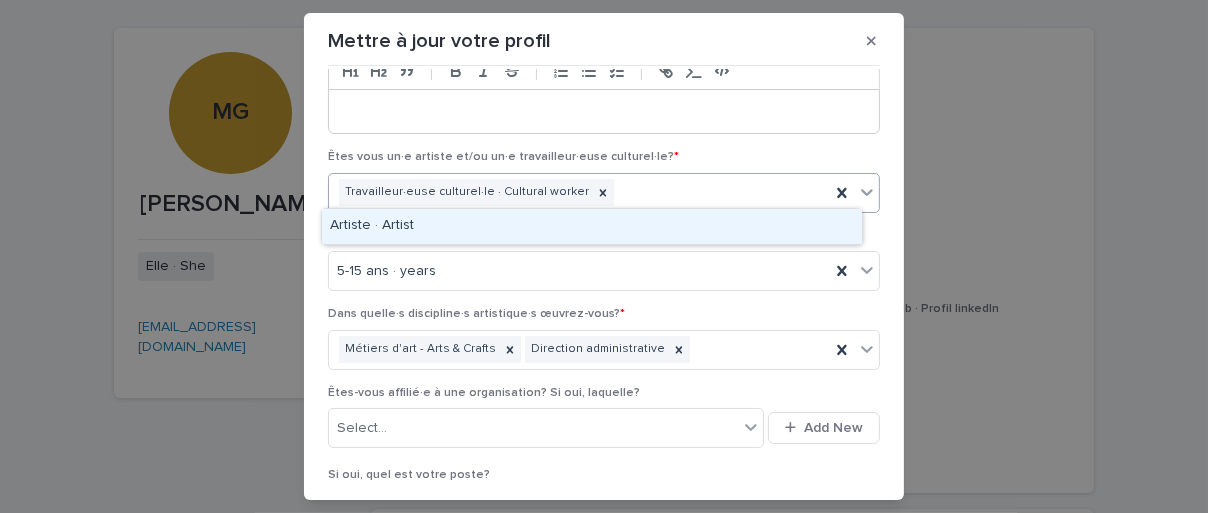 click on "Artiste · Artist" at bounding box center (592, 226) 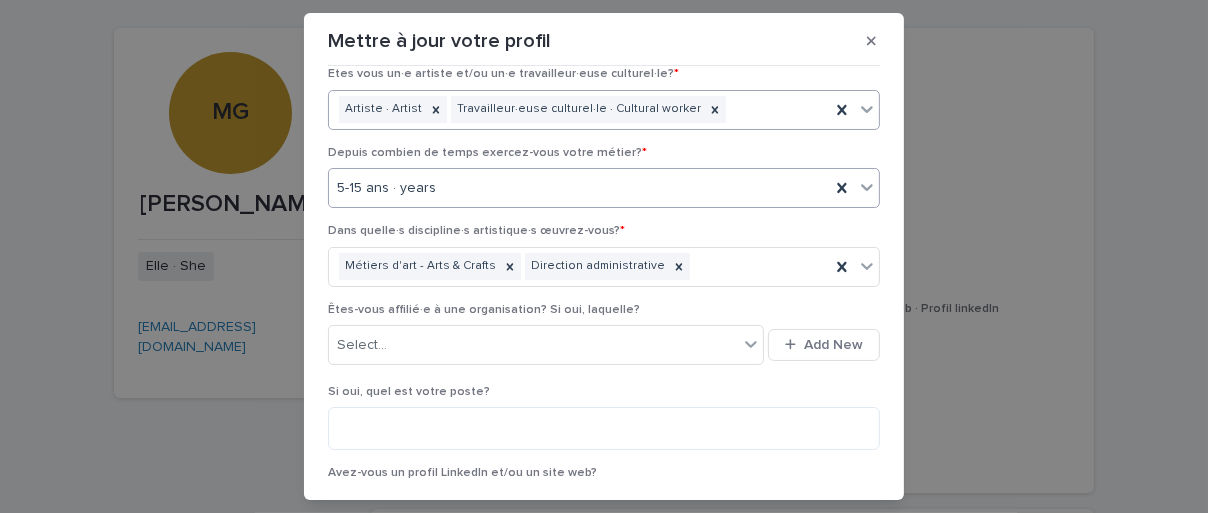 scroll, scrollTop: 900, scrollLeft: 0, axis: vertical 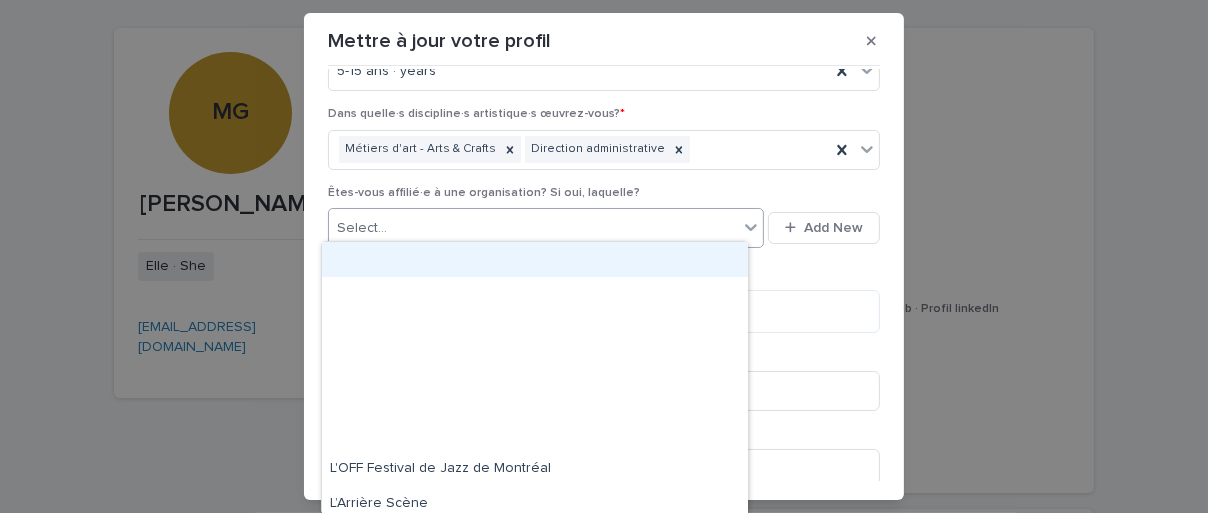 click 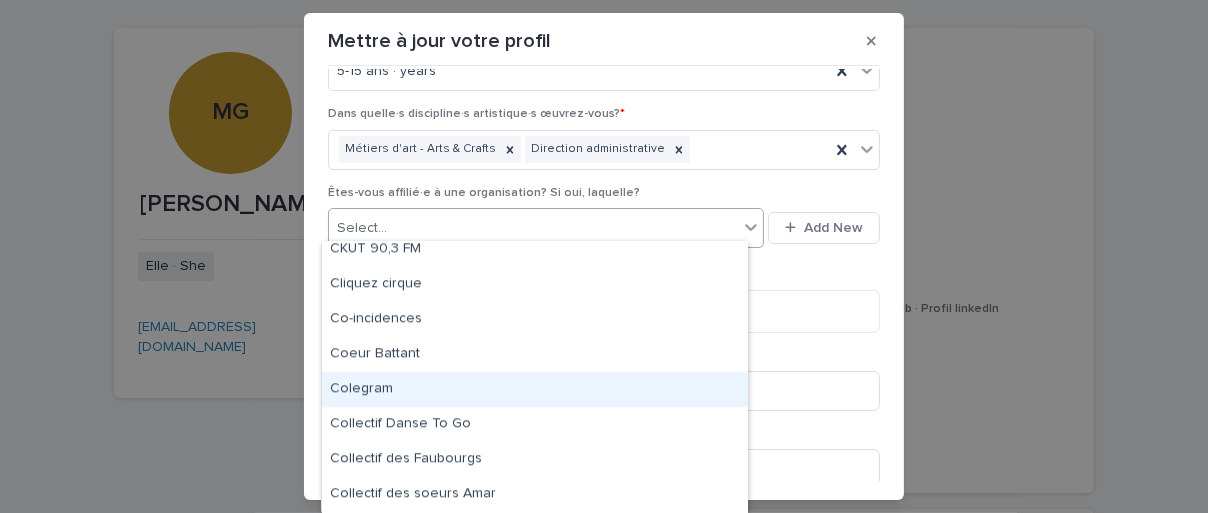 scroll, scrollTop: 4900, scrollLeft: 0, axis: vertical 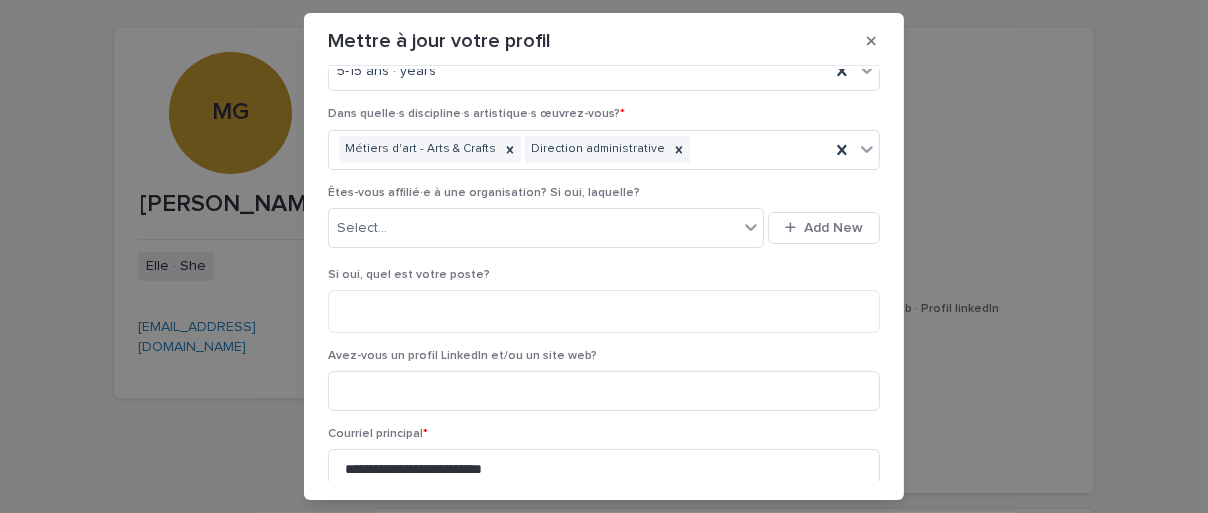 click on "**********" at bounding box center [604, 256] 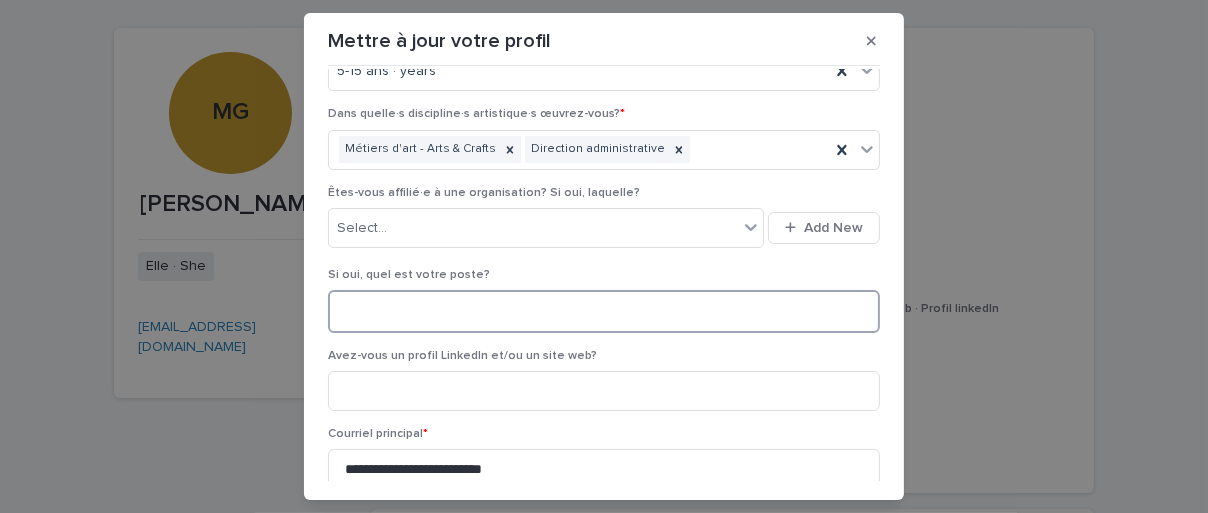 click at bounding box center [604, 311] 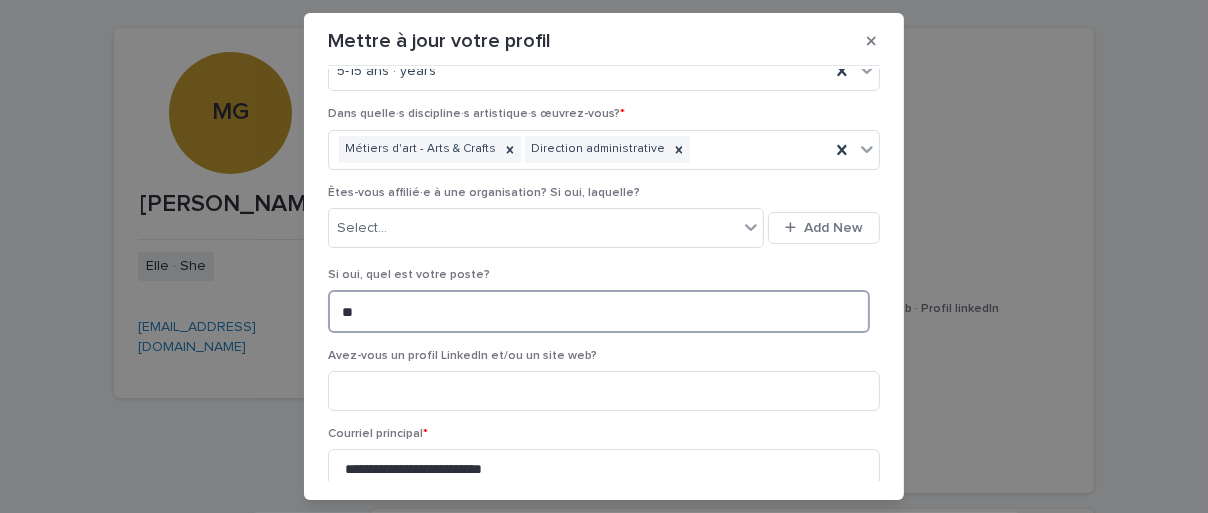 type on "*" 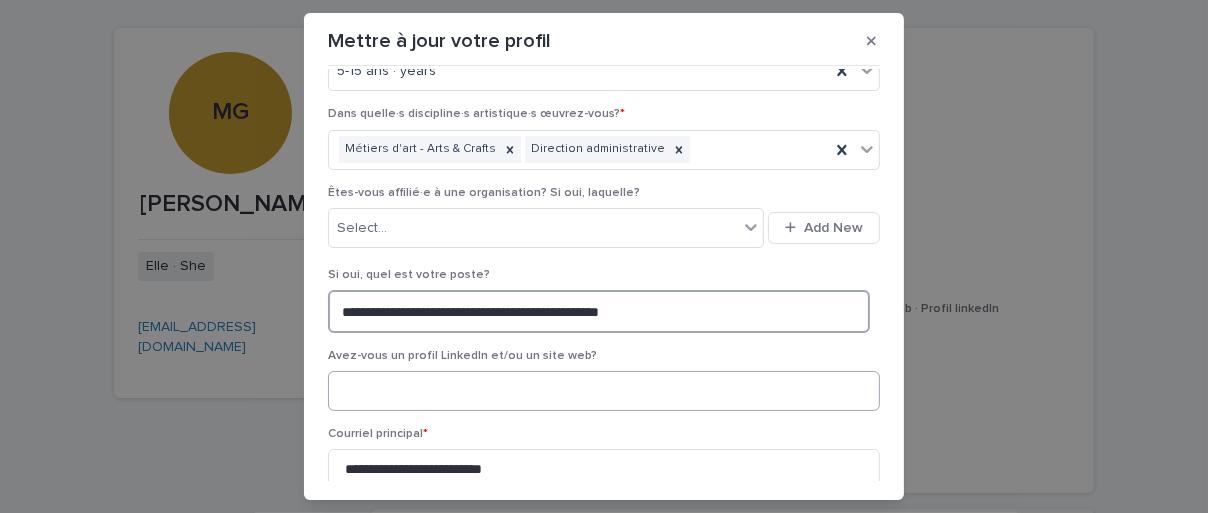 type on "**********" 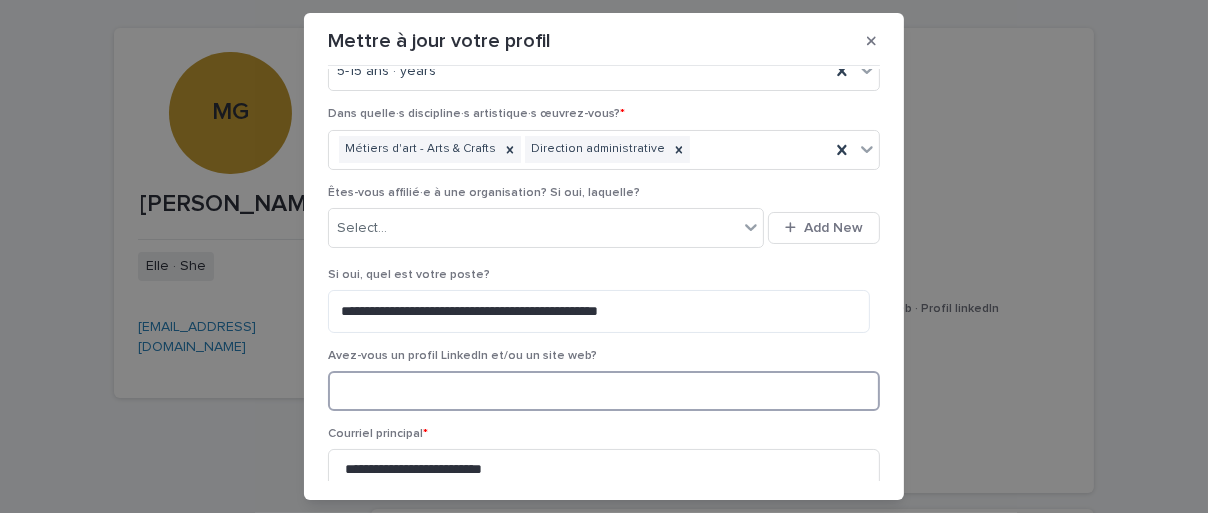 click at bounding box center (604, 391) 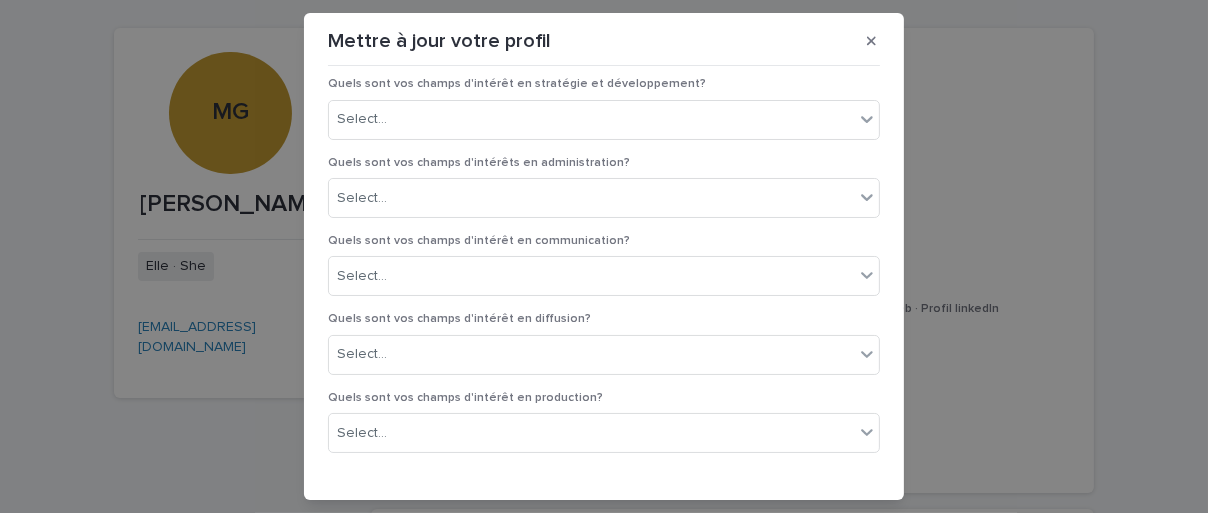 scroll, scrollTop: 2100, scrollLeft: 0, axis: vertical 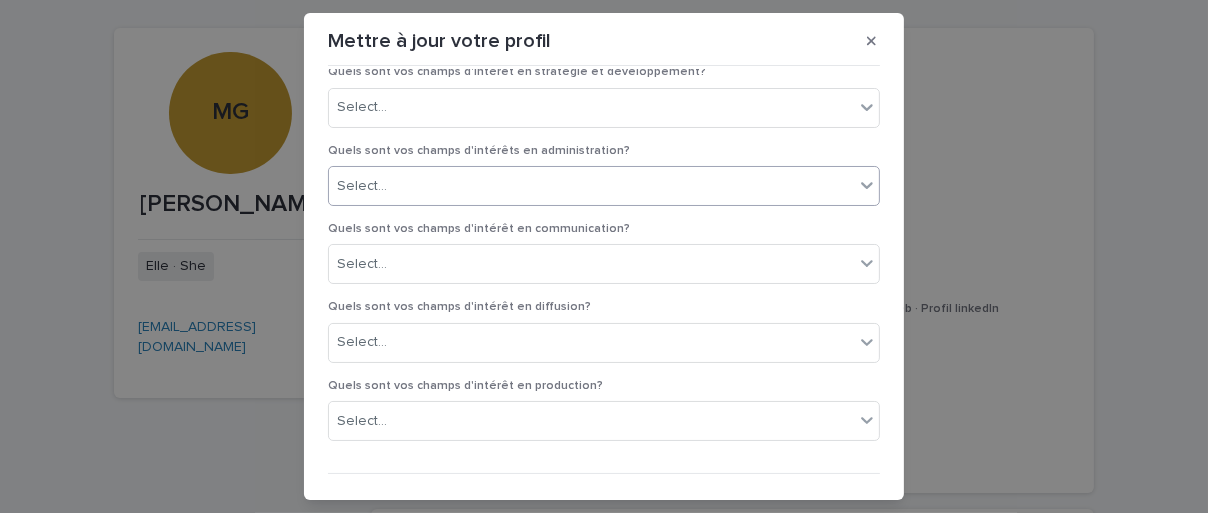 type on "**********" 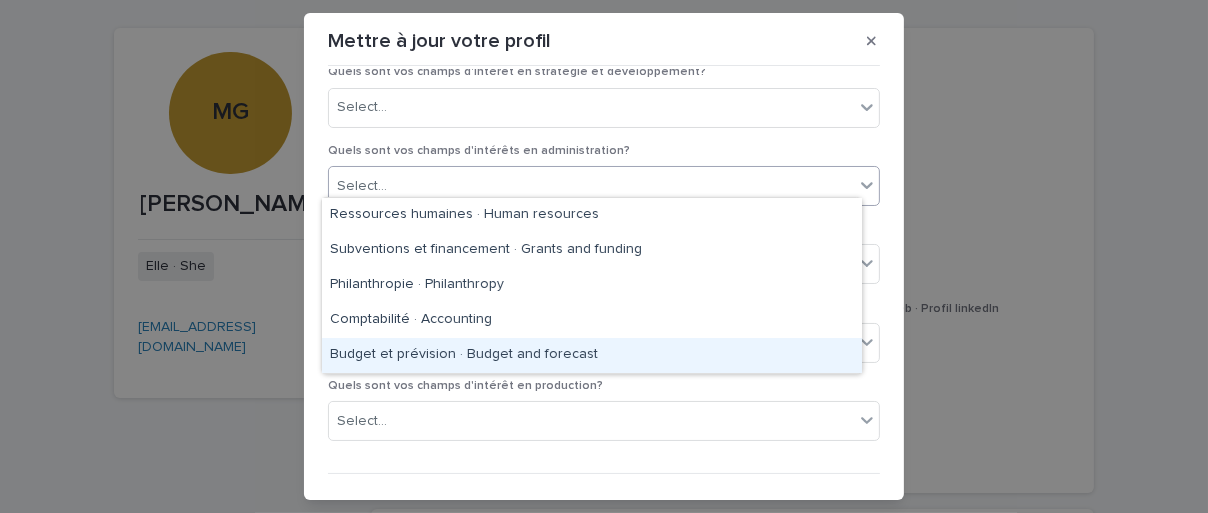 drag, startPoint x: 413, startPoint y: 331, endPoint x: 412, endPoint y: 358, distance: 27.018513 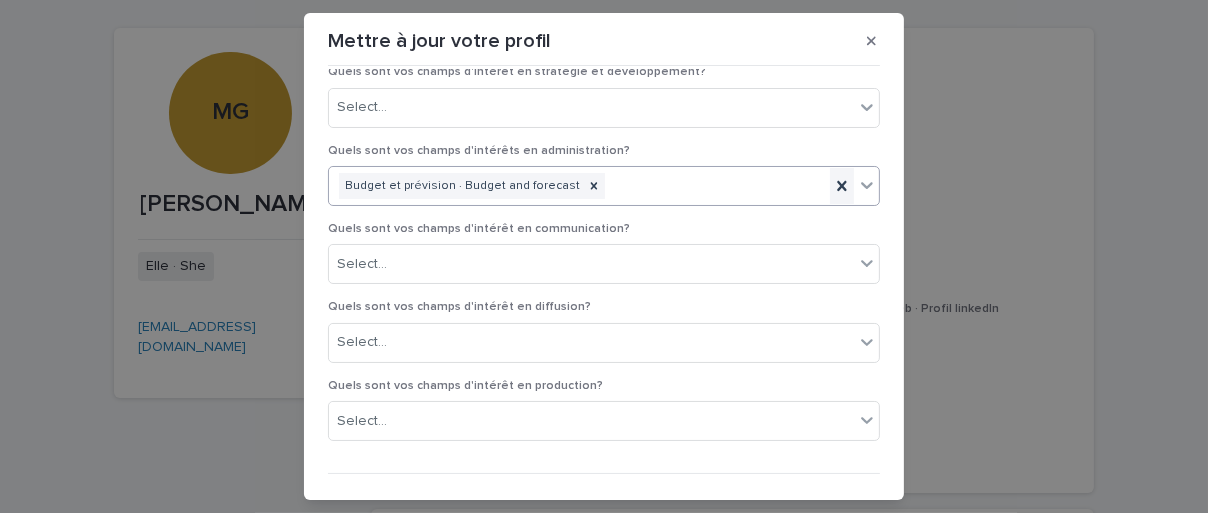 click 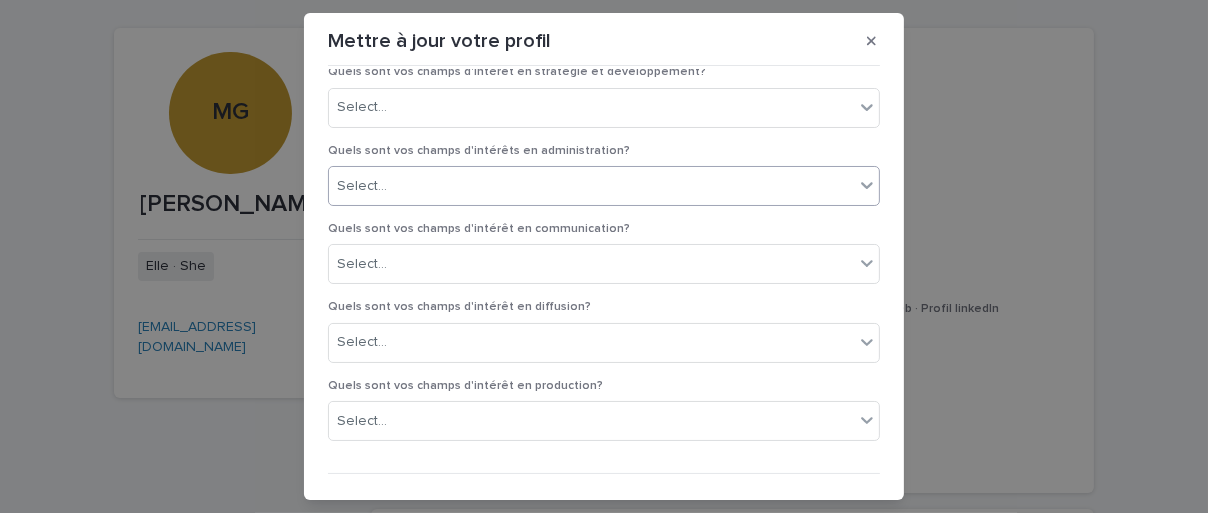 click 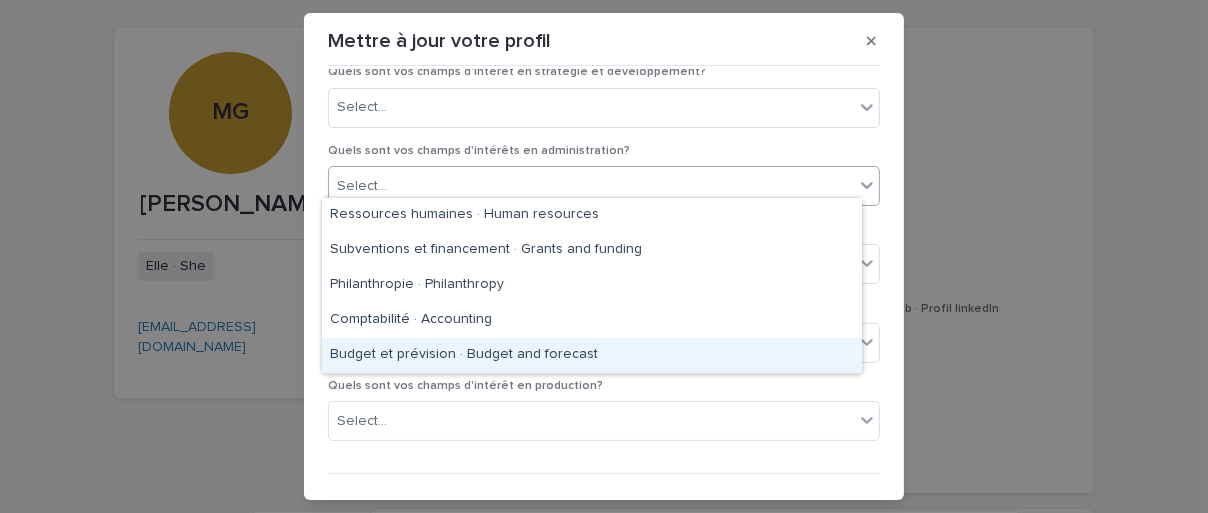 click on "Budget et prévision · Budget and forecast" at bounding box center (592, 355) 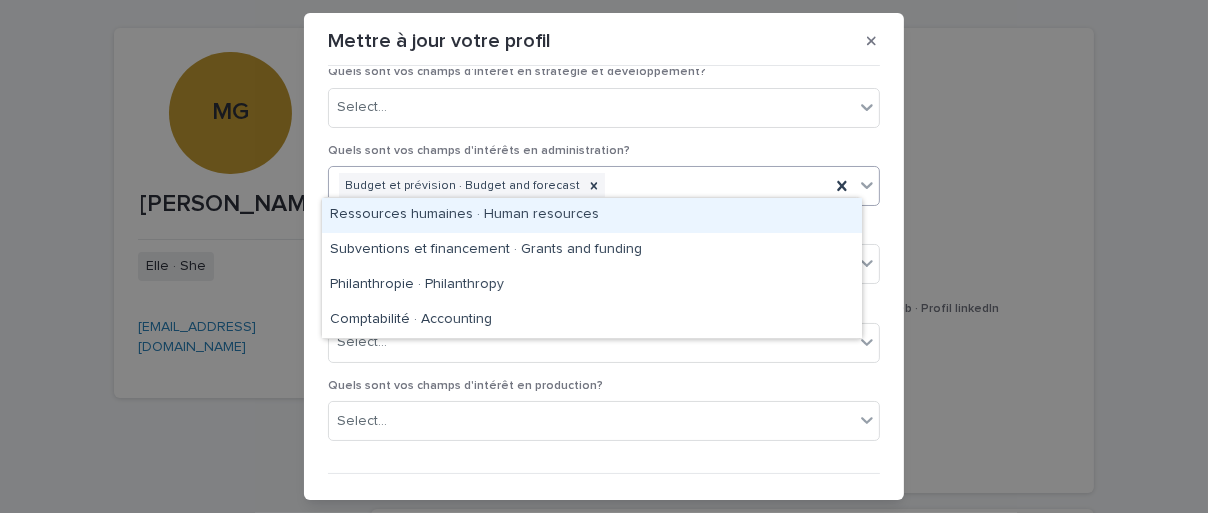 click 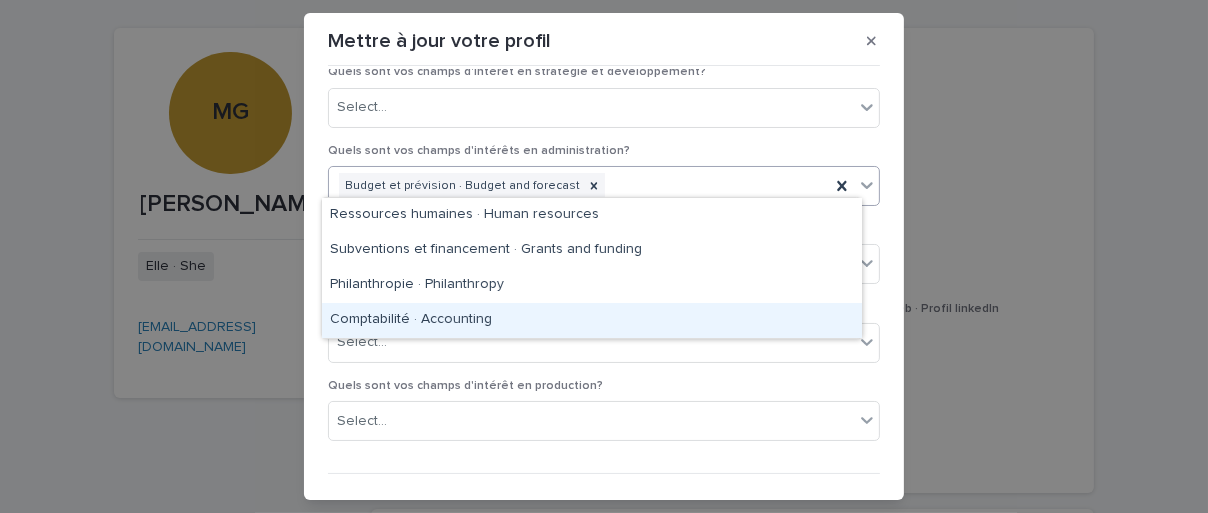 click on "Comptabilité · Accounting" at bounding box center (592, 320) 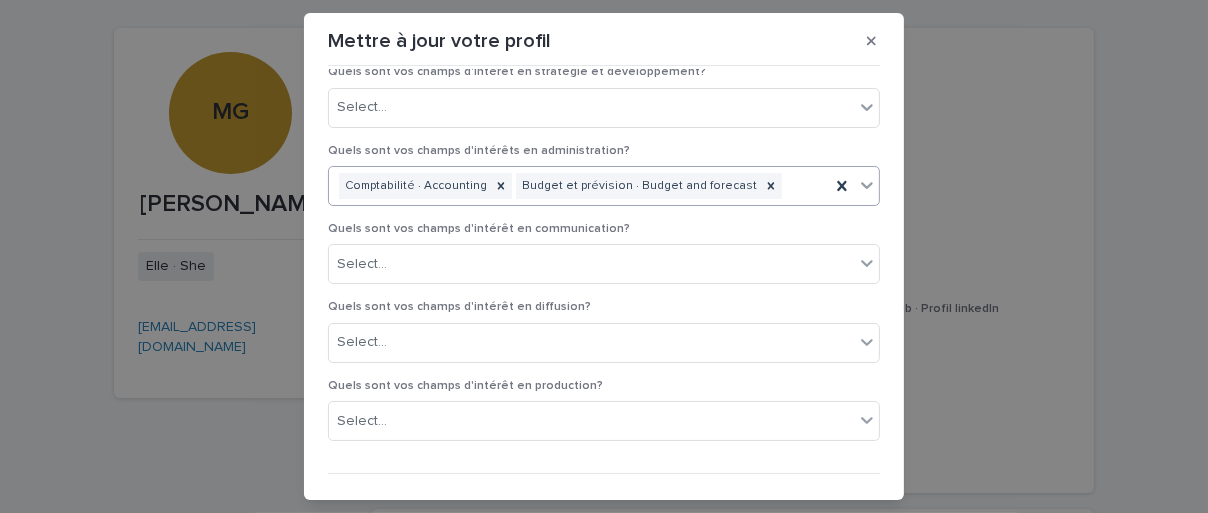 click 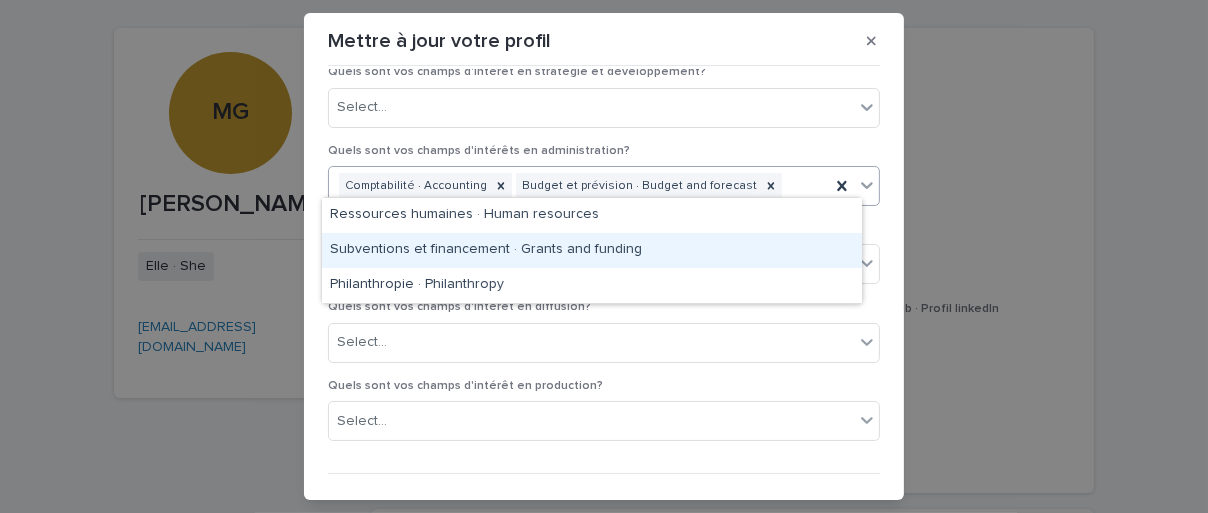 click on "Subventions et financement · Grants and funding" at bounding box center (592, 250) 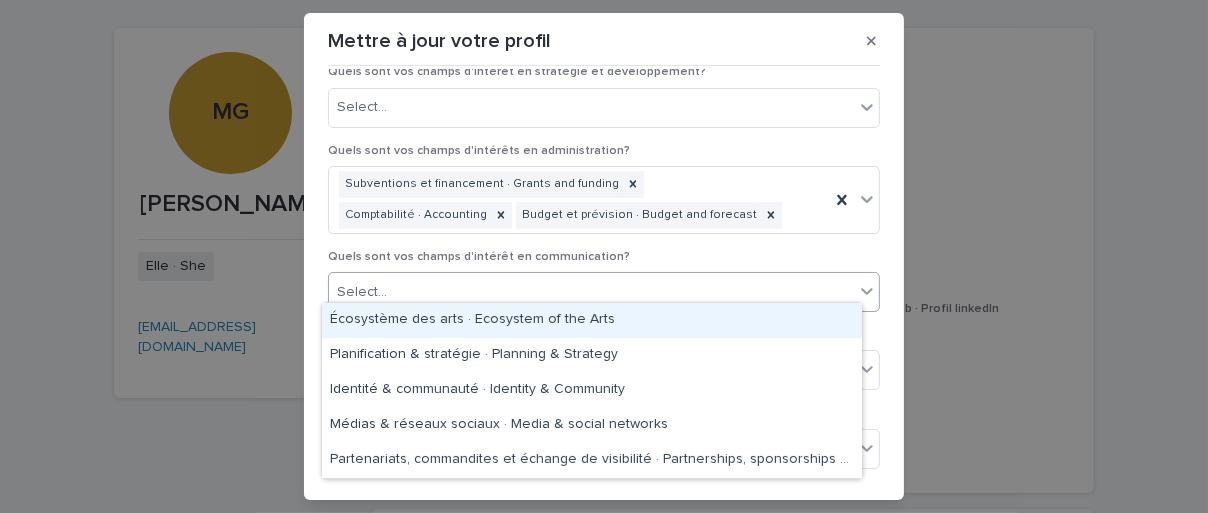 click 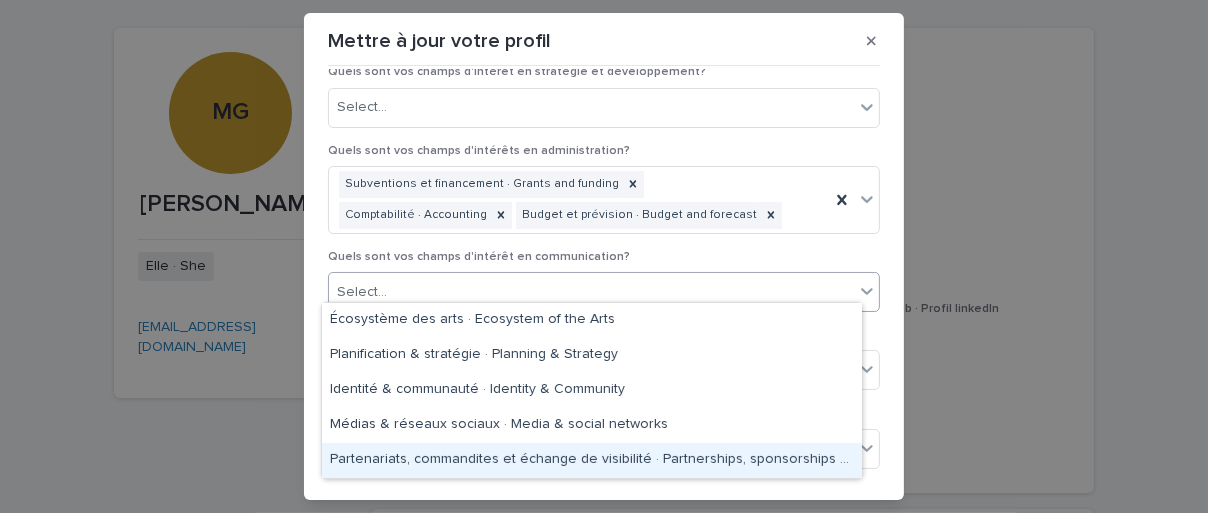 click on "Partenariats, commandites et échange de visibilité · Partnerships, sponsorships and visibility exchange" at bounding box center (592, 460) 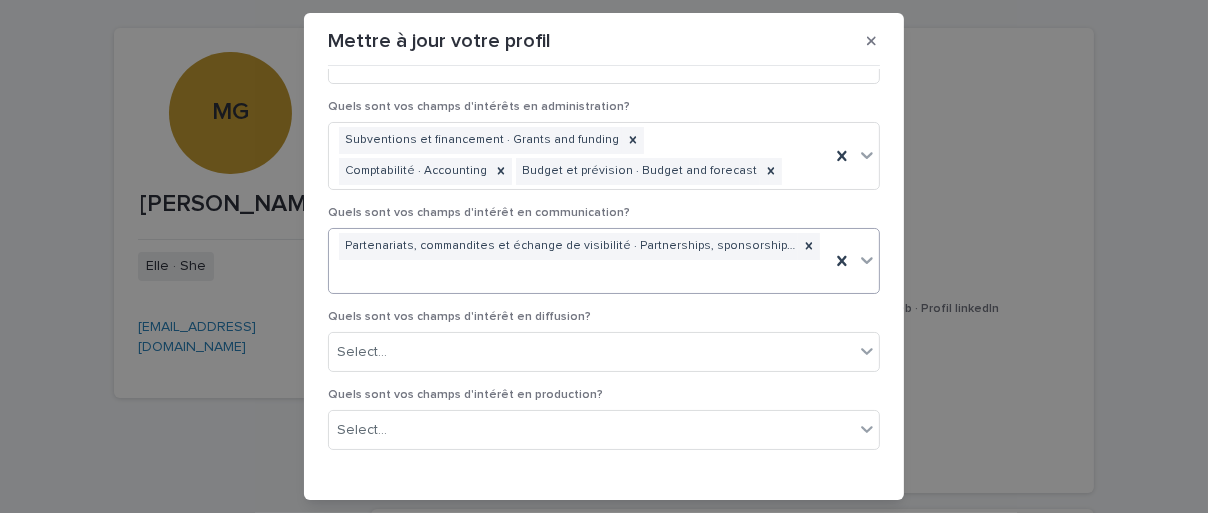 scroll, scrollTop: 2182, scrollLeft: 0, axis: vertical 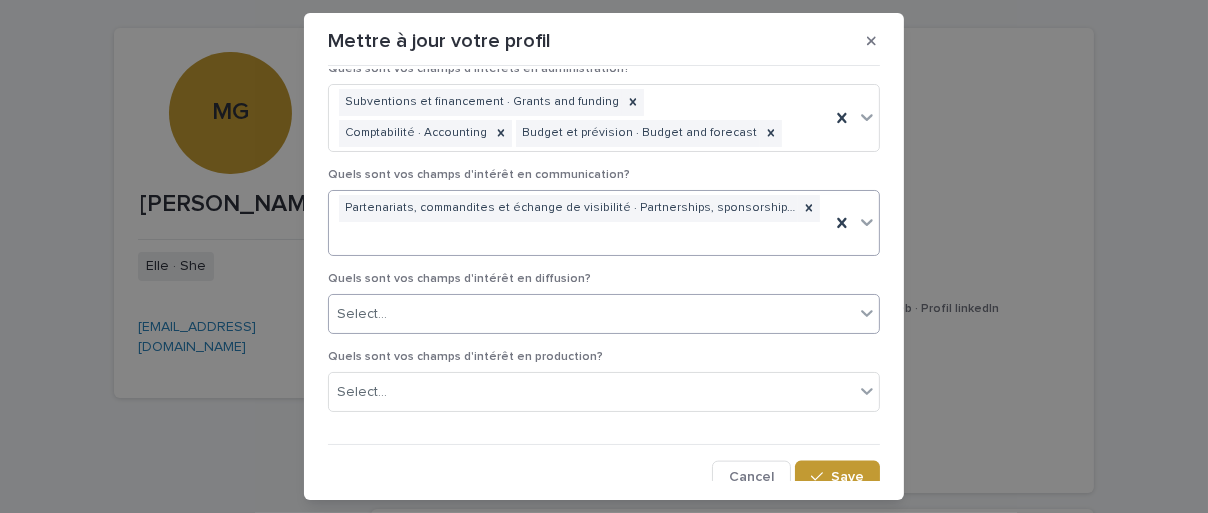 click 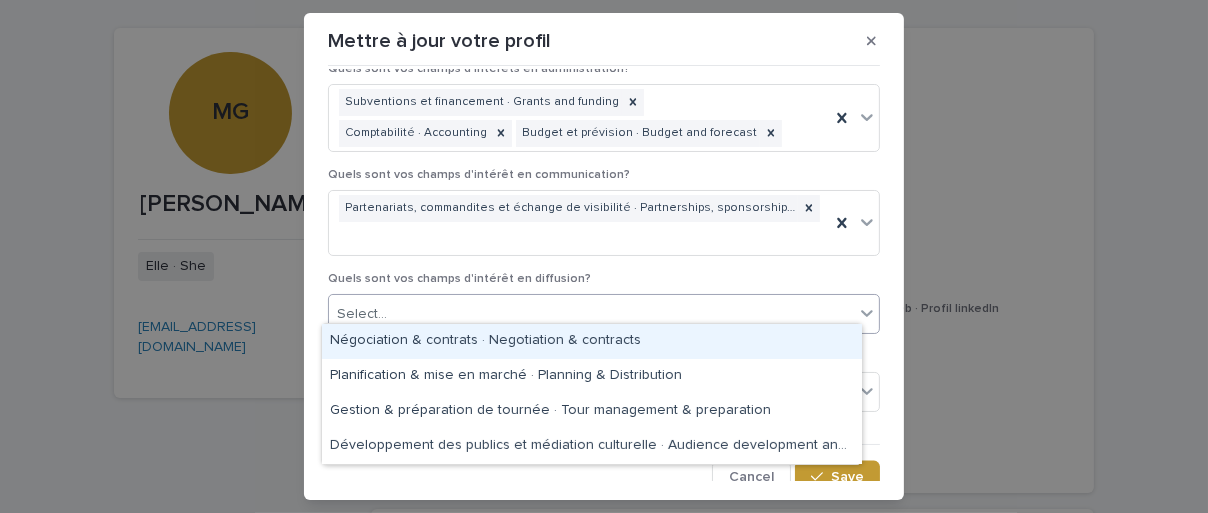 click on "Négociation & contrats · Negotiation & contracts" at bounding box center [592, 341] 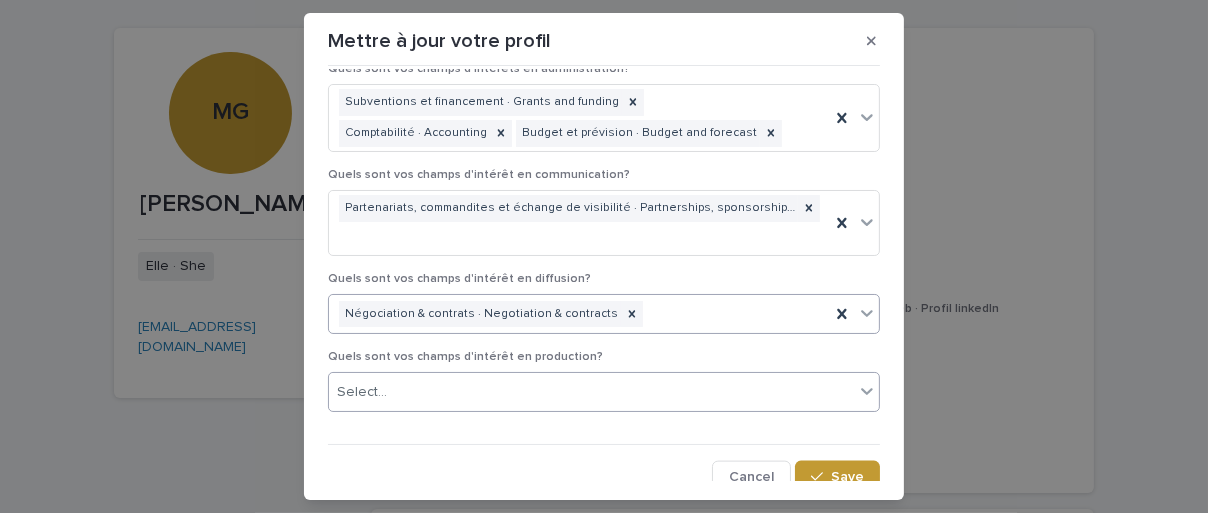 click 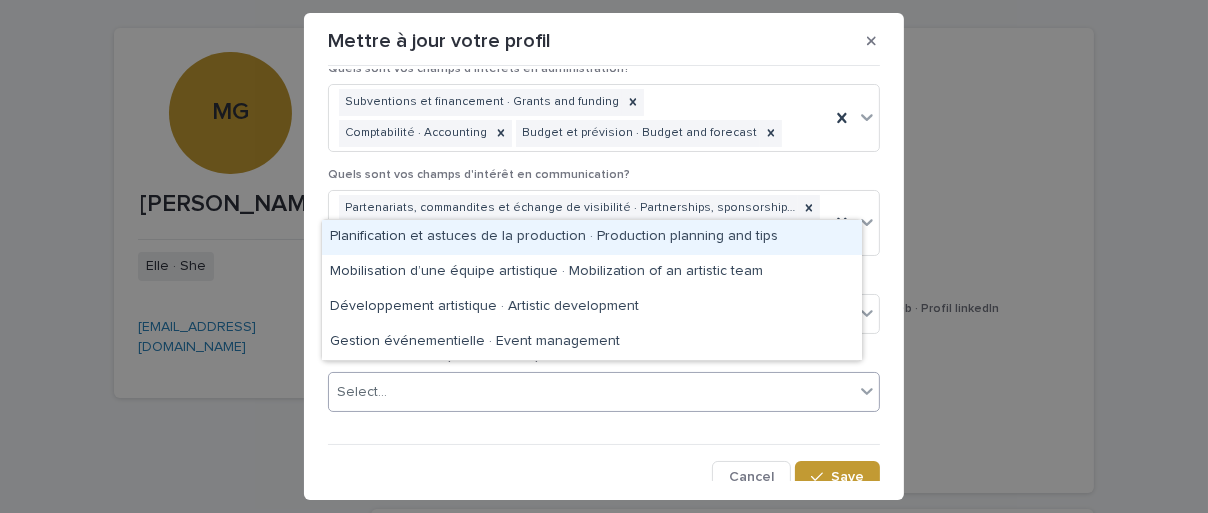 click on "Cancel Save" at bounding box center (604, 477) 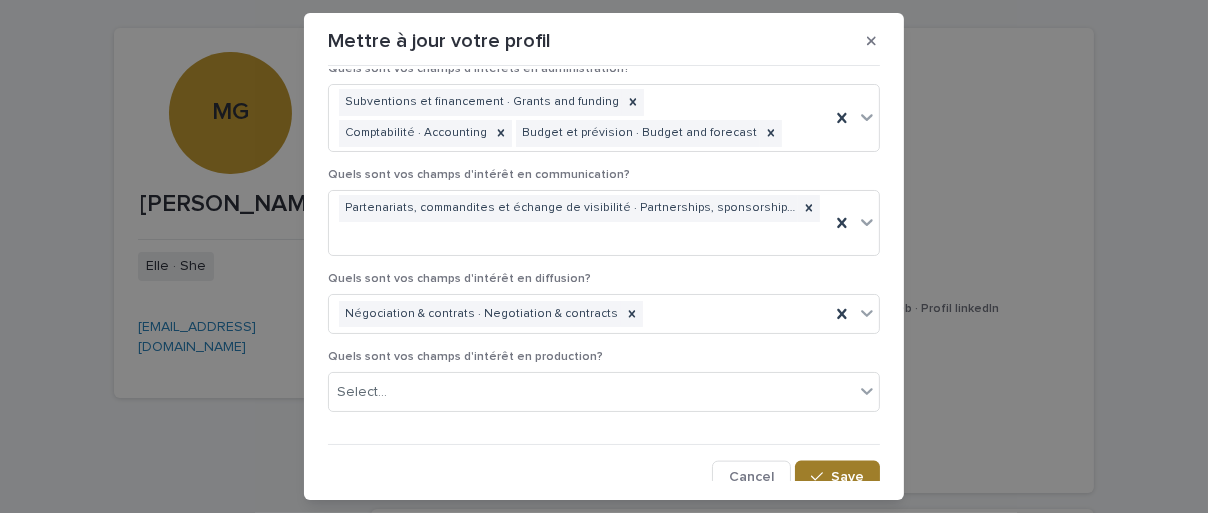 click on "Save" at bounding box center (847, 477) 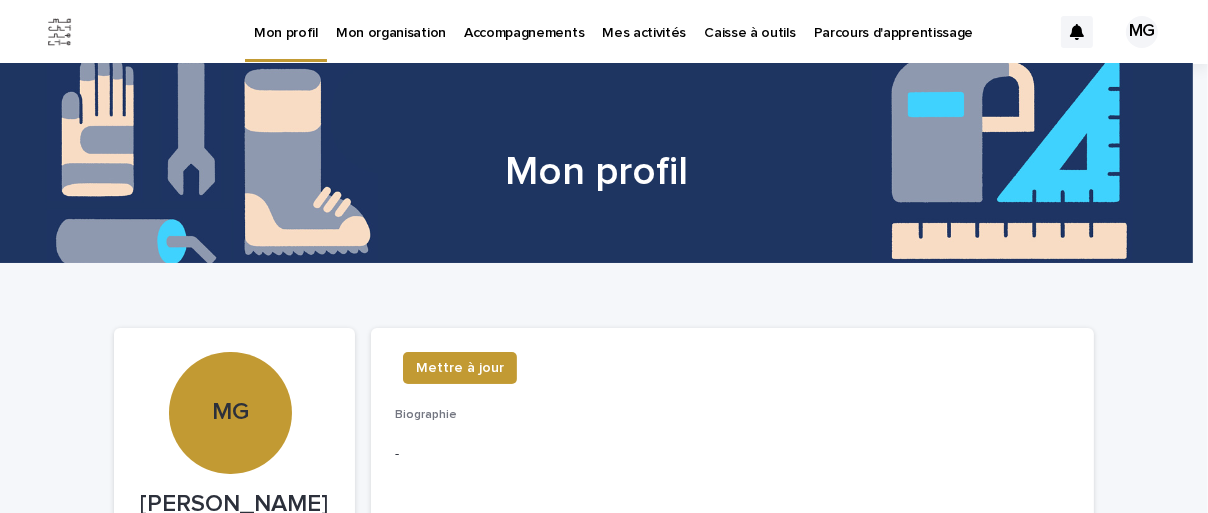 scroll, scrollTop: 0, scrollLeft: 0, axis: both 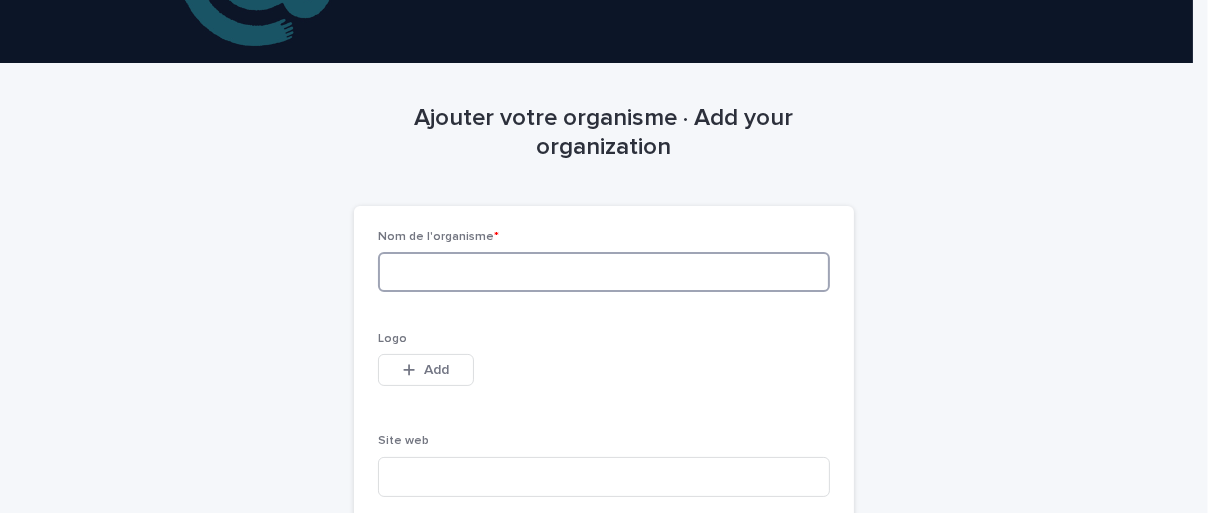 click at bounding box center (604, 272) 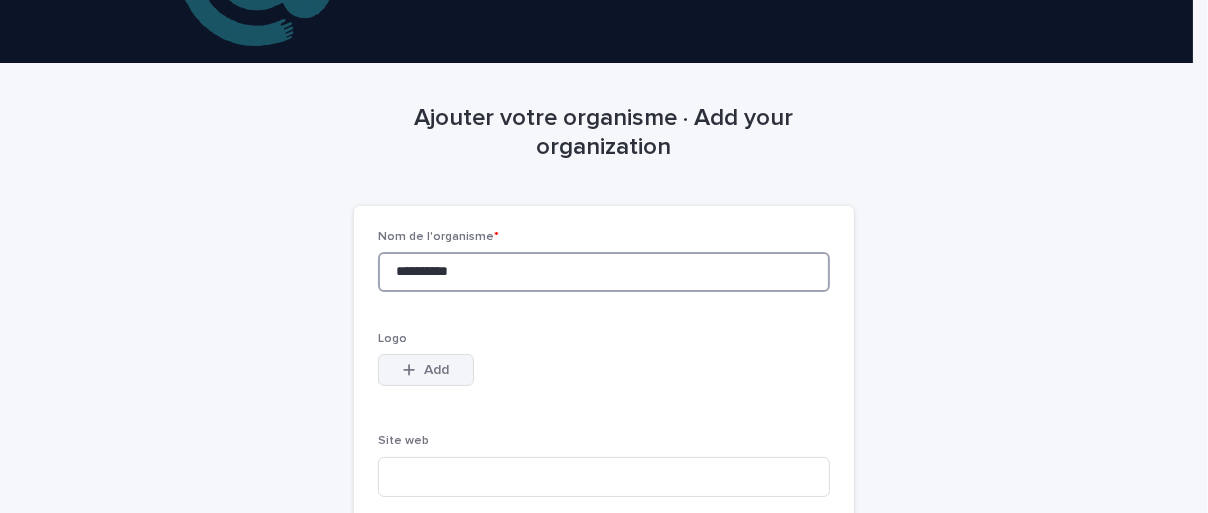 type on "**********" 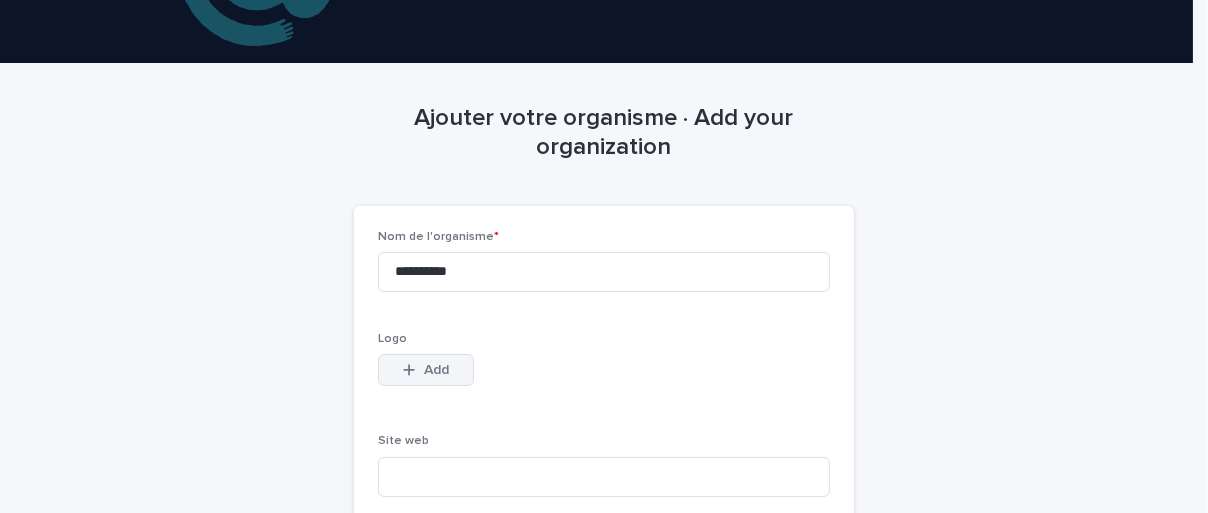 click 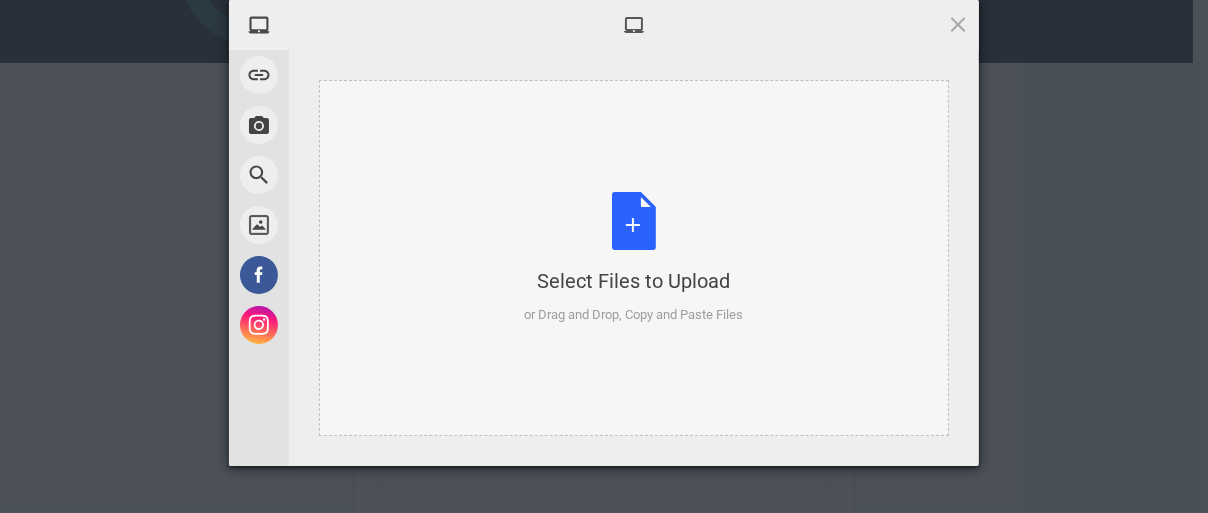 click on "Select Files to Upload
or Drag and Drop, Copy and Paste Files" at bounding box center (634, 258) 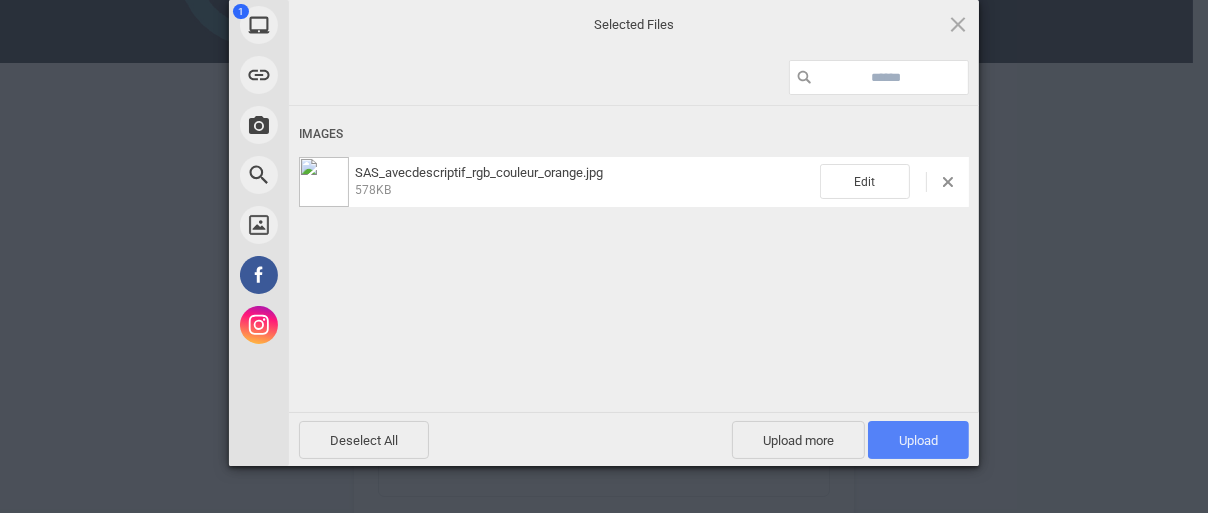 click on "Upload
1" at bounding box center (918, 440) 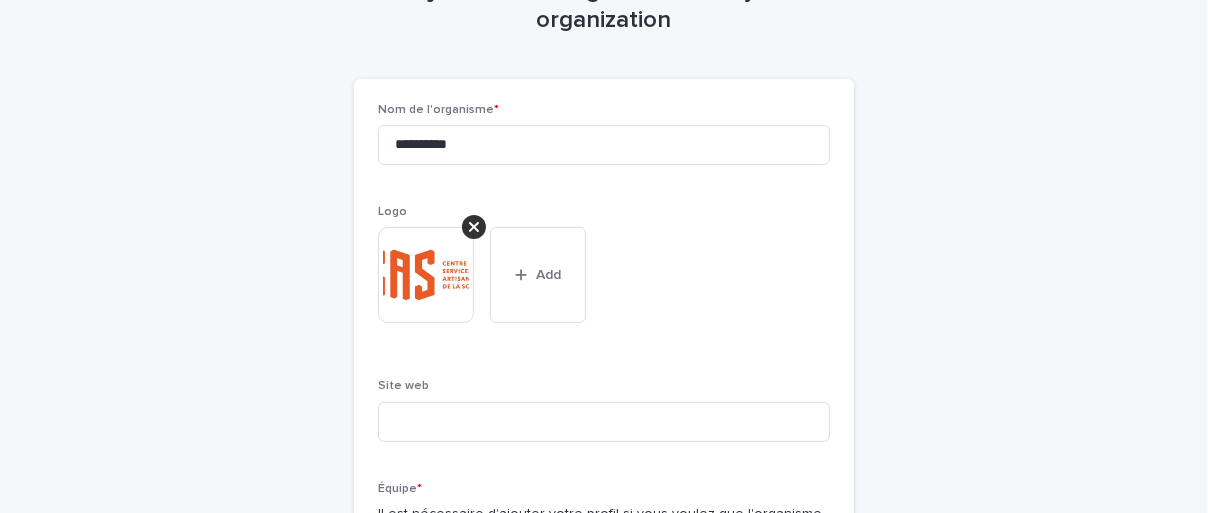scroll, scrollTop: 400, scrollLeft: 0, axis: vertical 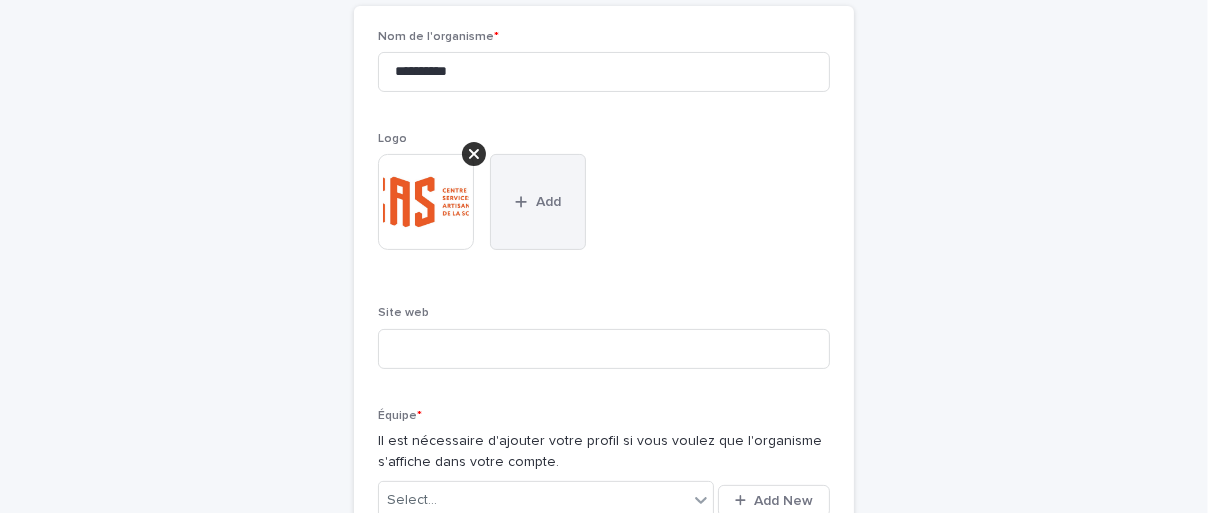 click 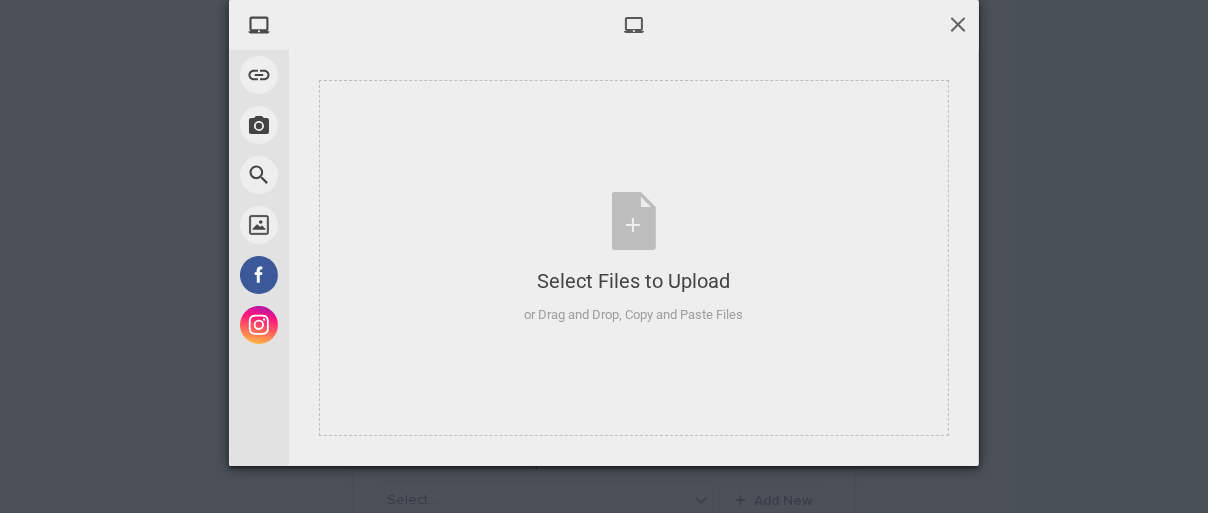 click at bounding box center (958, 24) 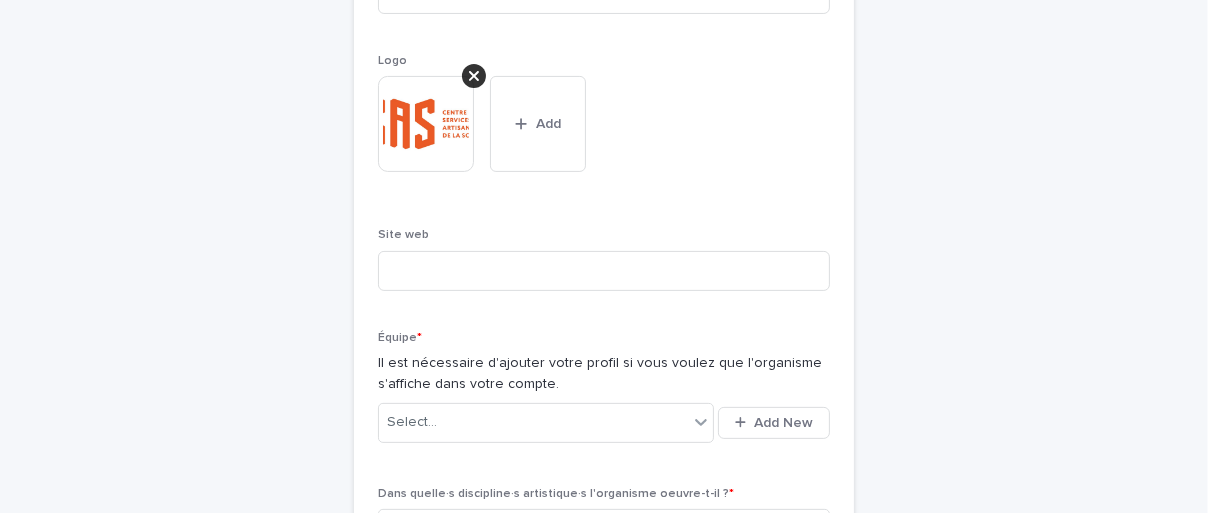 scroll, scrollTop: 600, scrollLeft: 0, axis: vertical 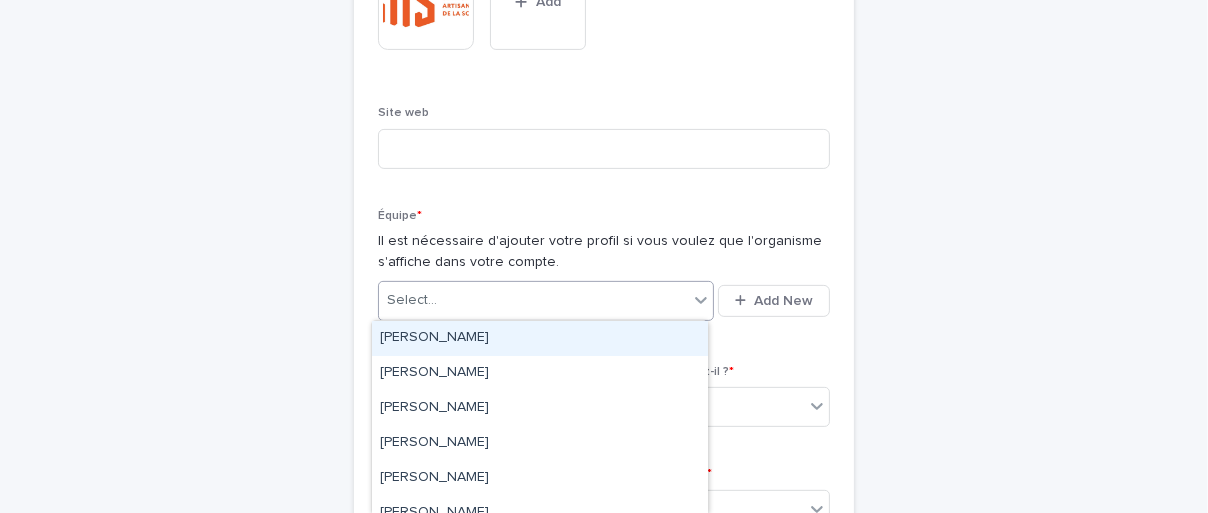 click 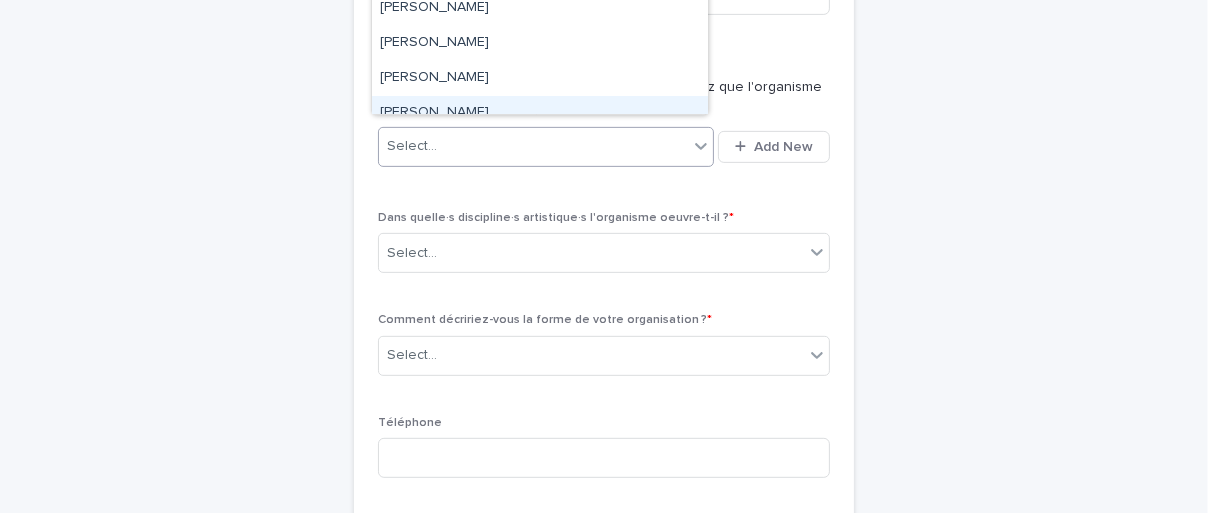 scroll, scrollTop: 700, scrollLeft: 0, axis: vertical 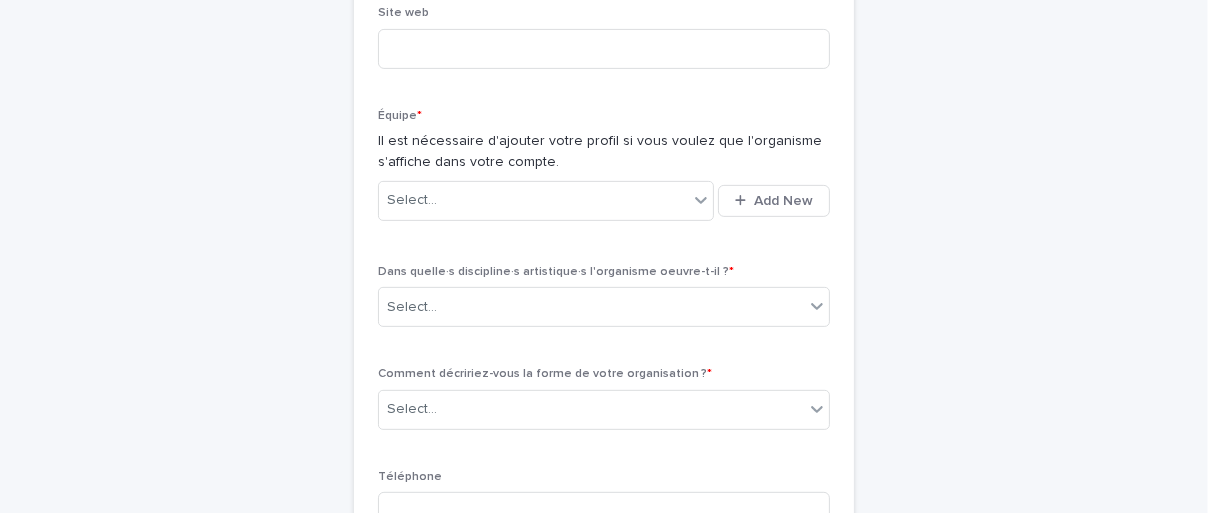 click on "**********" at bounding box center [604, 399] 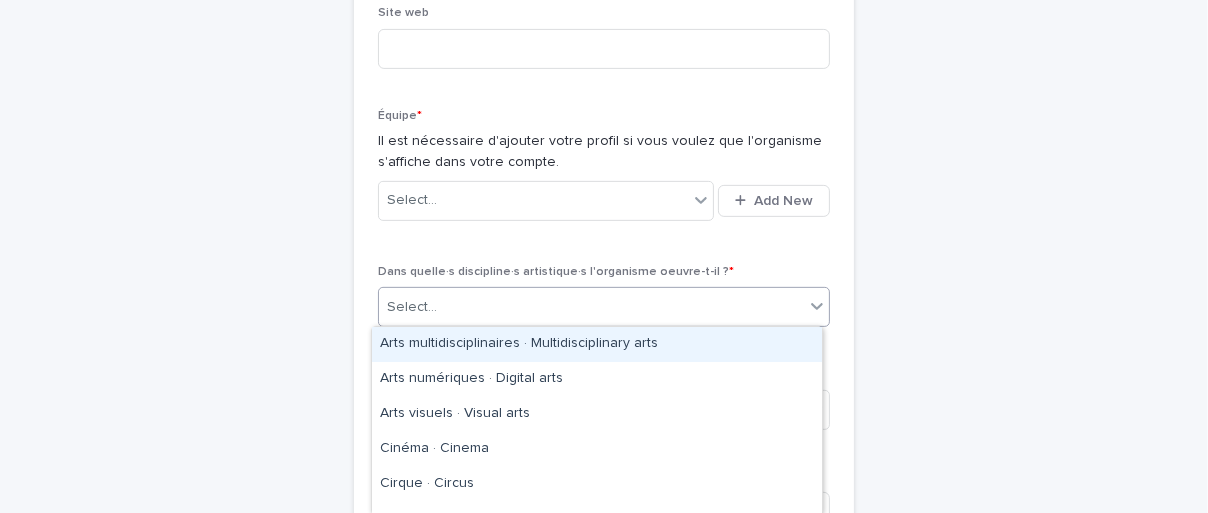 click 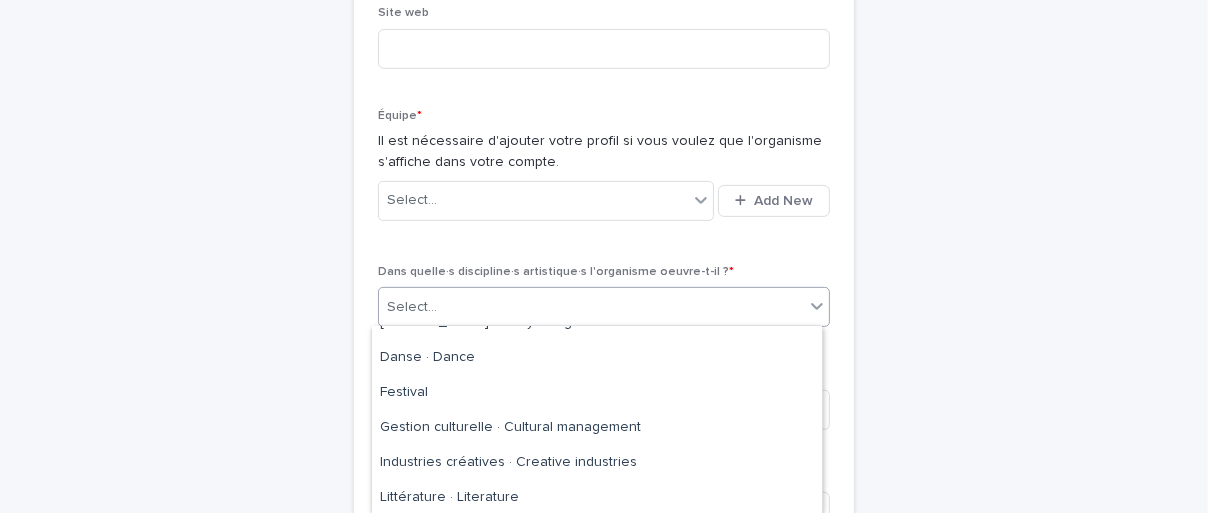 scroll, scrollTop: 200, scrollLeft: 0, axis: vertical 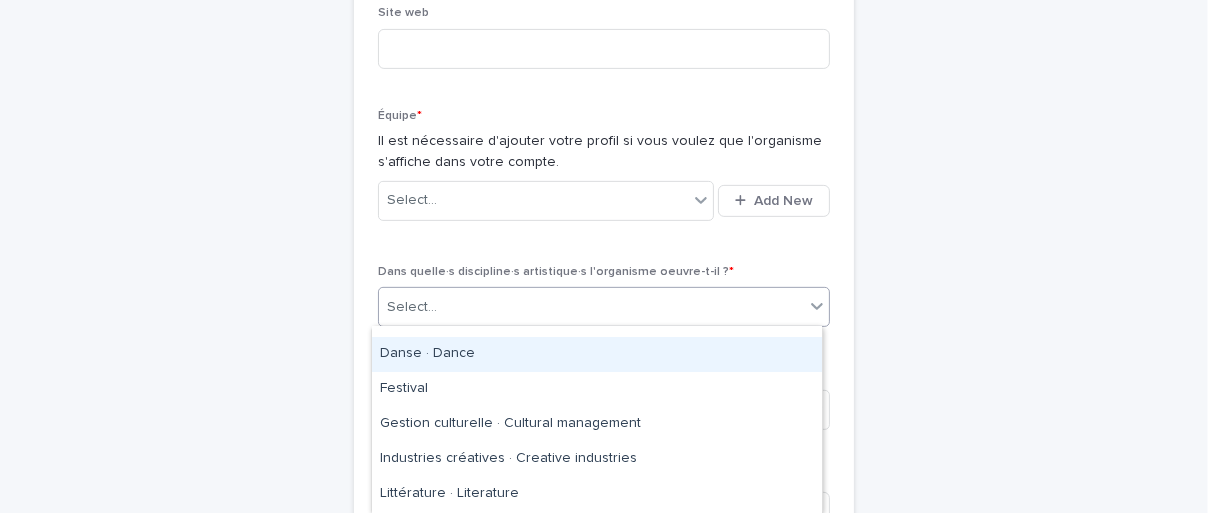 click on "**********" at bounding box center (604, 399) 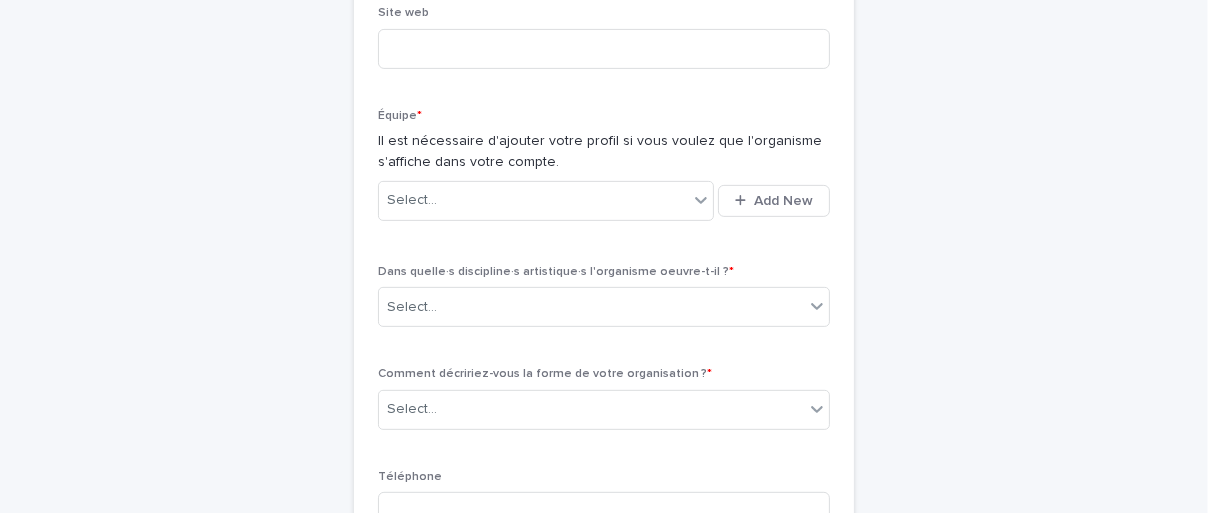 scroll, scrollTop: 800, scrollLeft: 0, axis: vertical 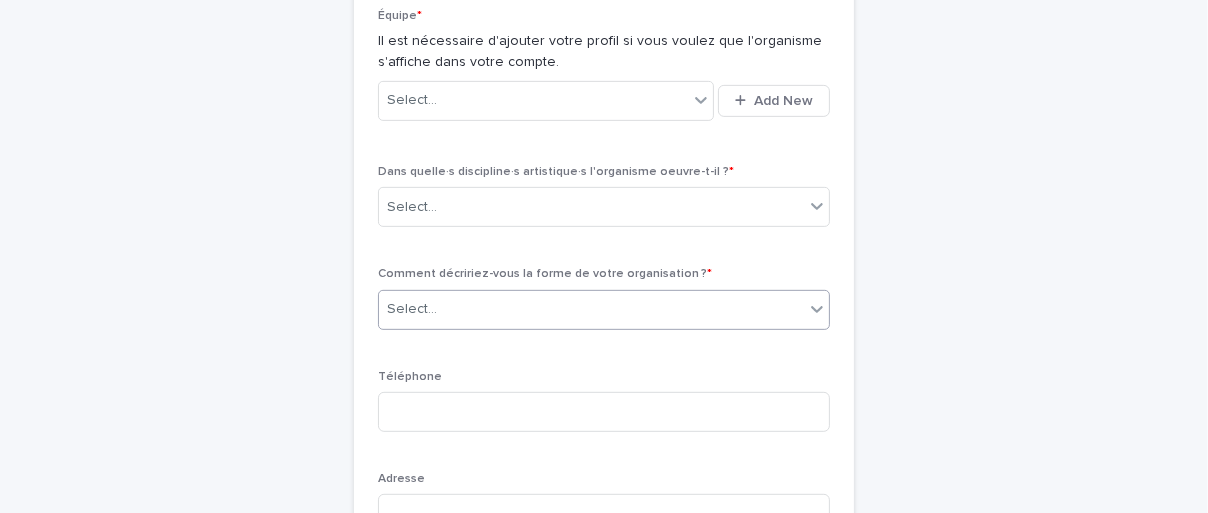 click 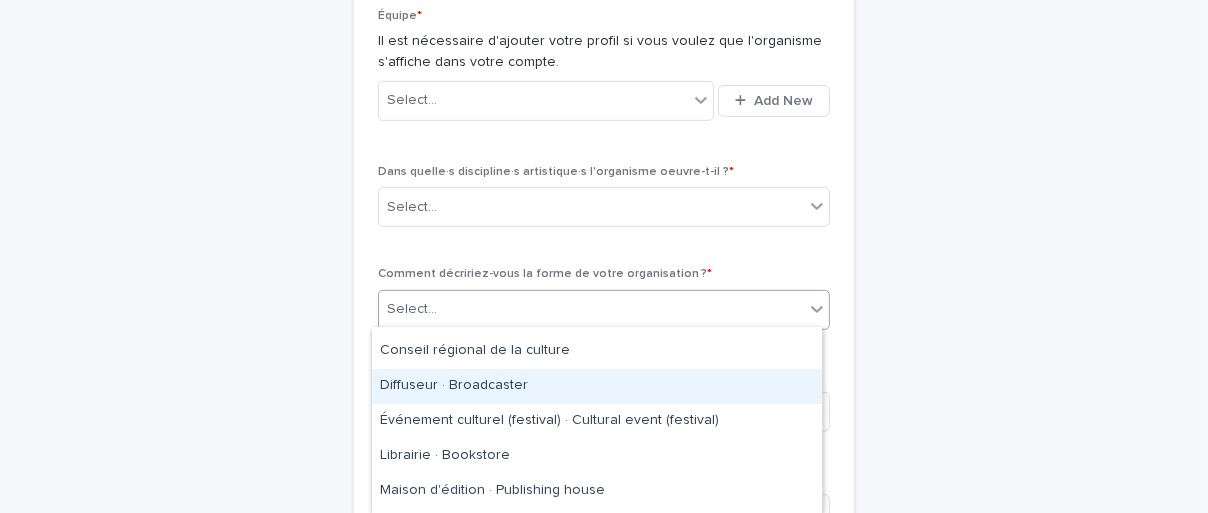 scroll, scrollTop: 300, scrollLeft: 0, axis: vertical 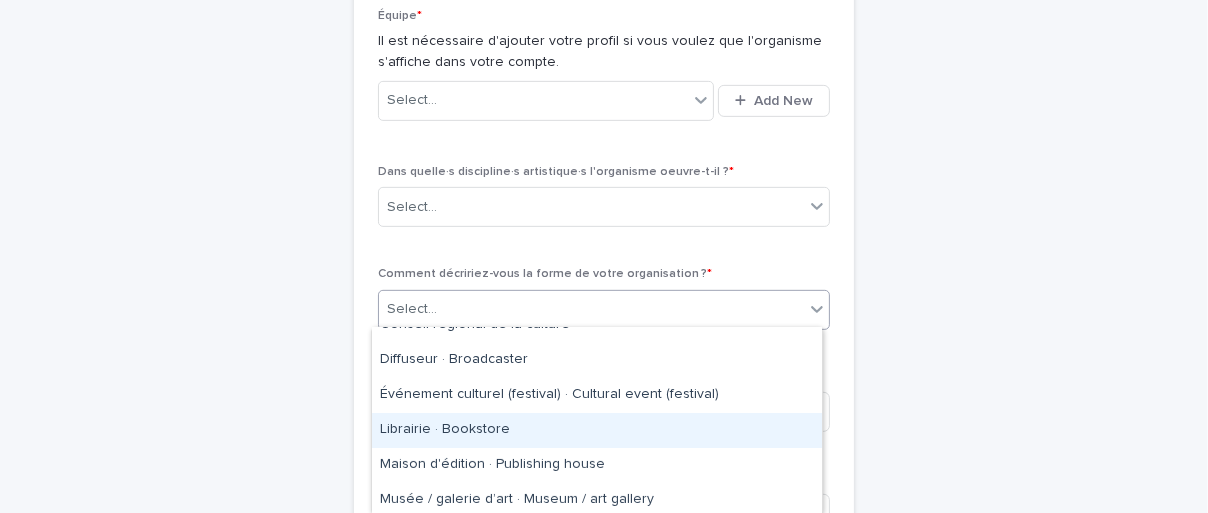 click on "**********" at bounding box center [604, 299] 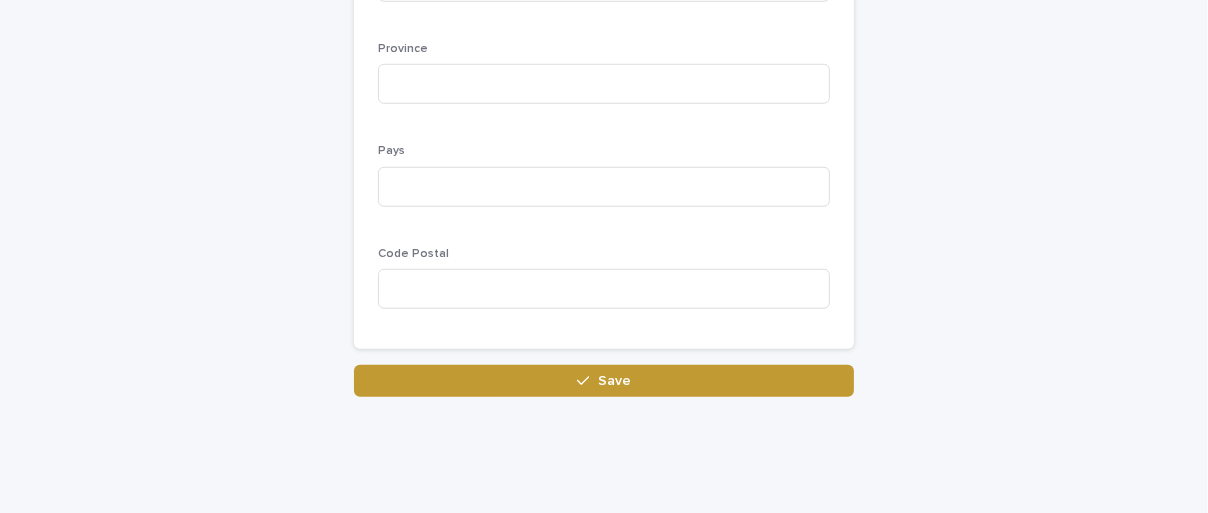 scroll, scrollTop: 1575, scrollLeft: 0, axis: vertical 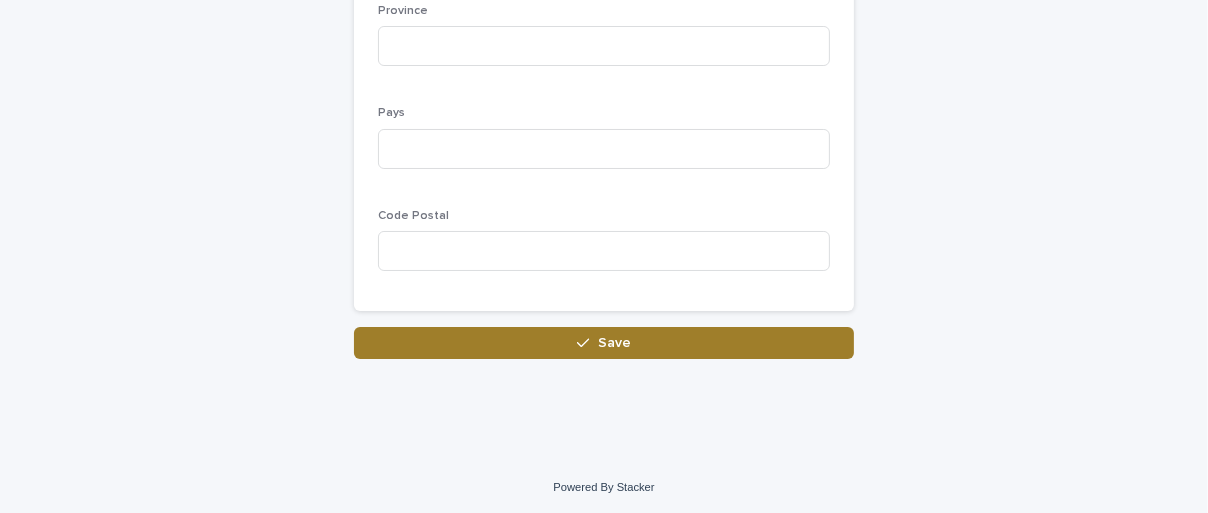click on "Save" at bounding box center (604, 343) 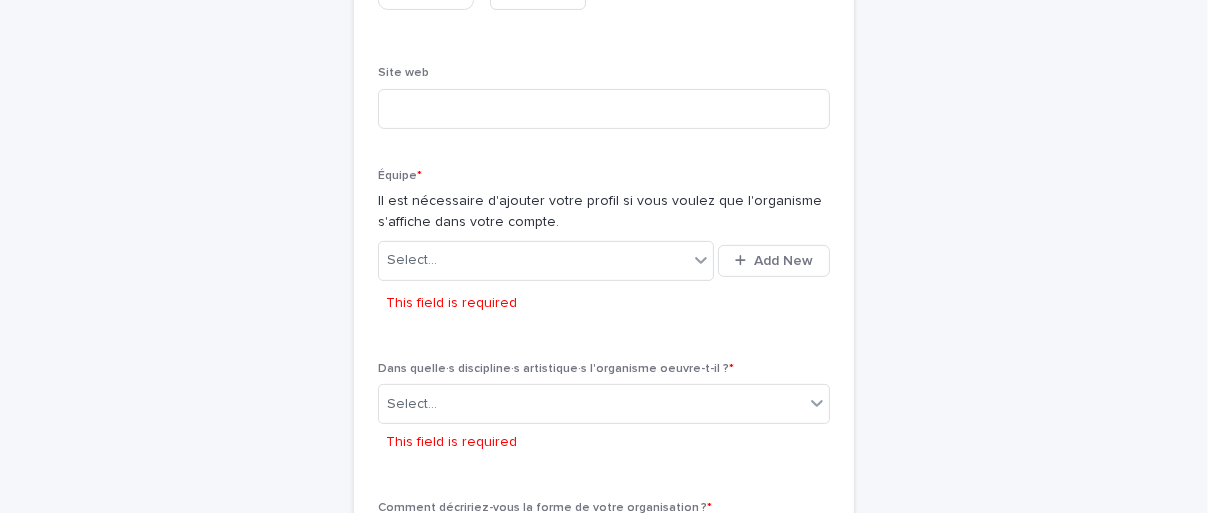 scroll, scrollTop: 623, scrollLeft: 0, axis: vertical 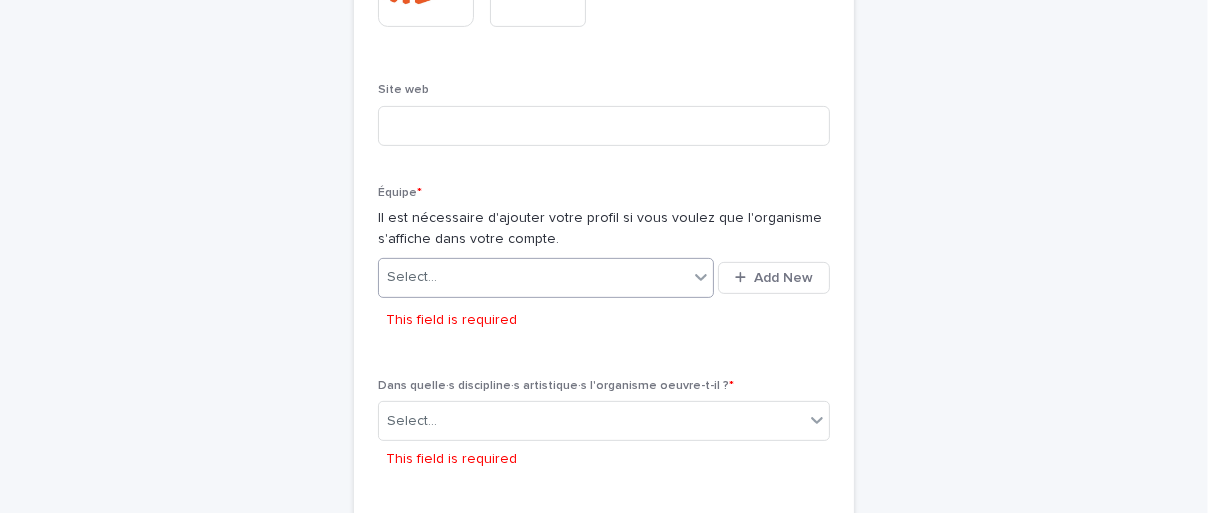 click 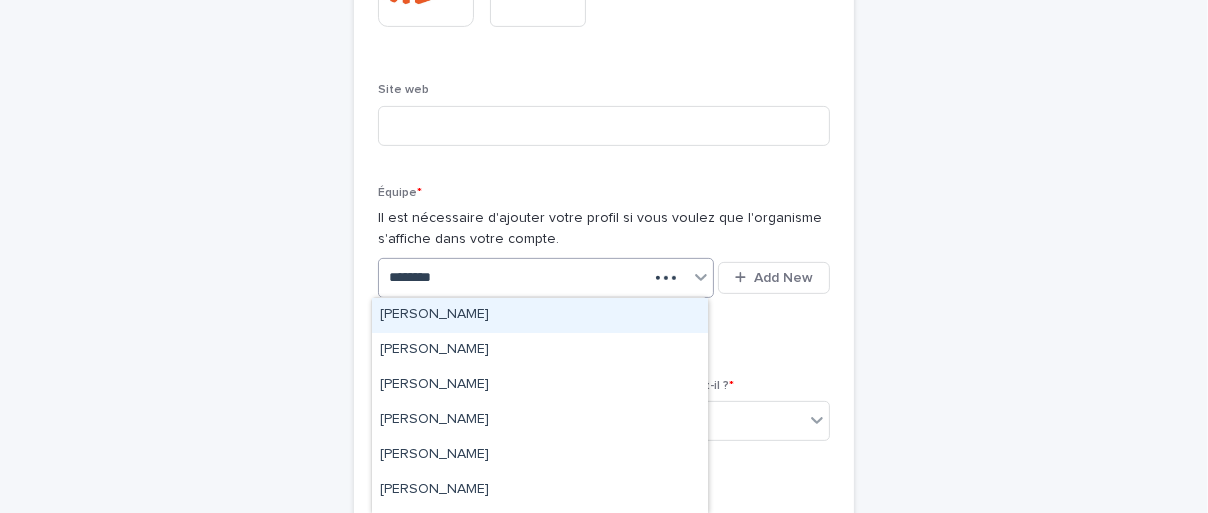 type on "*********" 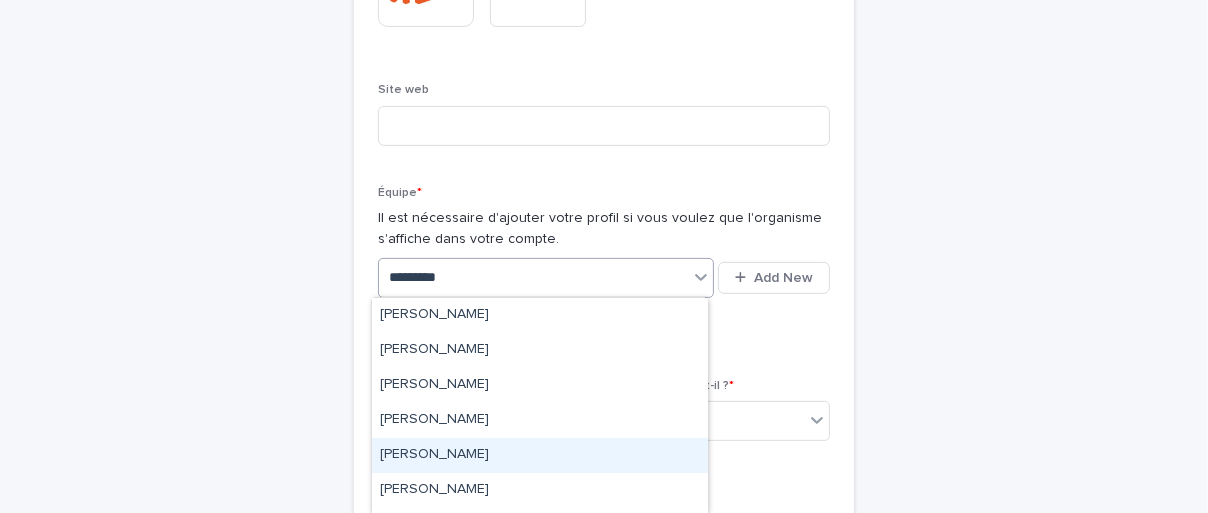 scroll, scrollTop: 100, scrollLeft: 0, axis: vertical 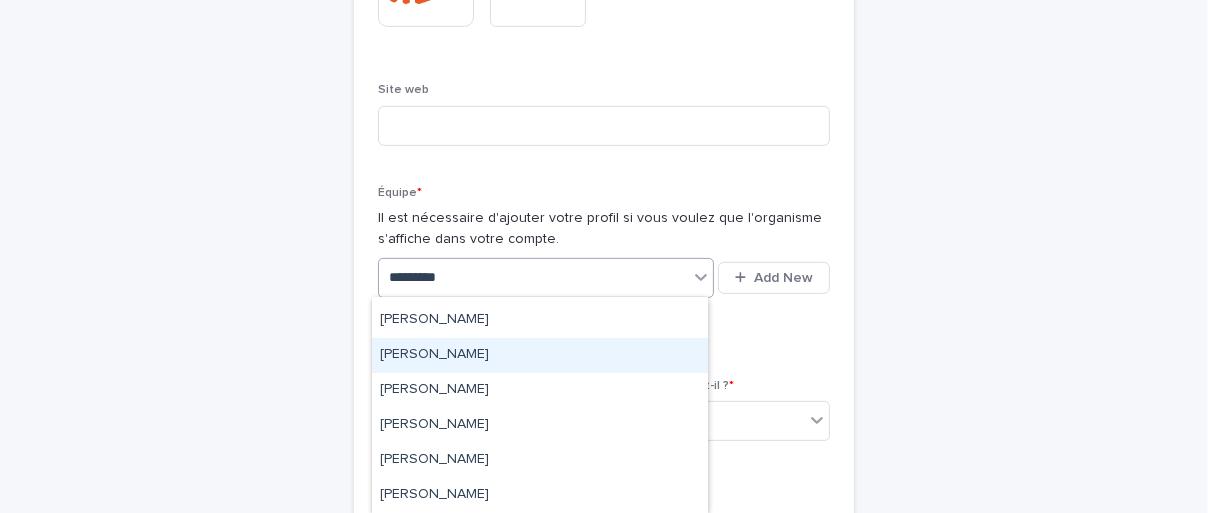 click on "Marie-Claude Girard" at bounding box center [540, 355] 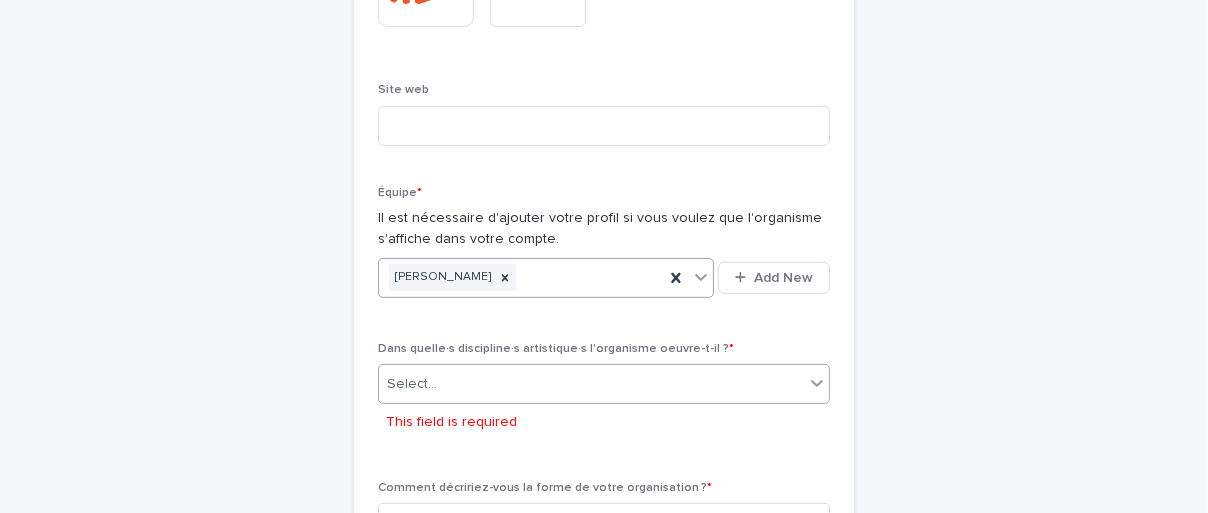 click 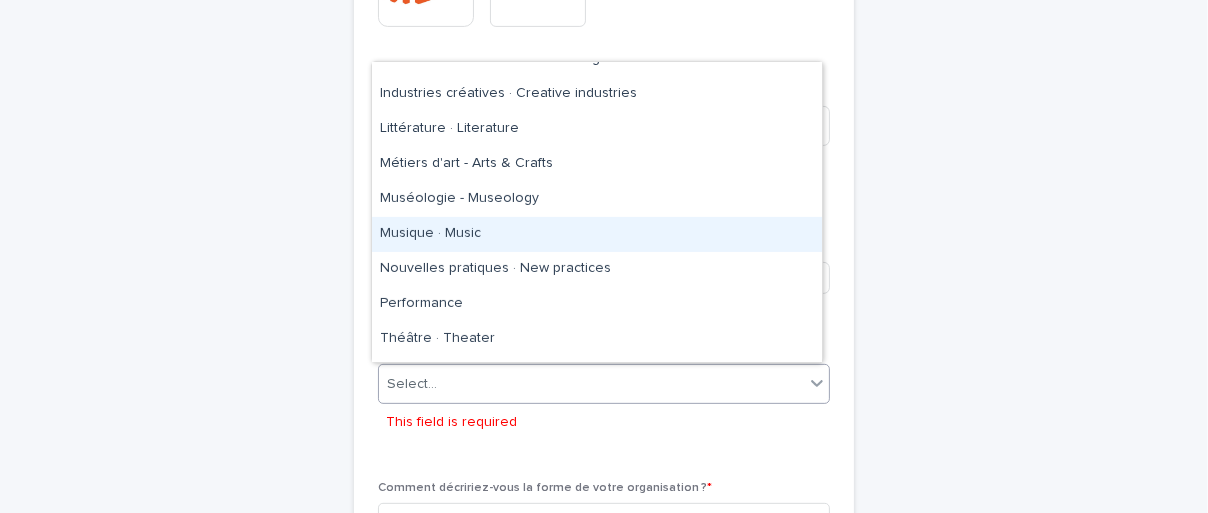 scroll, scrollTop: 330, scrollLeft: 0, axis: vertical 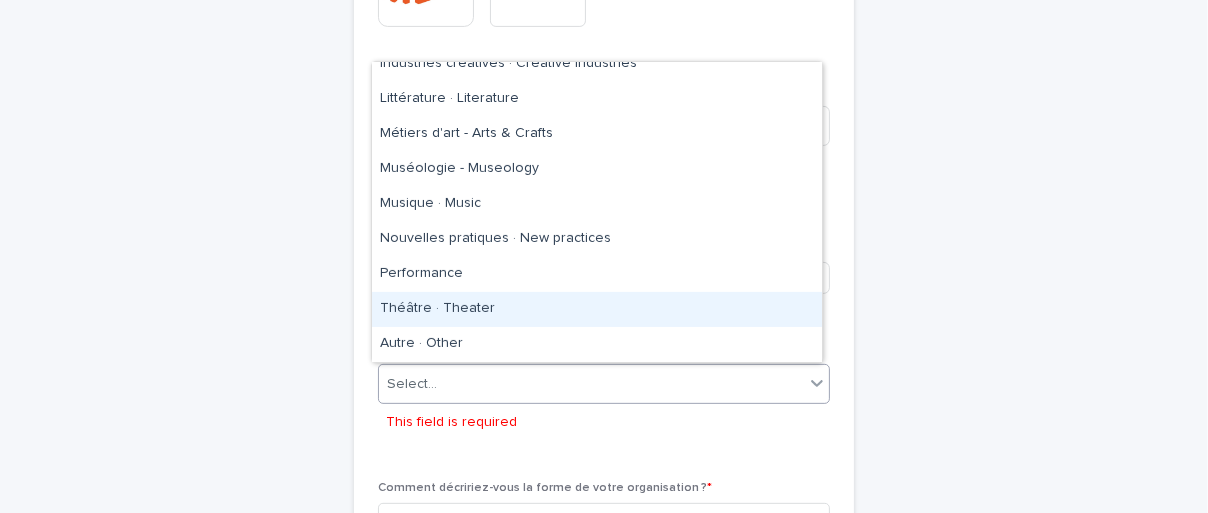 click on "Théâtre · Theater" at bounding box center [597, 309] 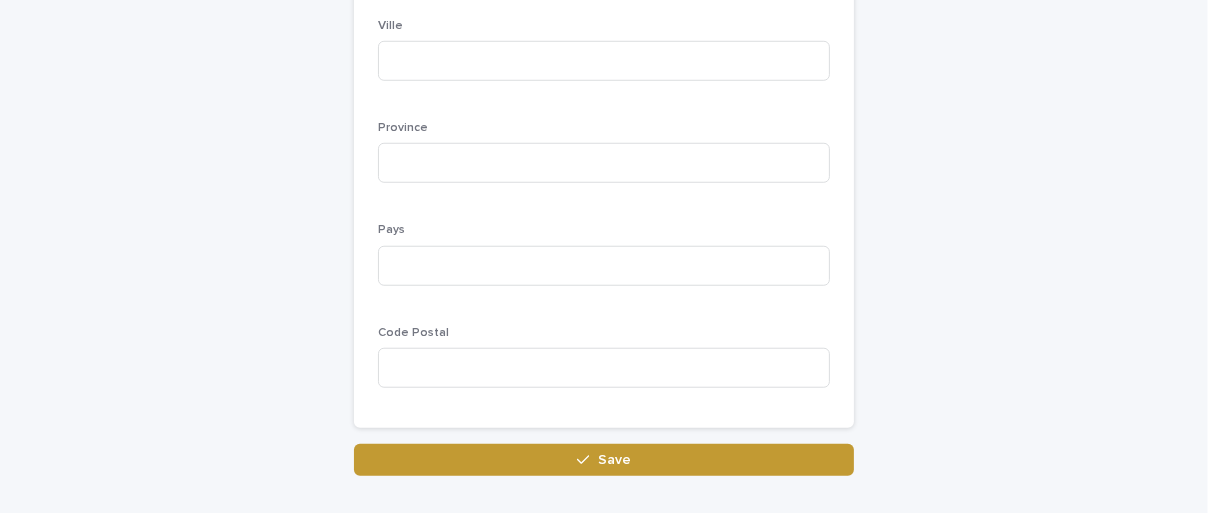 scroll, scrollTop: 1523, scrollLeft: 0, axis: vertical 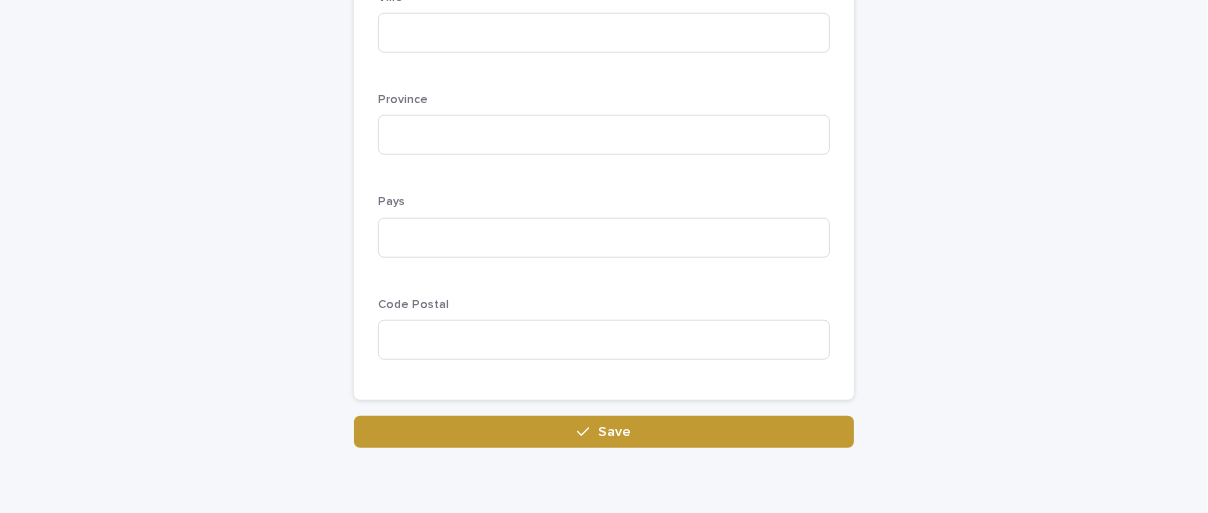 click on "Save" at bounding box center [614, 432] 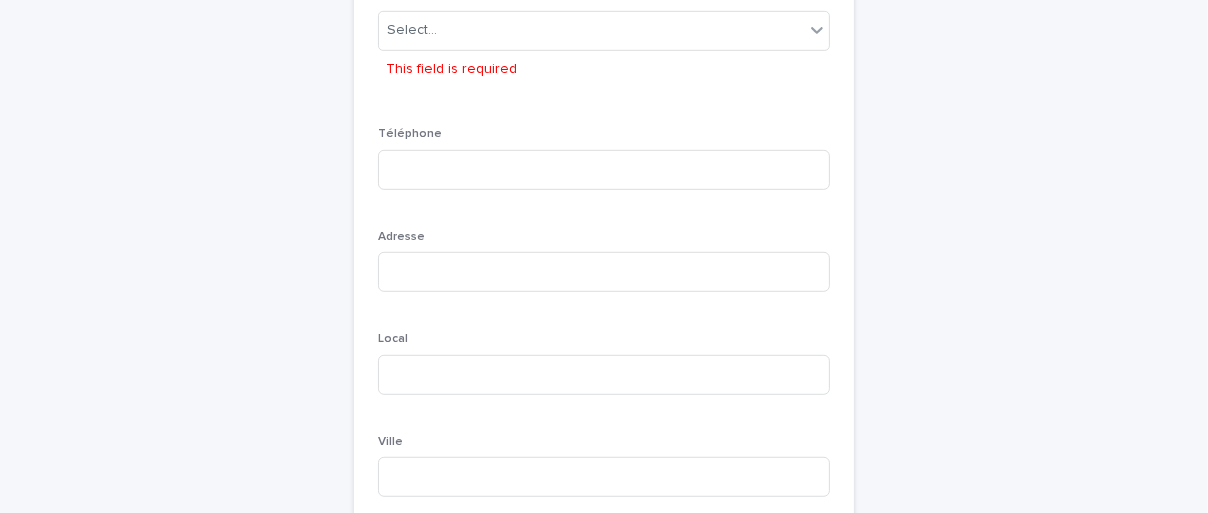 scroll, scrollTop: 879, scrollLeft: 0, axis: vertical 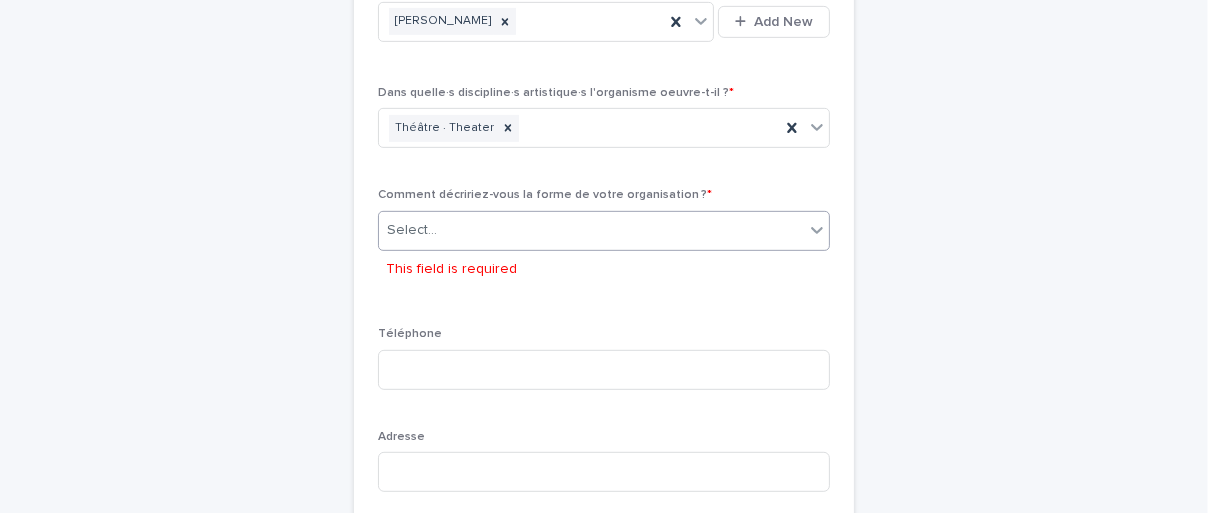 click 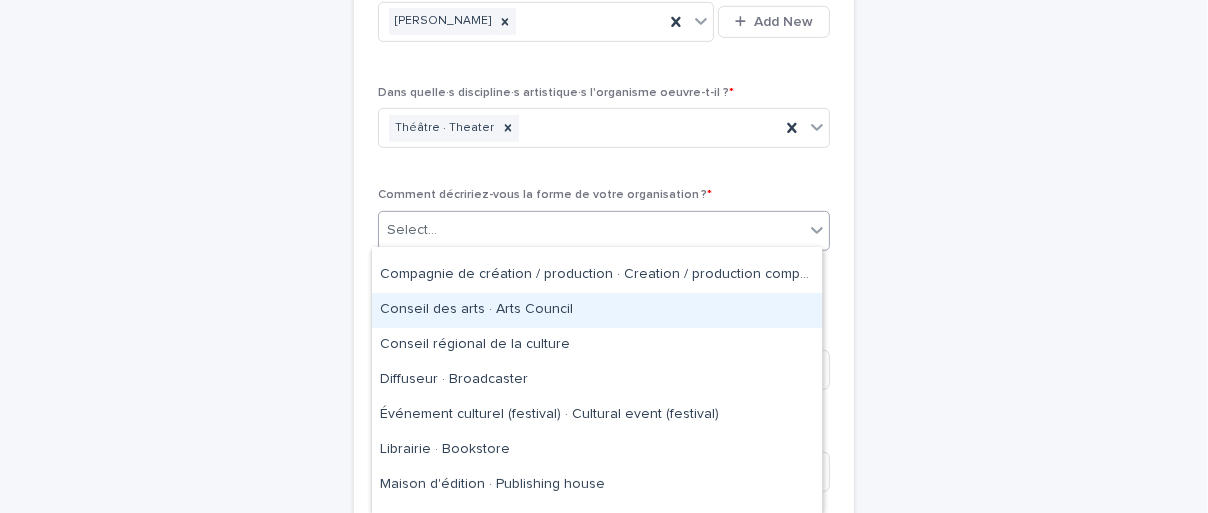 scroll, scrollTop: 293, scrollLeft: 0, axis: vertical 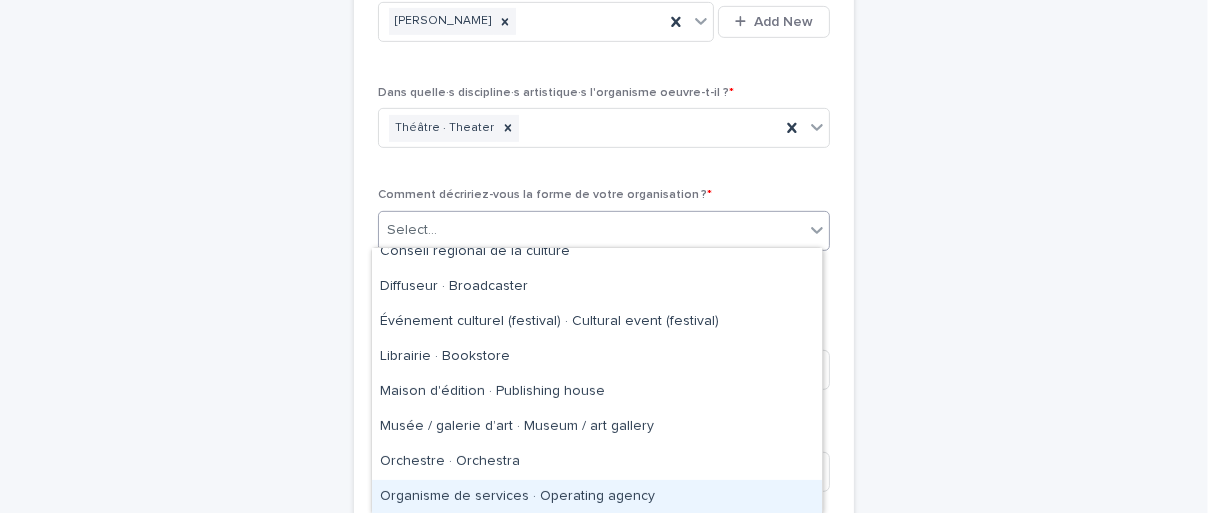 click on "Organisme de services · Operating agency" at bounding box center (597, 497) 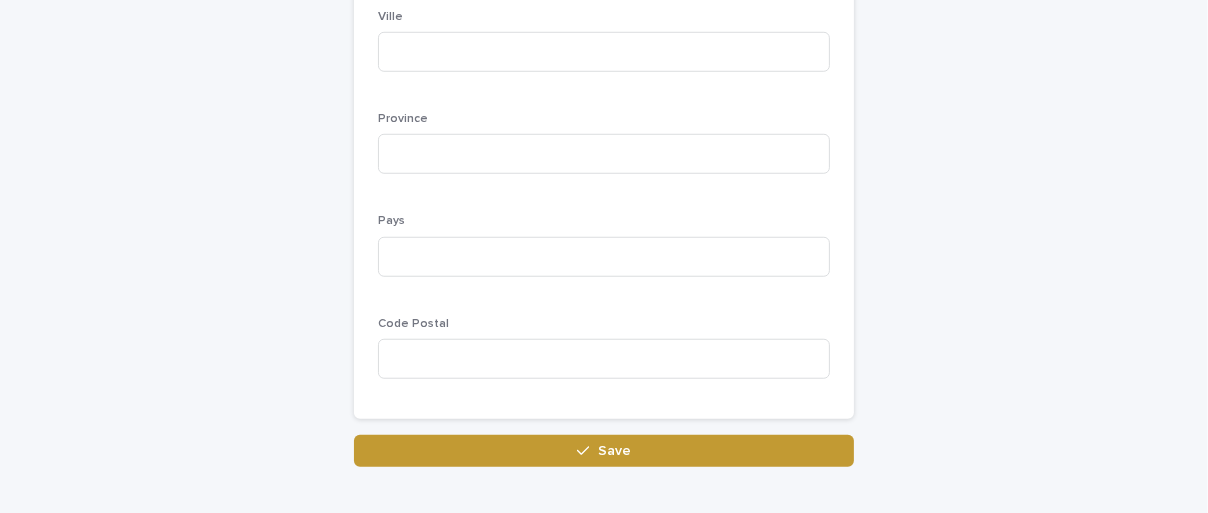 scroll, scrollTop: 1575, scrollLeft: 0, axis: vertical 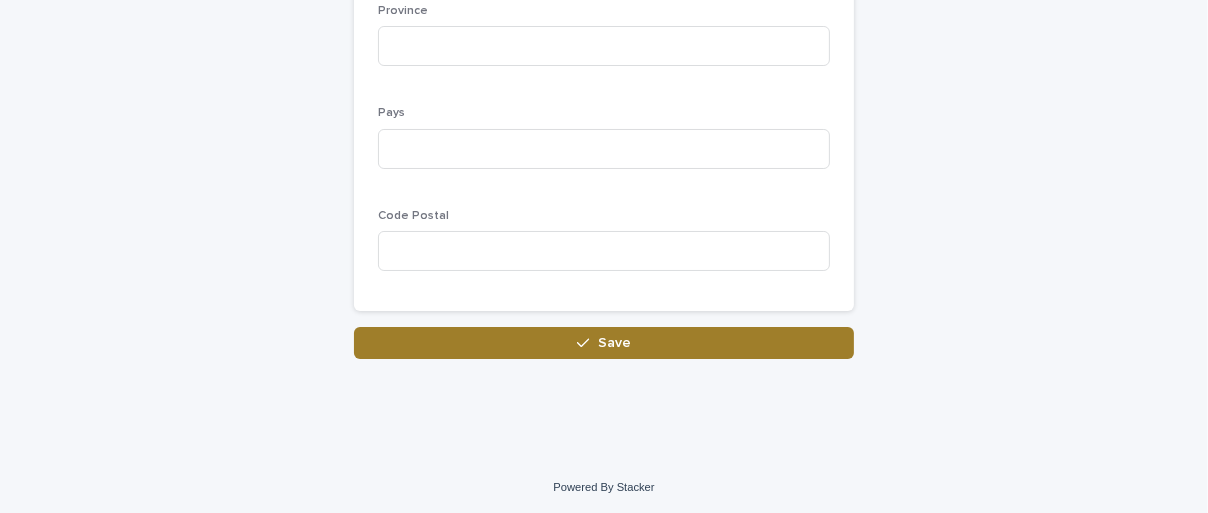 click on "Save" at bounding box center (604, 343) 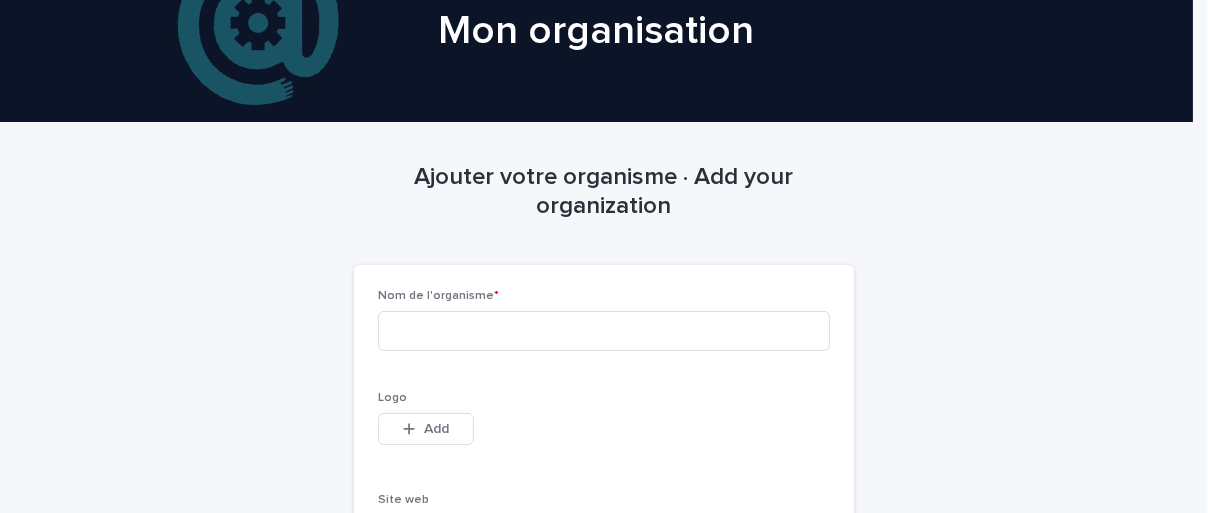scroll, scrollTop: 0, scrollLeft: 0, axis: both 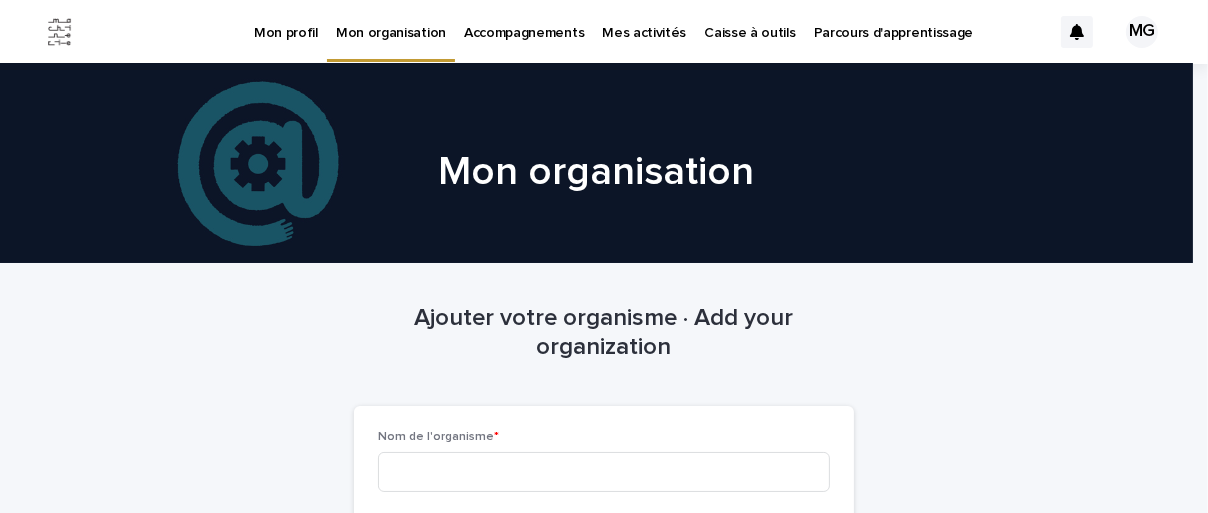 click on "Accompagnements" at bounding box center [524, 21] 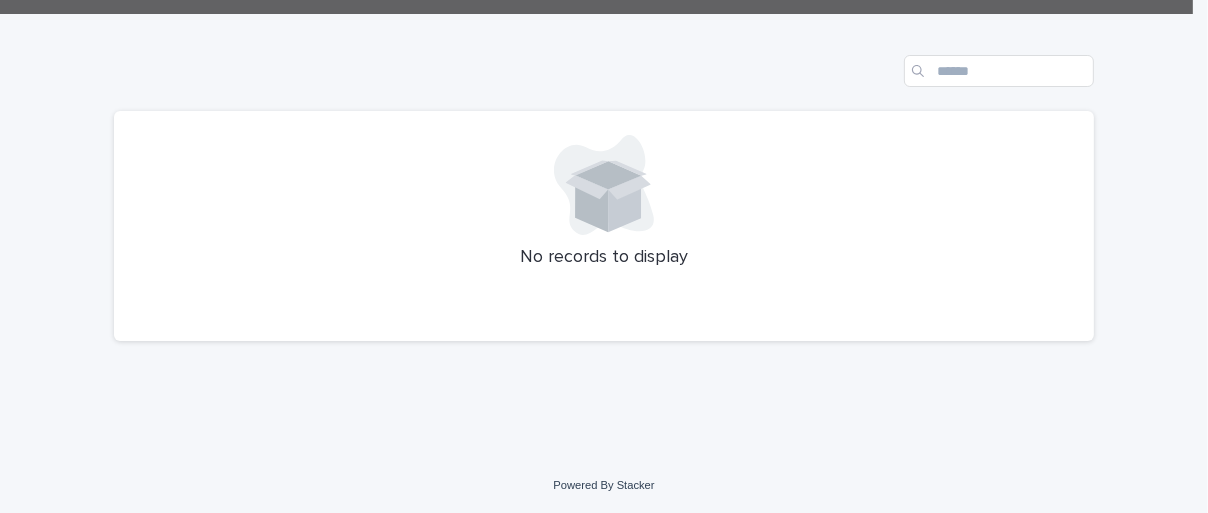 scroll, scrollTop: 0, scrollLeft: 0, axis: both 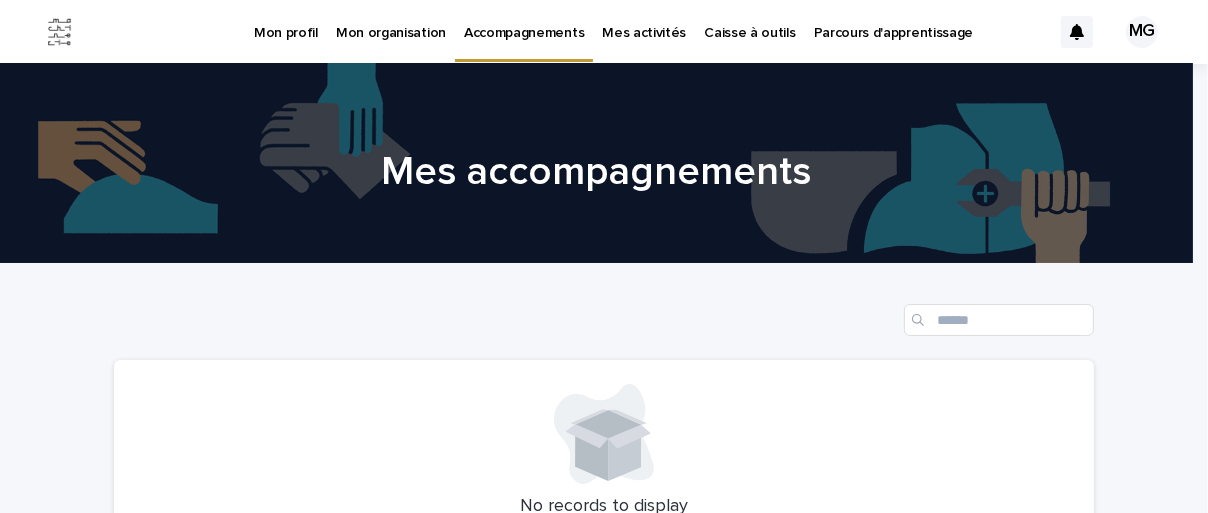 click on "Mes activités" at bounding box center [644, 21] 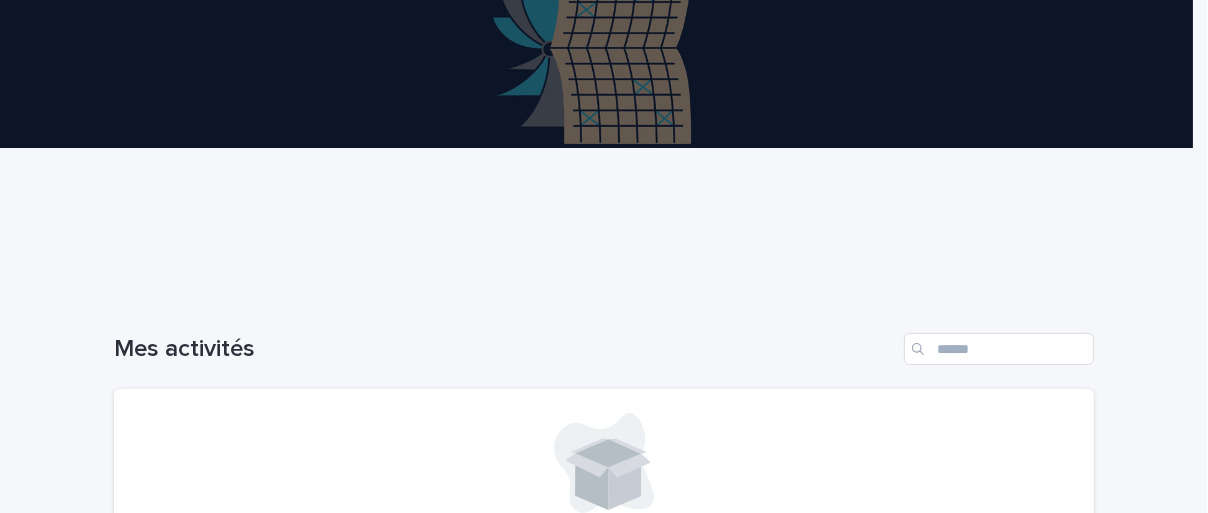 scroll, scrollTop: 0, scrollLeft: 0, axis: both 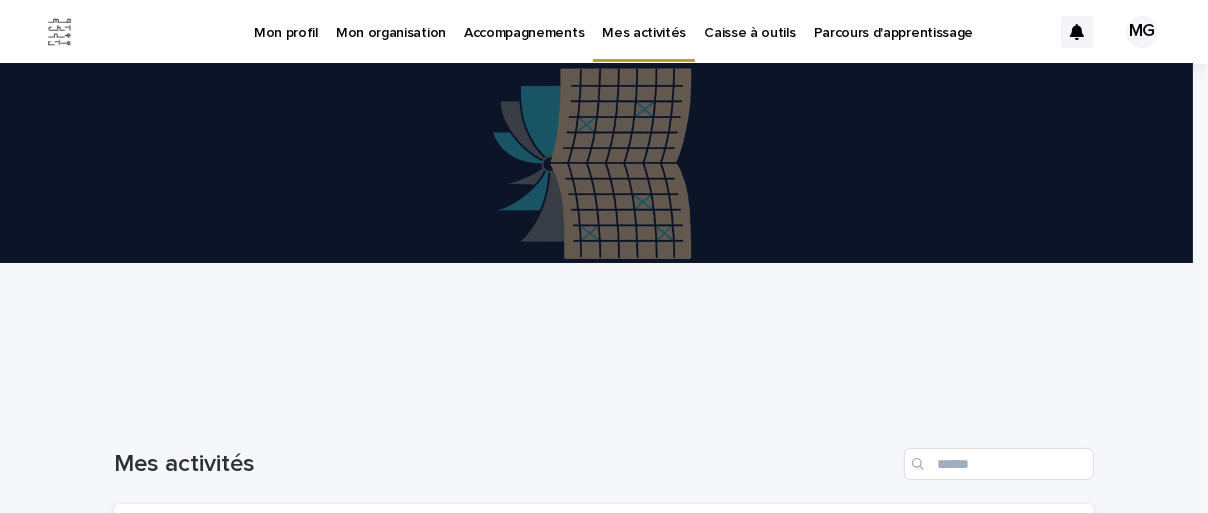 click on "Caisse à outils" at bounding box center [749, 21] 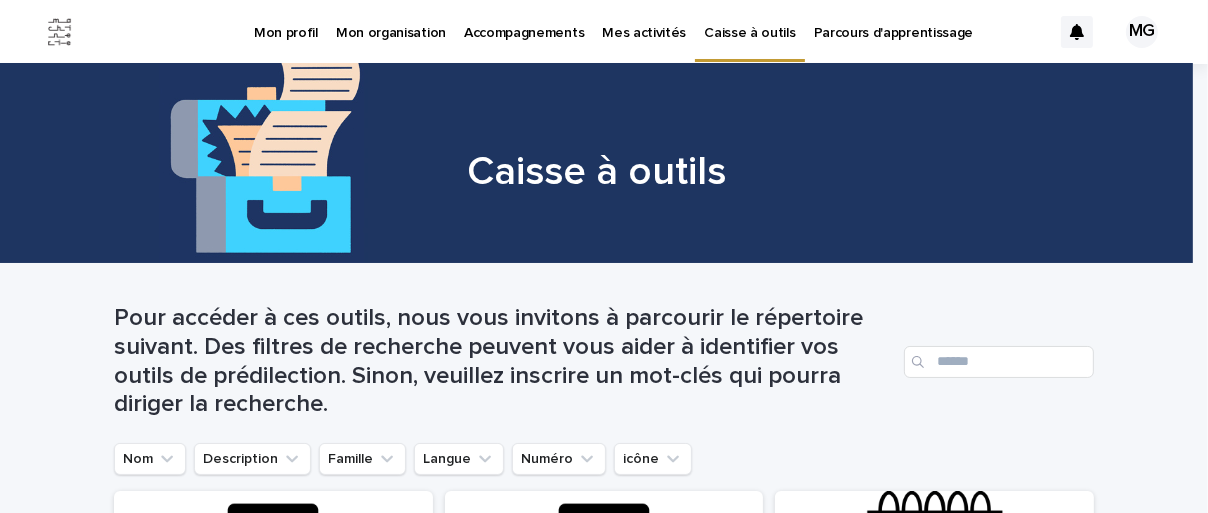 scroll, scrollTop: 300, scrollLeft: 0, axis: vertical 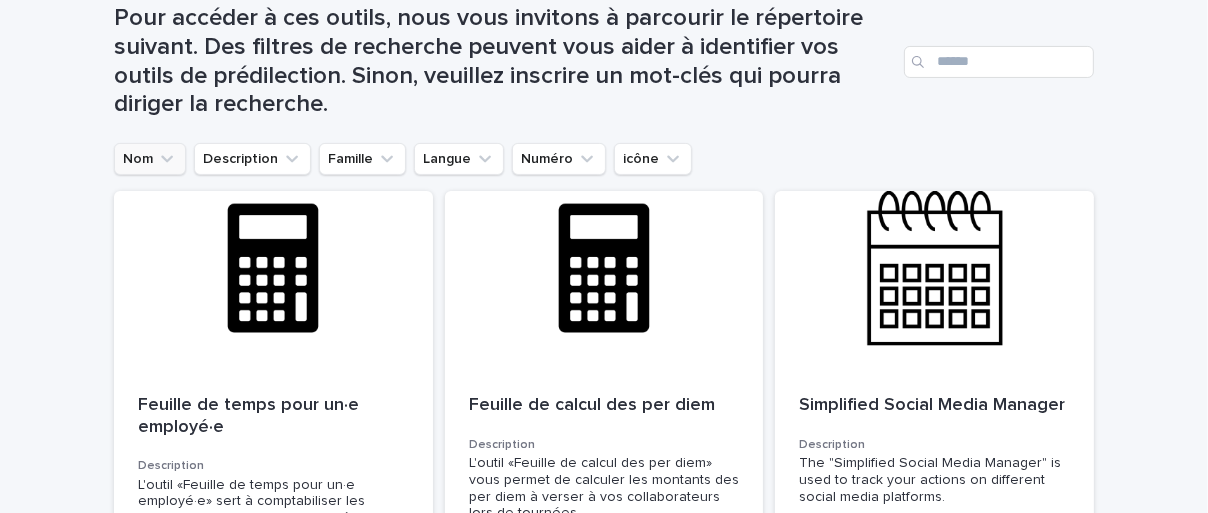 click 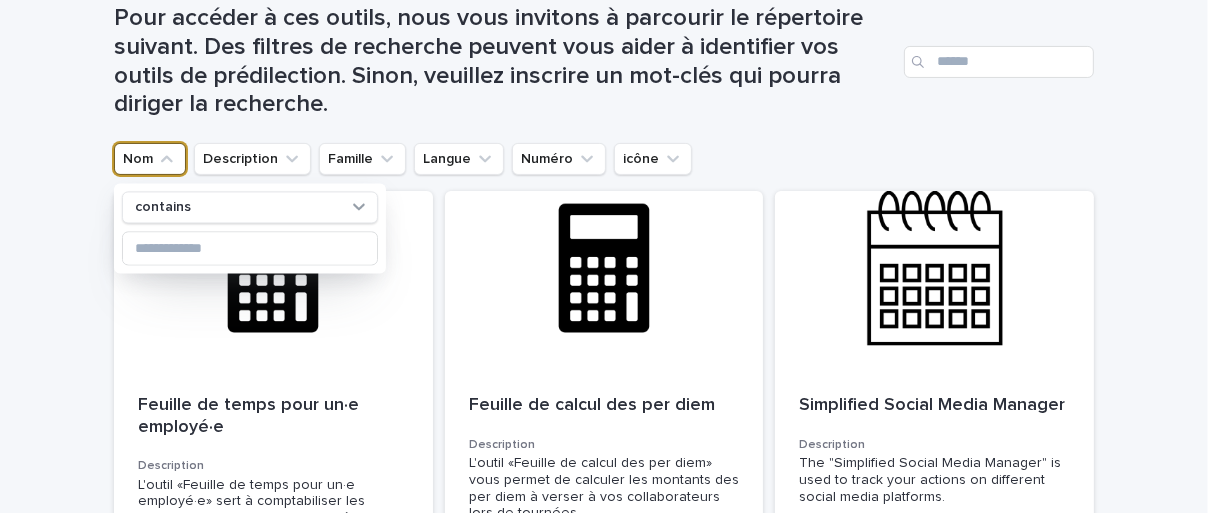 click 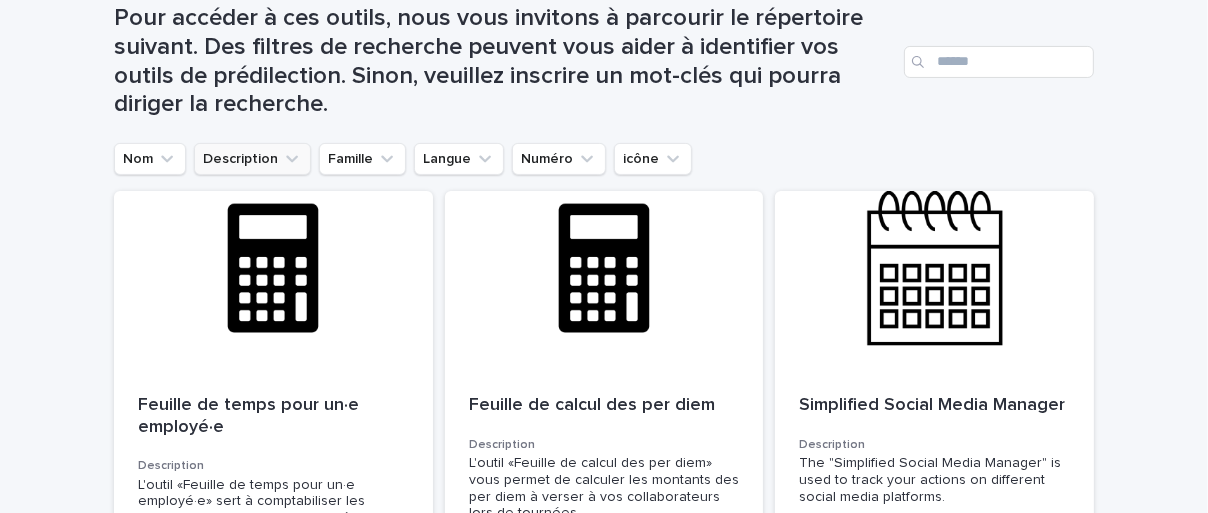 click 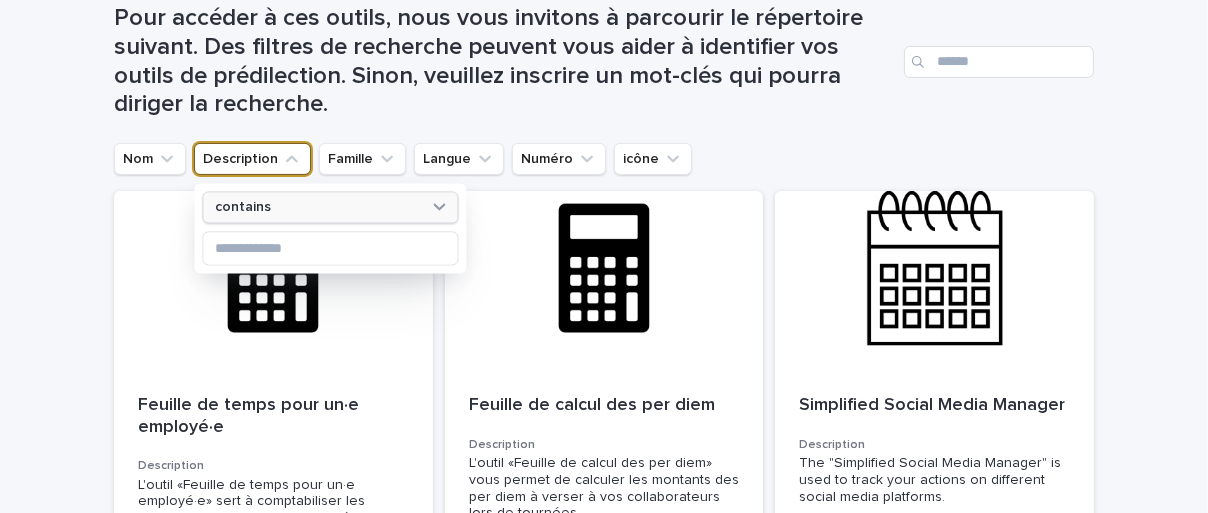 click 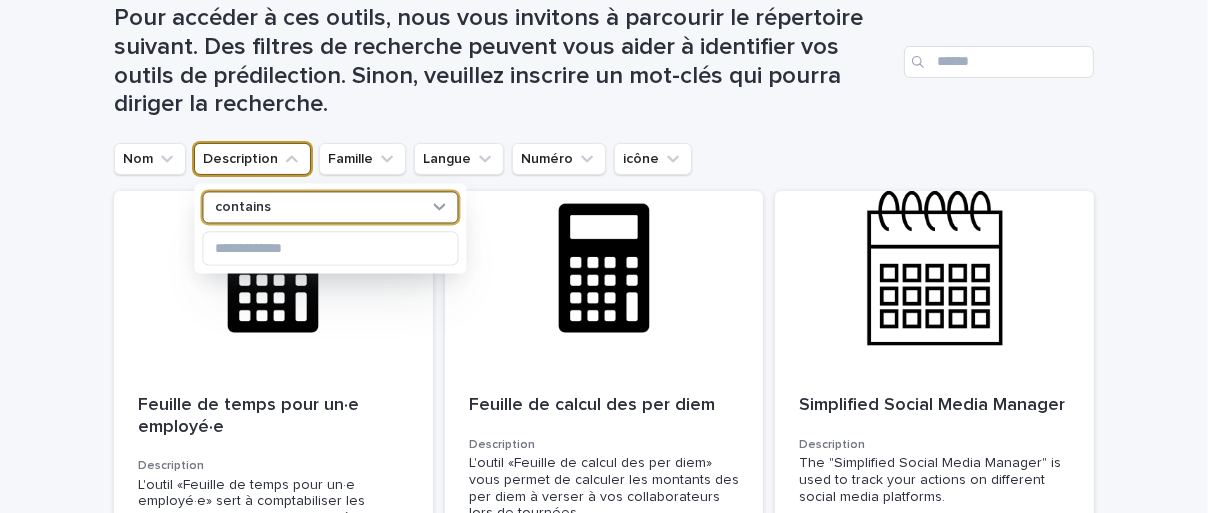 click 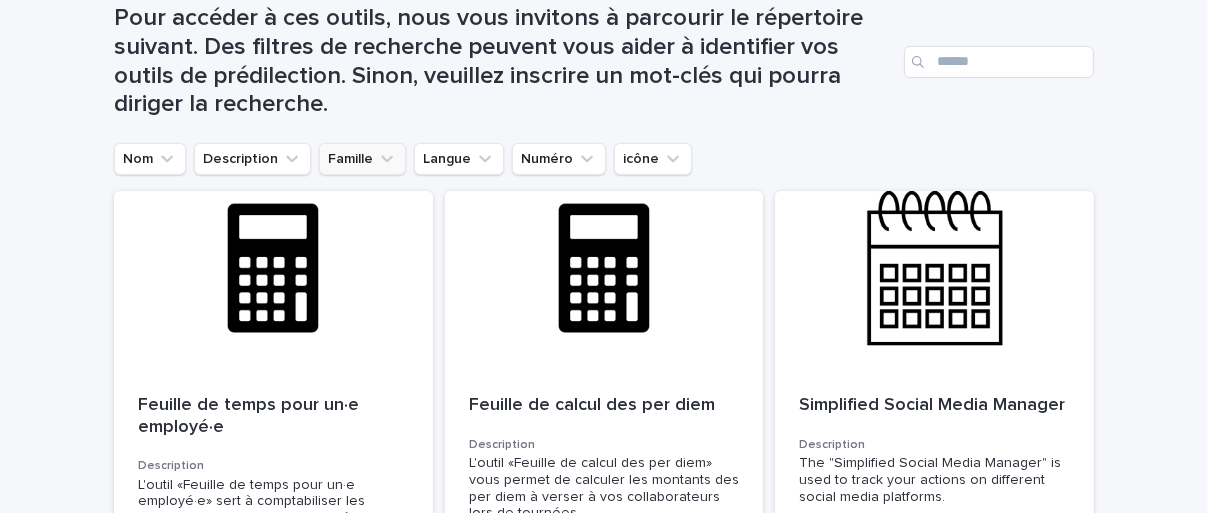 click 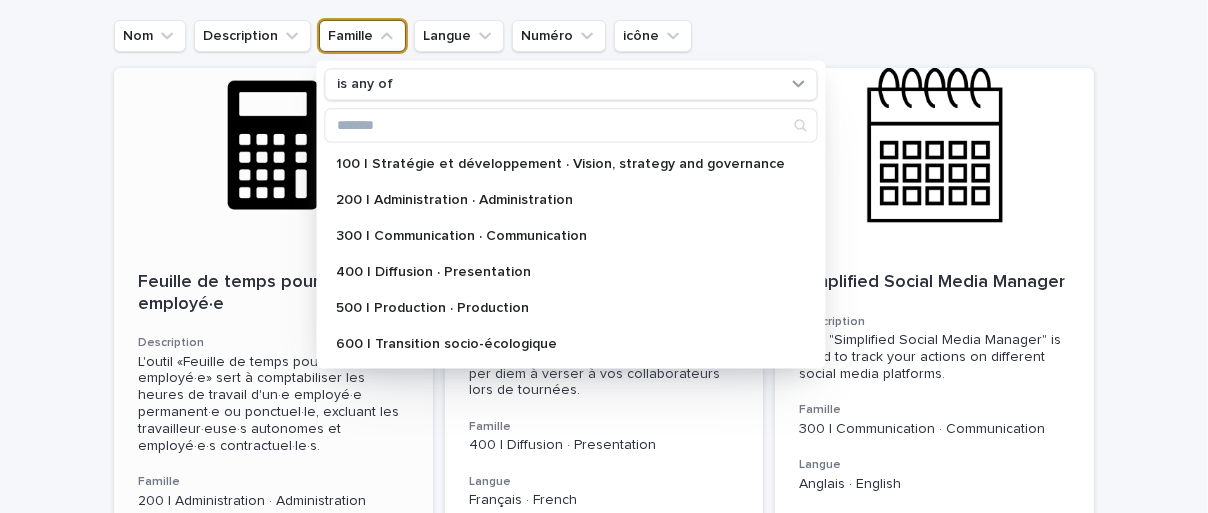 scroll, scrollTop: 400, scrollLeft: 0, axis: vertical 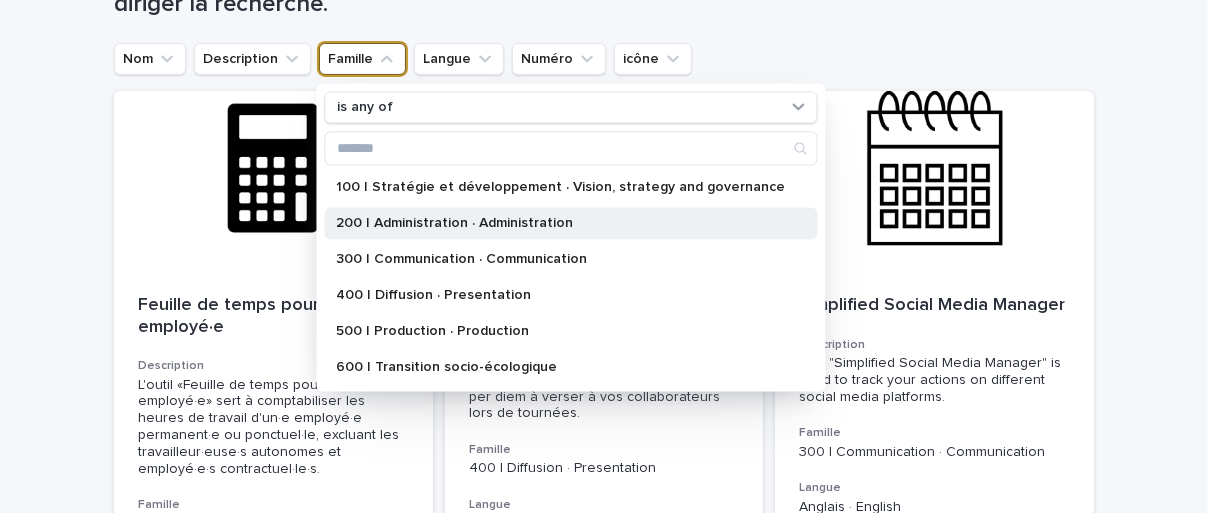 click on "200 | Administration · Administration" at bounding box center [561, 223] 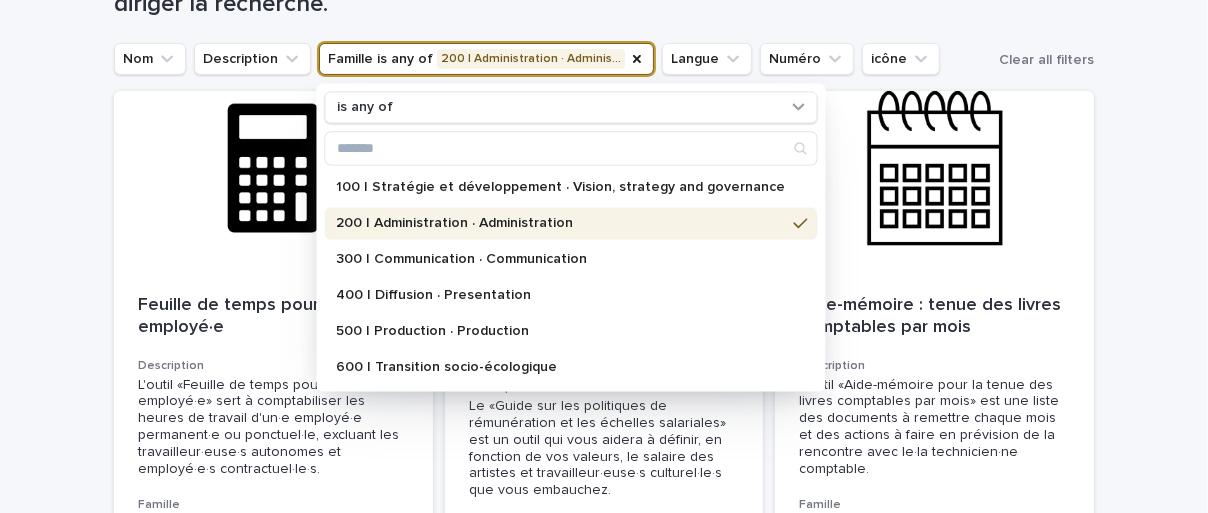 click on "Nom Description Famille is any of 200 | Administration · Adminis… is any of 100 | Stratégie et développement · Vision, strategy and governance  200 | Administration · Administration 300 | Communication · Communication 400 | Diffusion · Presentation 500 | Production · Production 600 | Transition socio-écologique Langue Numéro icône Clear all filters" at bounding box center [604, 59] 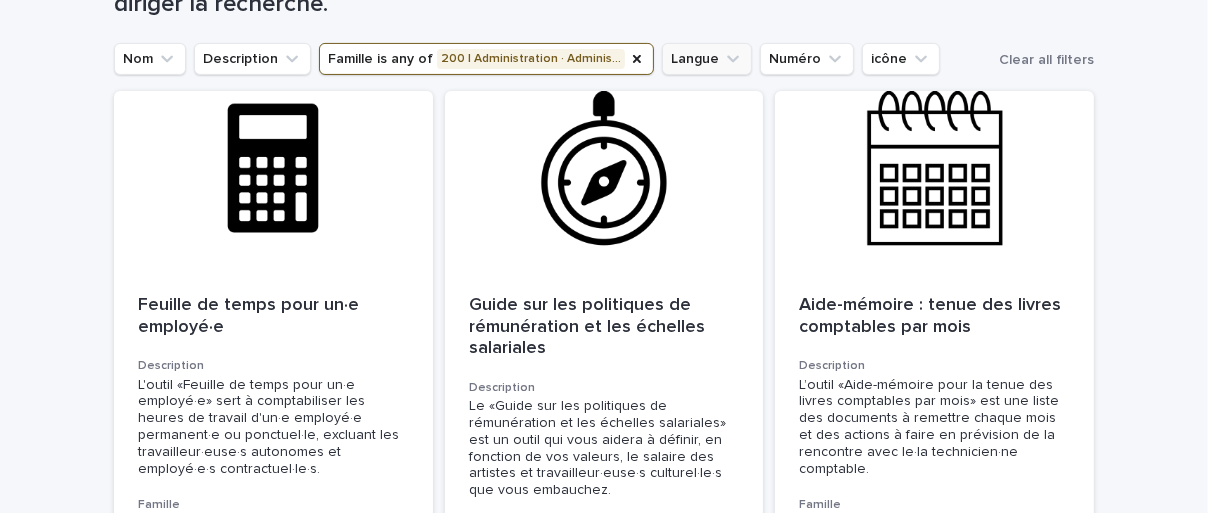 click 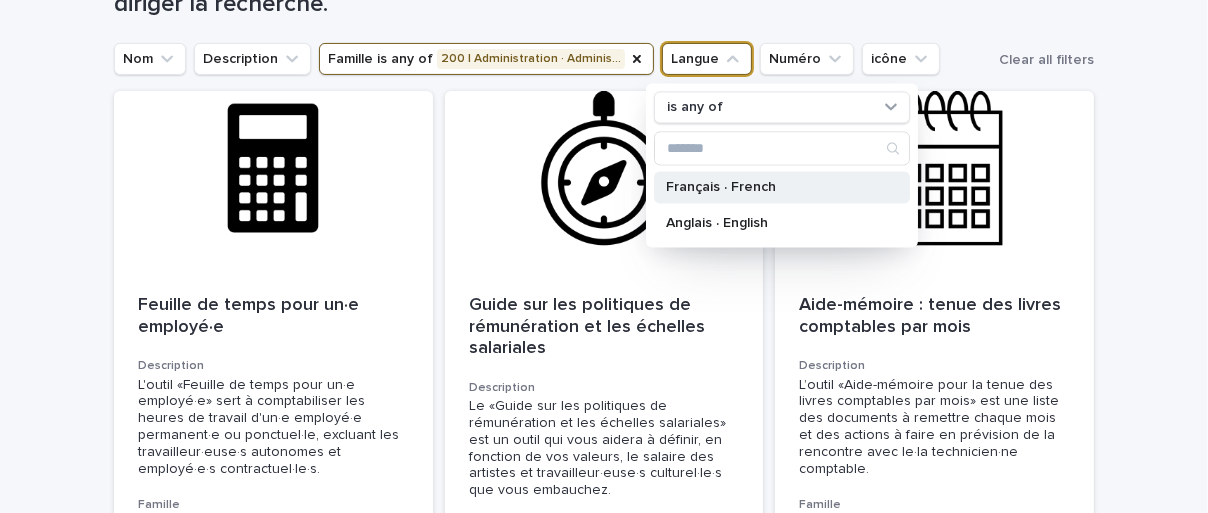 click on "Français · French" at bounding box center [782, 187] 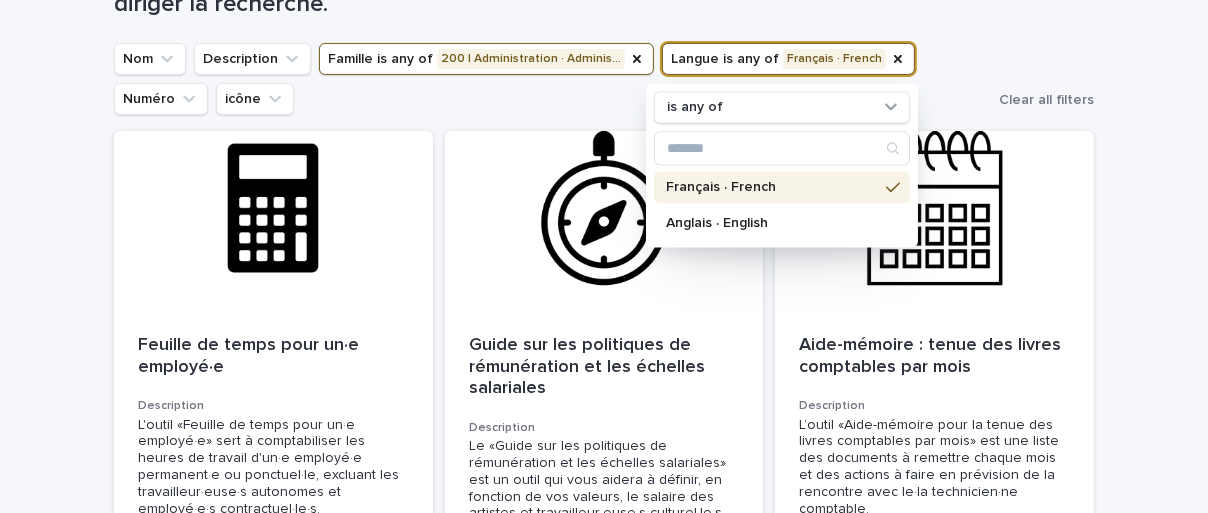 click on "Français · French" at bounding box center [772, 187] 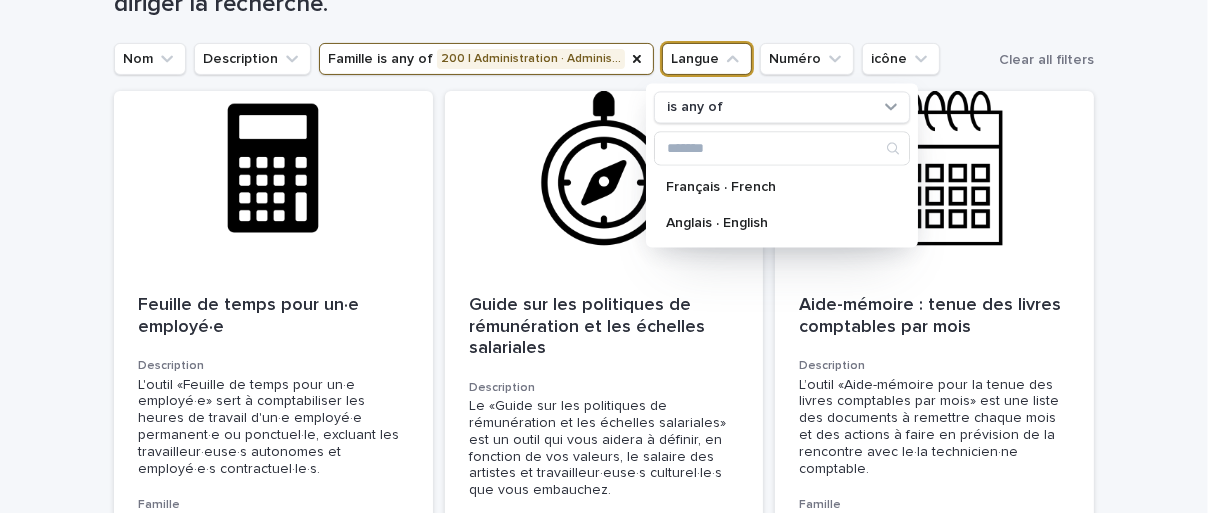 click on "Loading... Saving… Loading... Saving… Pour accéder à ces outils, nous vous invitons à parcourir le répertoire suivant. Des filtres de recherche peuvent vous aider à identifier vos outils de prédilection. Sinon, veuillez inscrire un mot-clés qui pourra diriger la recherche. Nom Description Famille is any of 200 | Administration · Adminis… Langue is any of Français · French Anglais · English Numéro icône Clear all filters Feuille de temps pour un·e employé·e Description L'outil «Feuille de temps pour un·e employé·e» sert à comptabiliser les heures de travail d'un·e employé·e permanent·e ou ponctuel·le, excluant les travailleur·euse·s autonomes et employé·e·s contractuel·le·s.
Famille 200 | Administration · Administration Langue Français · French Numéro 252 Guide sur les politiques de rémunération et les échelles salariales Description Famille 200 | Administration · Administration Langue Français · French Numéro 231 Description Famille Langue Numéro 271 Langue" at bounding box center (604, 3623) 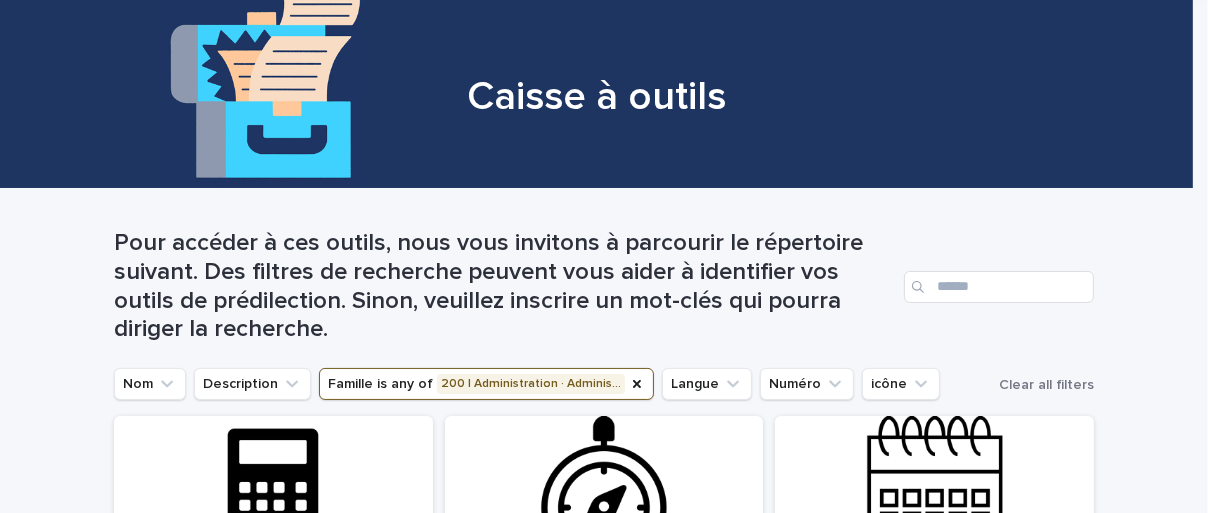 scroll, scrollTop: 100, scrollLeft: 0, axis: vertical 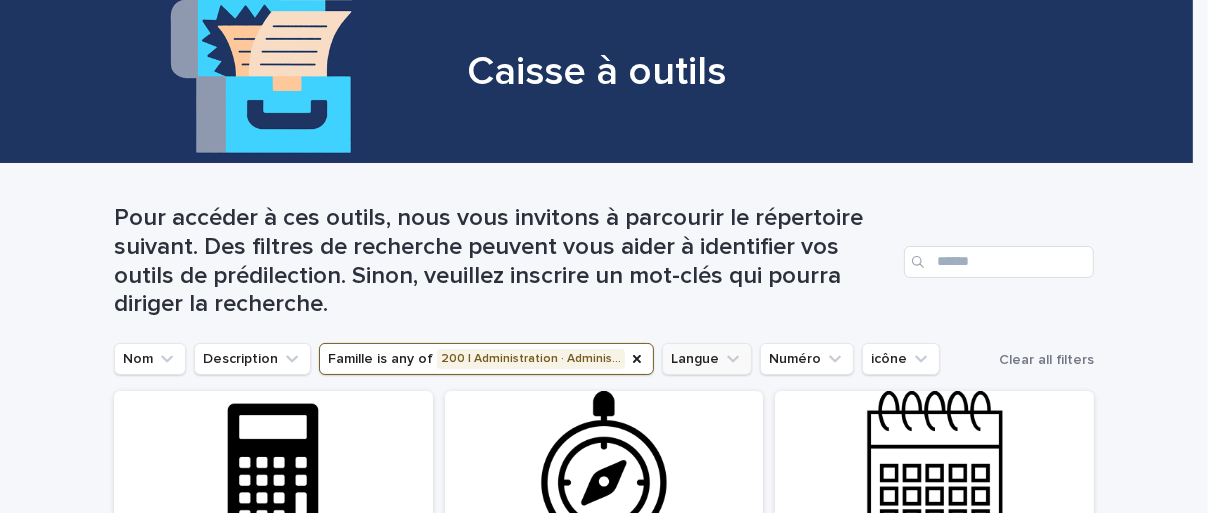 click 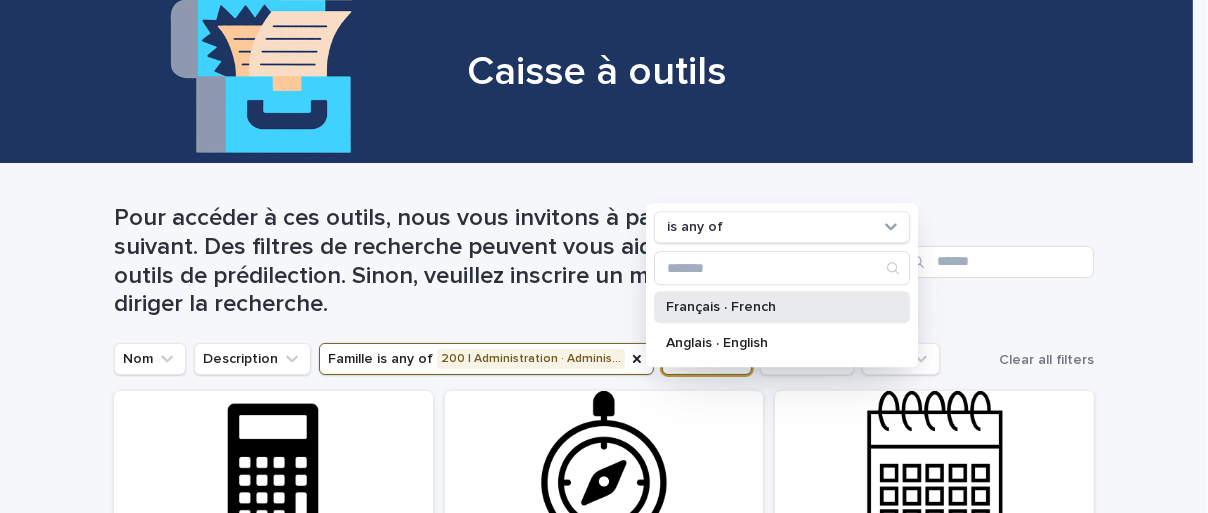 click on "Français · French" at bounding box center [772, 308] 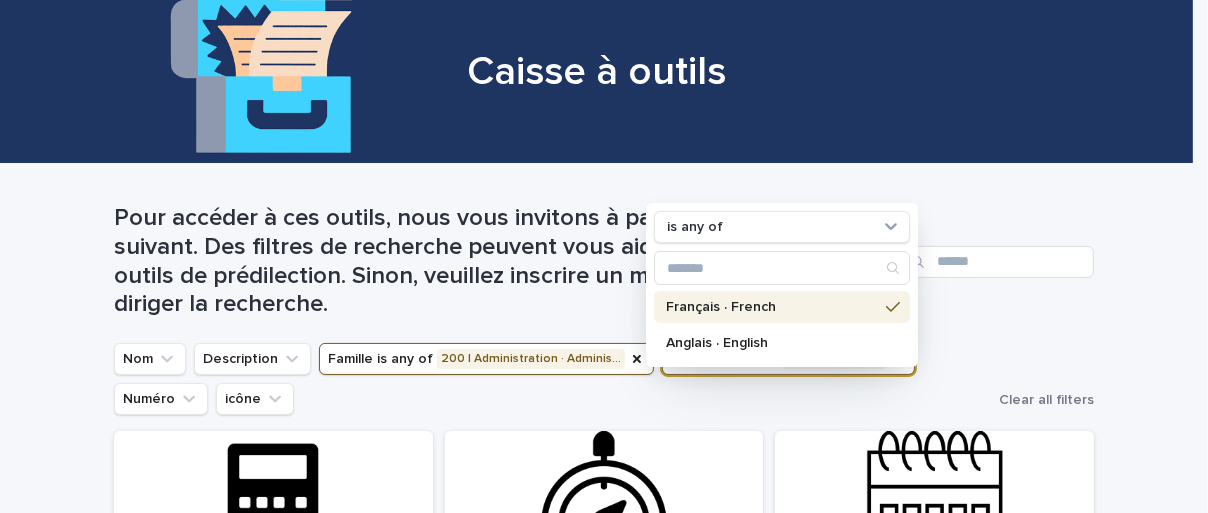 click on "Loading... Saving… Loading... Saving… Pour accéder à ces outils, nous vous invitons à parcourir le répertoire suivant. Des filtres de recherche peuvent vous aider à identifier vos outils de prédilection. Sinon, veuillez inscrire un mot-clés qui pourra diriger la recherche. Nom Description Famille is any of 200 | Administration · Adminis… Langue is any of Français · French is any of Français · French Anglais · English Numéro icône Clear all filters Feuille de temps pour un·e employé·e Description L'outil «Feuille de temps pour un·e employé·e» sert à comptabiliser les heures de travail d'un·e employé·e permanent·e ou ponctuel·le, excluant les travailleur·euse·s autonomes et employé·e·s contractuel·le·s.
Famille 200 | Administration · Administration Langue Français · French Numéro 252 Guide sur les politiques de rémunération et les échelles salariales Description Famille 200 | Administration · Administration Langue Français · French Numéro 231 Description 271" at bounding box center [604, 3918] 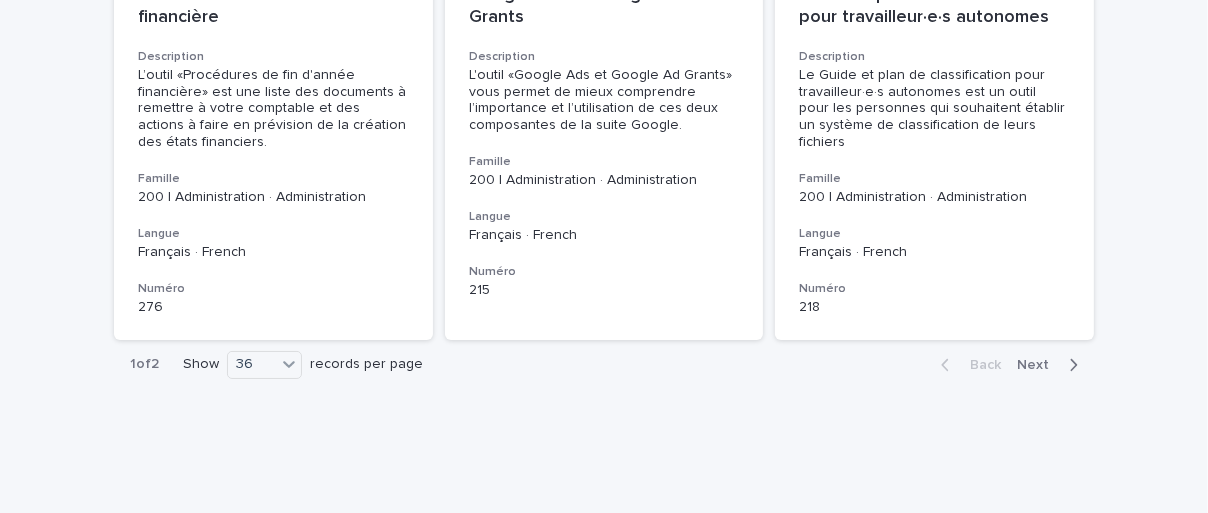 scroll, scrollTop: 7320, scrollLeft: 0, axis: vertical 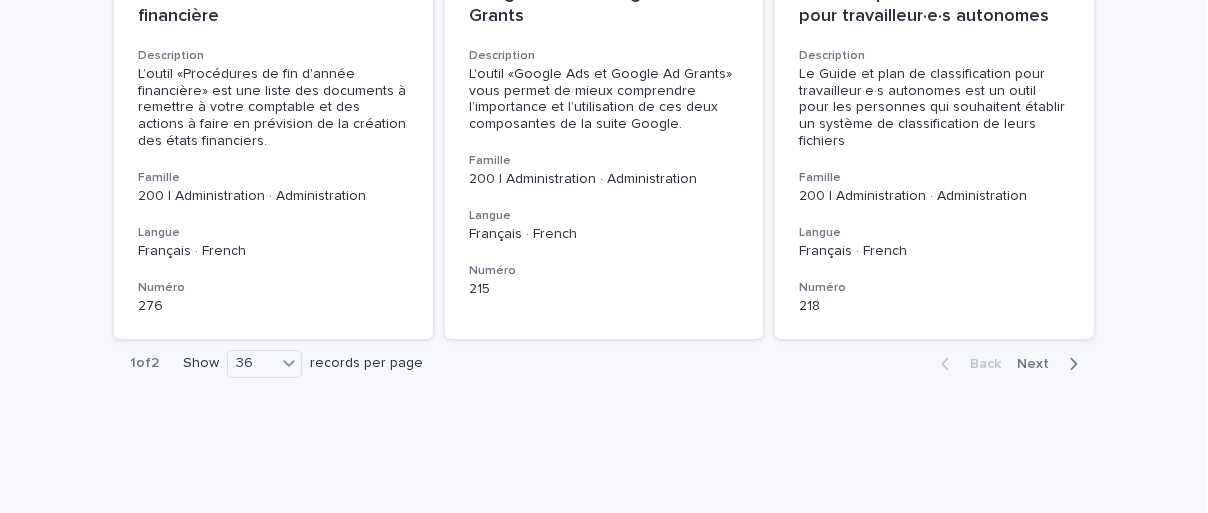 click 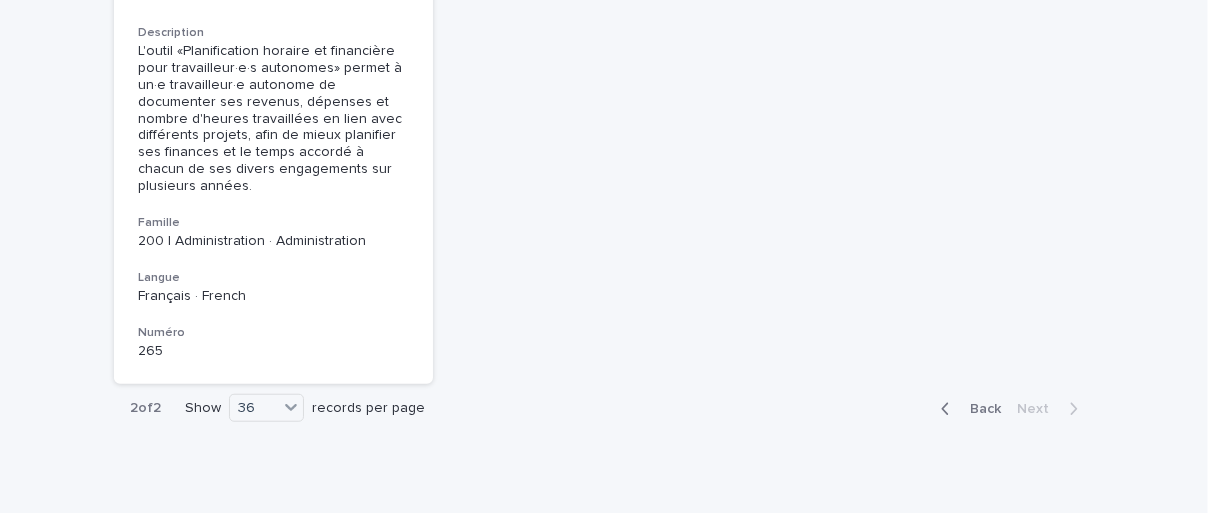 scroll, scrollTop: 1455, scrollLeft: 0, axis: vertical 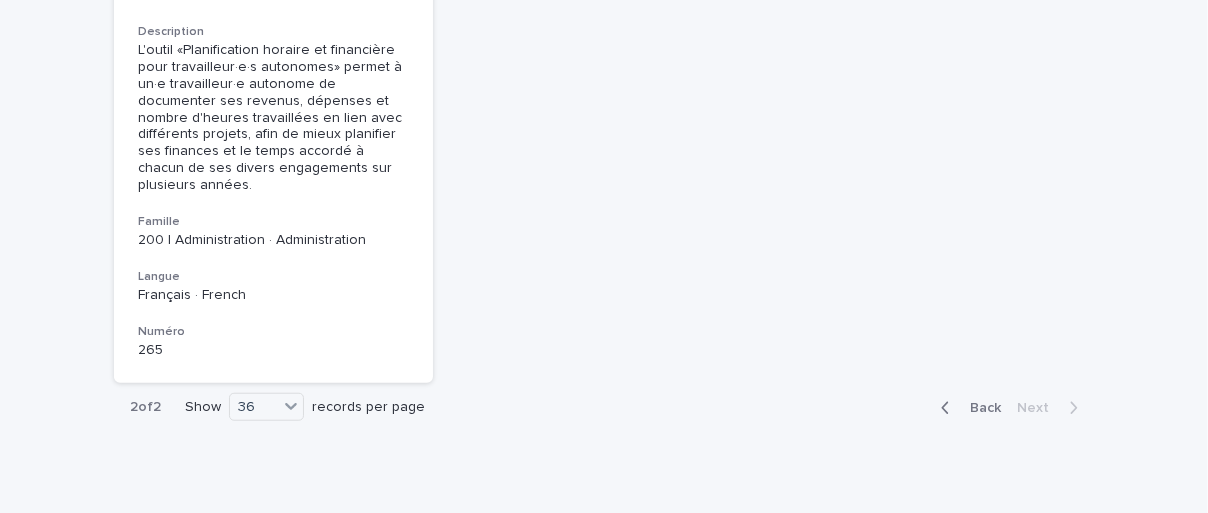 click 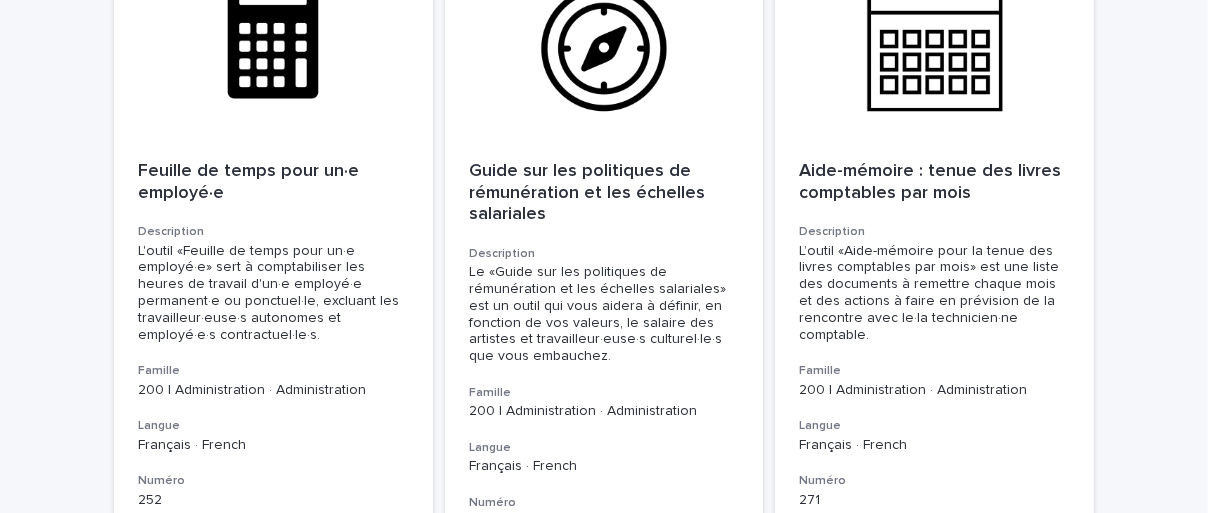 scroll, scrollTop: 600, scrollLeft: 0, axis: vertical 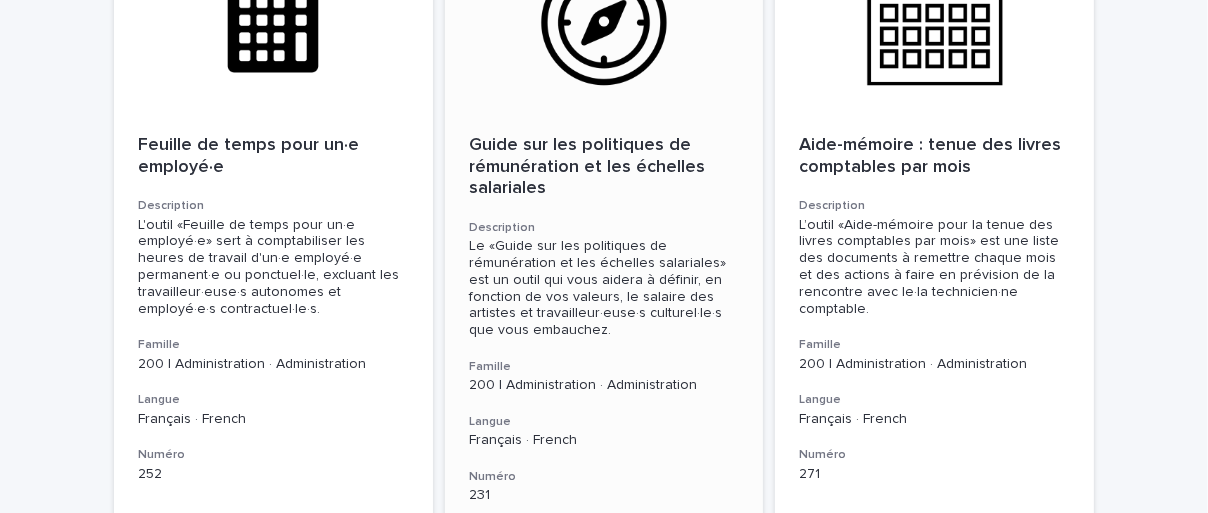 click on "Guide sur les politiques de rémunération et les échelles salariales" at bounding box center (604, 167) 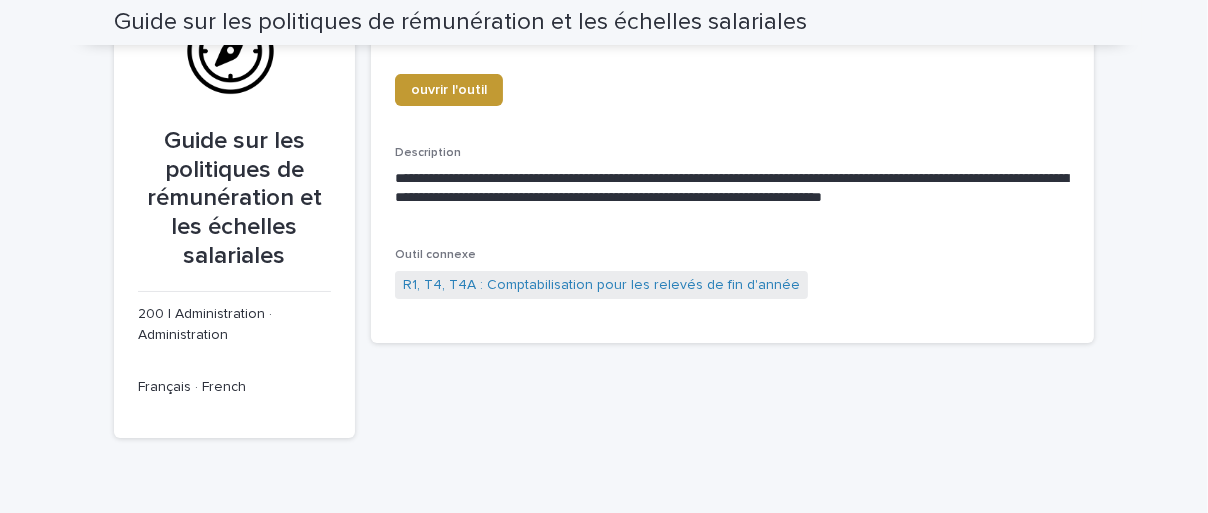 scroll, scrollTop: 46, scrollLeft: 0, axis: vertical 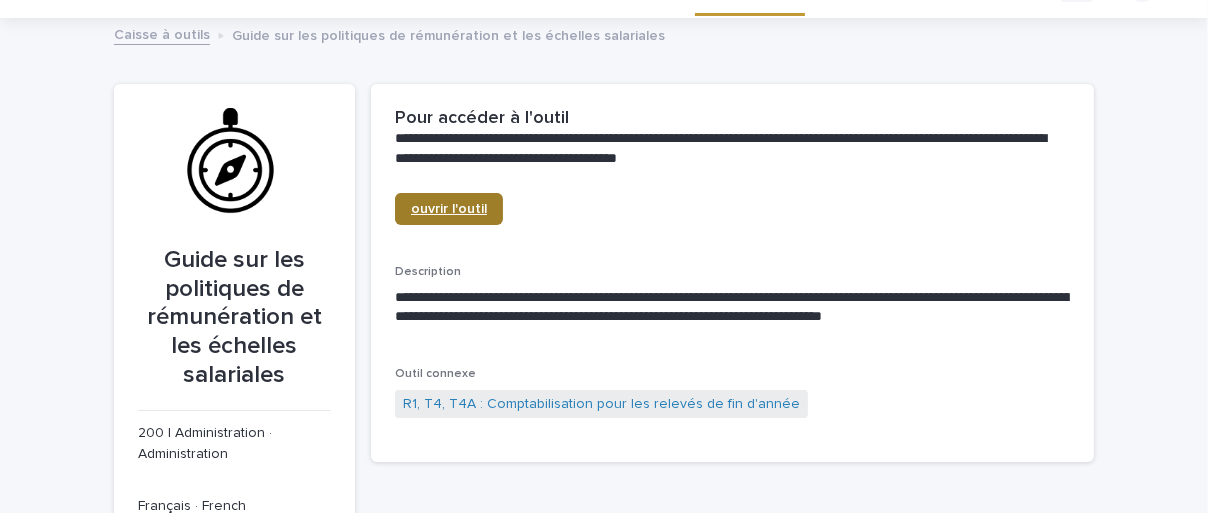 click on "ouvrir l'outil" at bounding box center (449, 209) 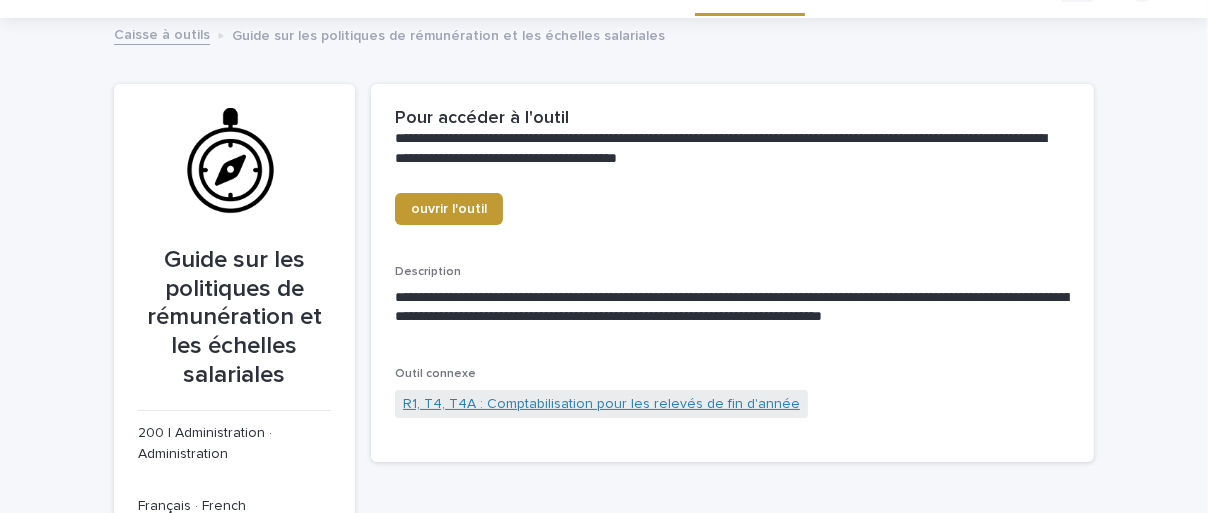 click on "R1, T4, T4A : Comptabilisation pour les relevés de fin d'année" at bounding box center [601, 404] 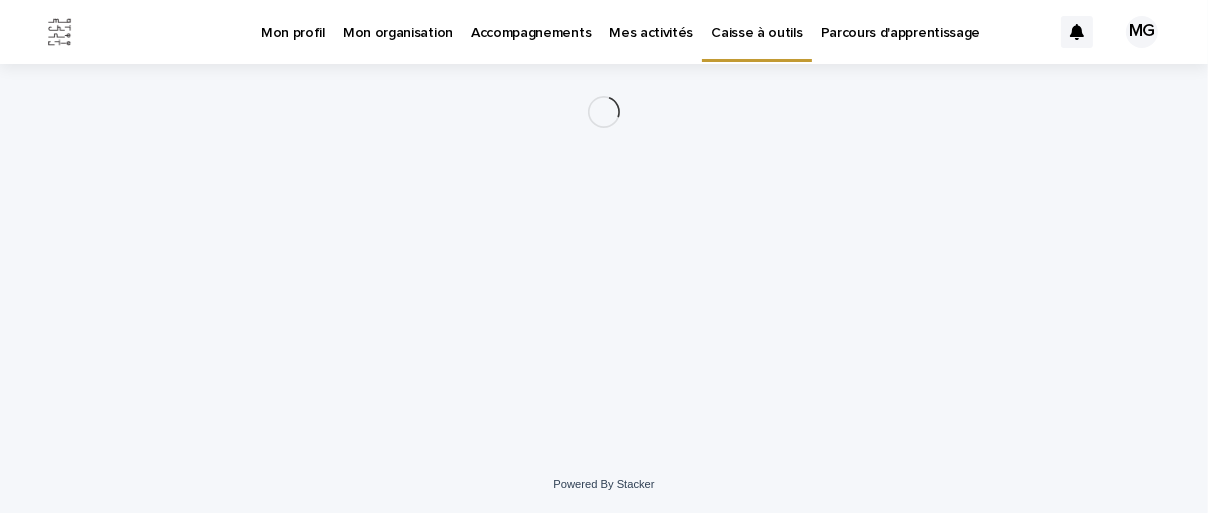 scroll, scrollTop: 0, scrollLeft: 0, axis: both 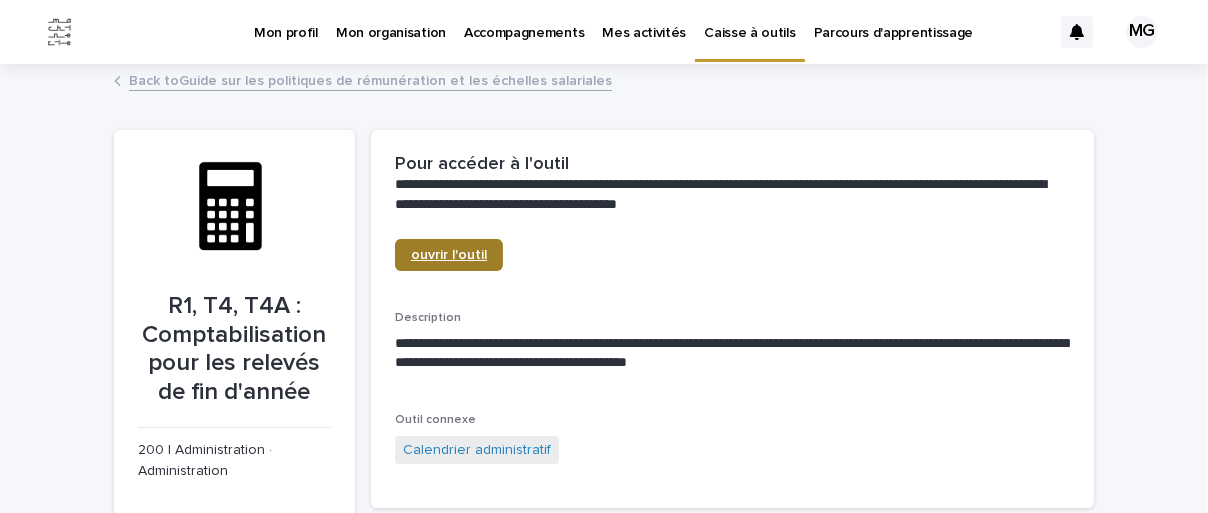 click on "ouvrir l'outil" at bounding box center [449, 255] 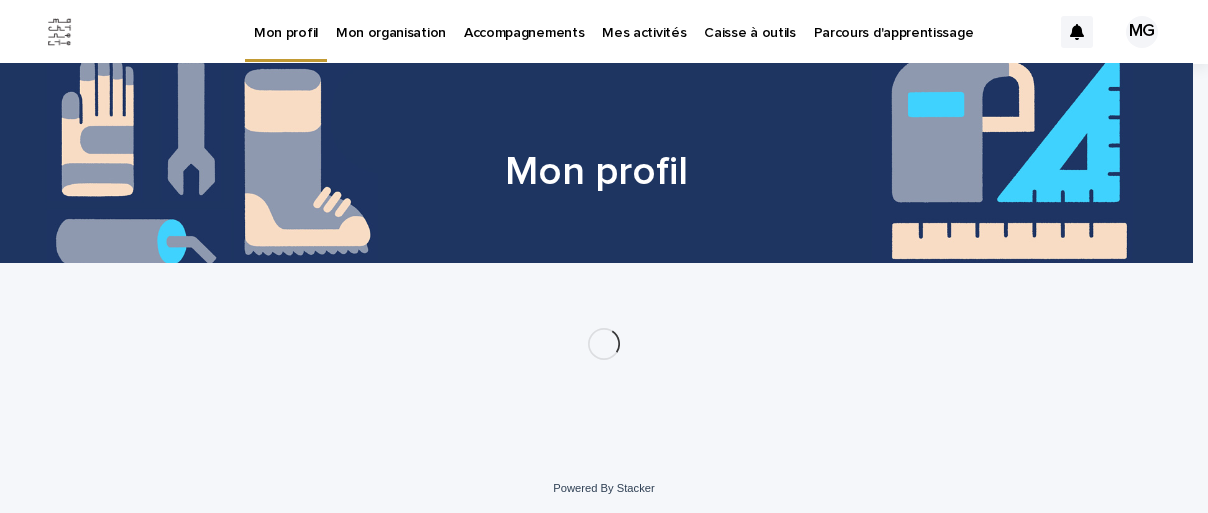 scroll, scrollTop: 0, scrollLeft: 0, axis: both 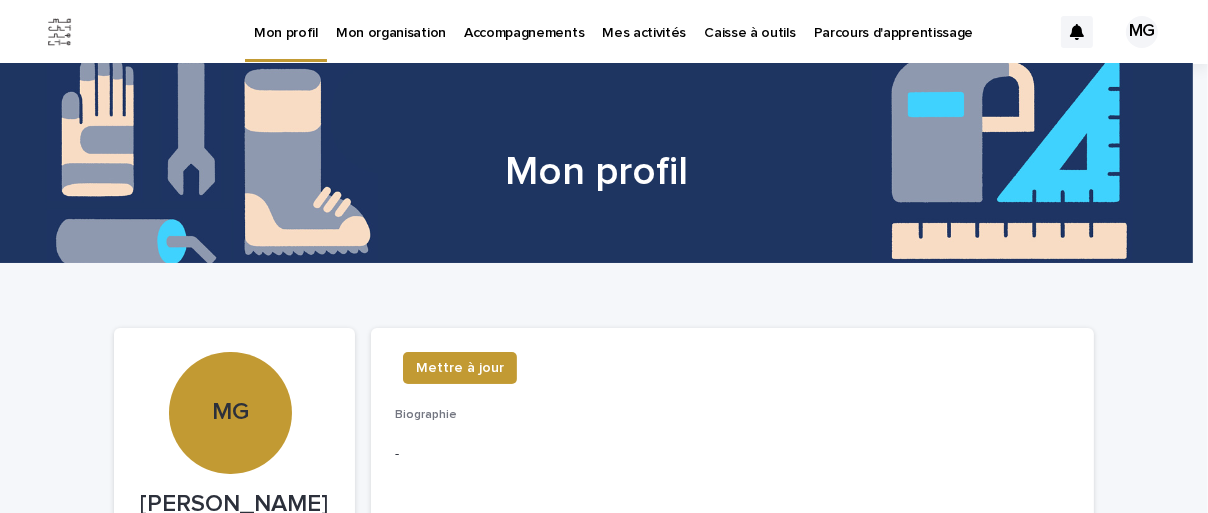 click on "Caisse à outils" at bounding box center (749, 21) 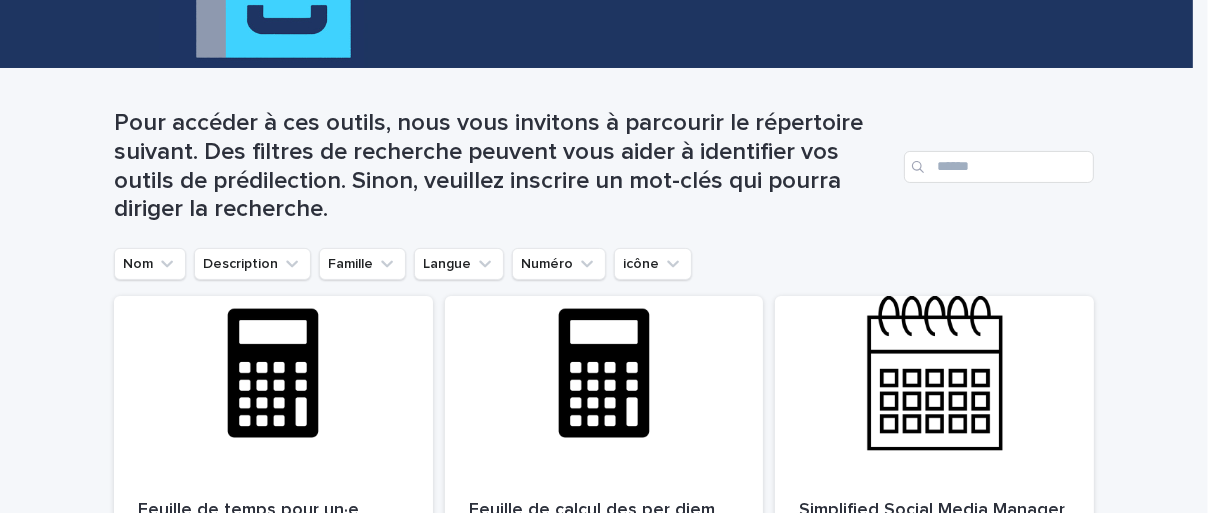 scroll, scrollTop: 200, scrollLeft: 0, axis: vertical 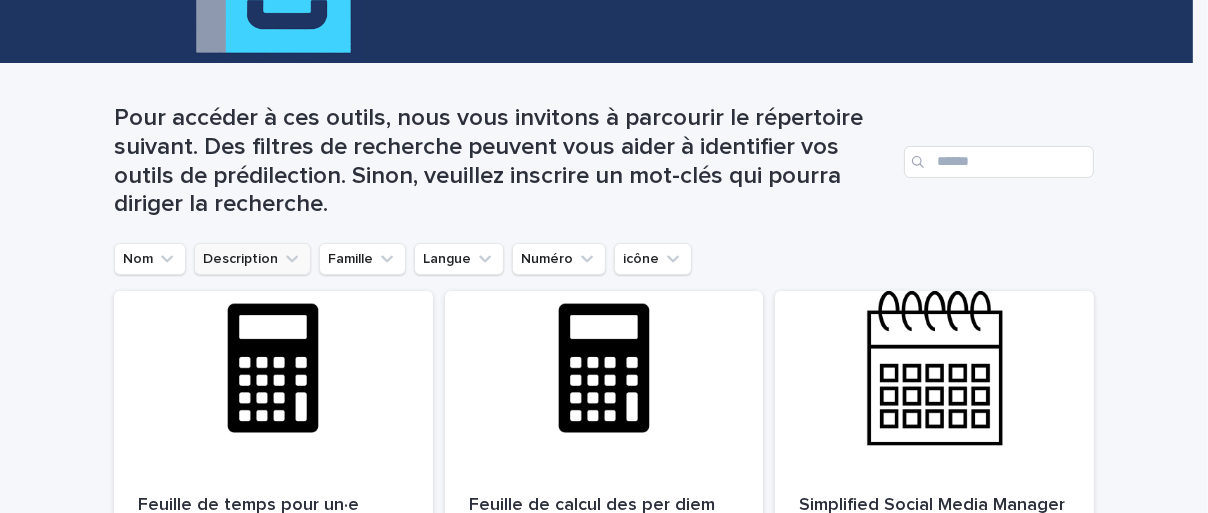 click 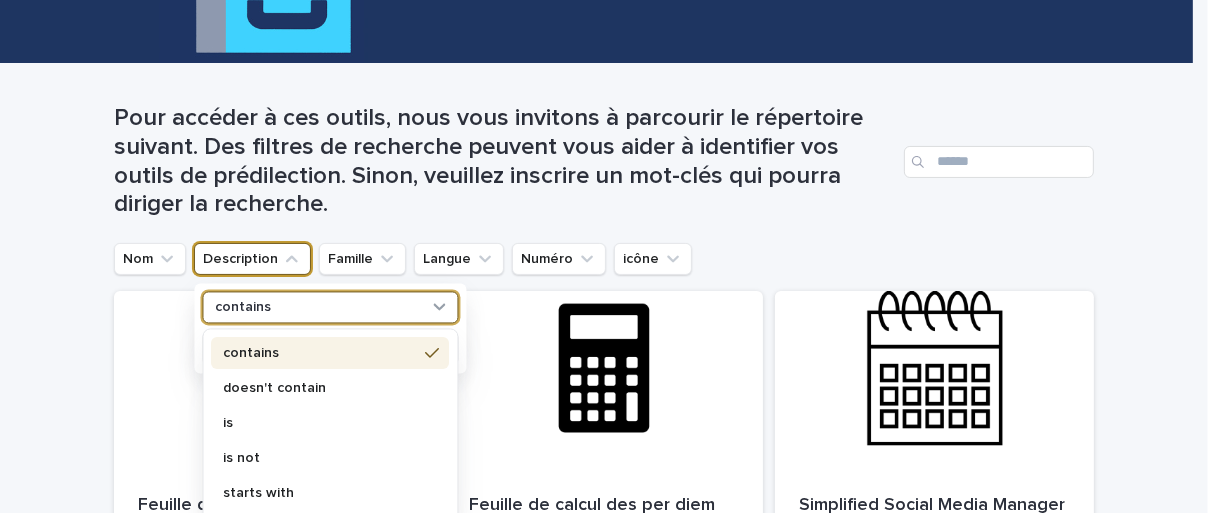 click 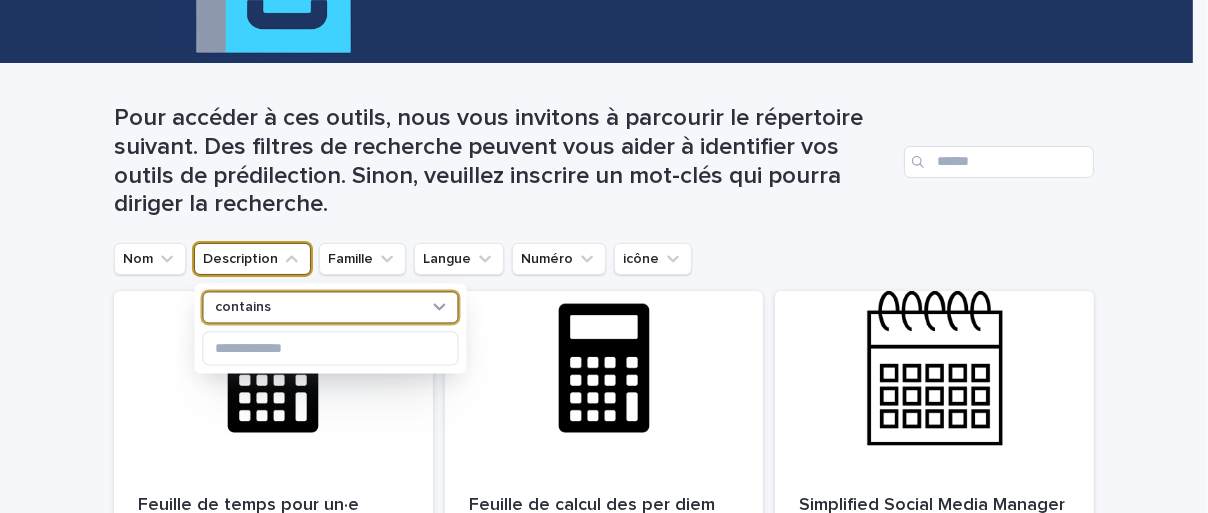 click 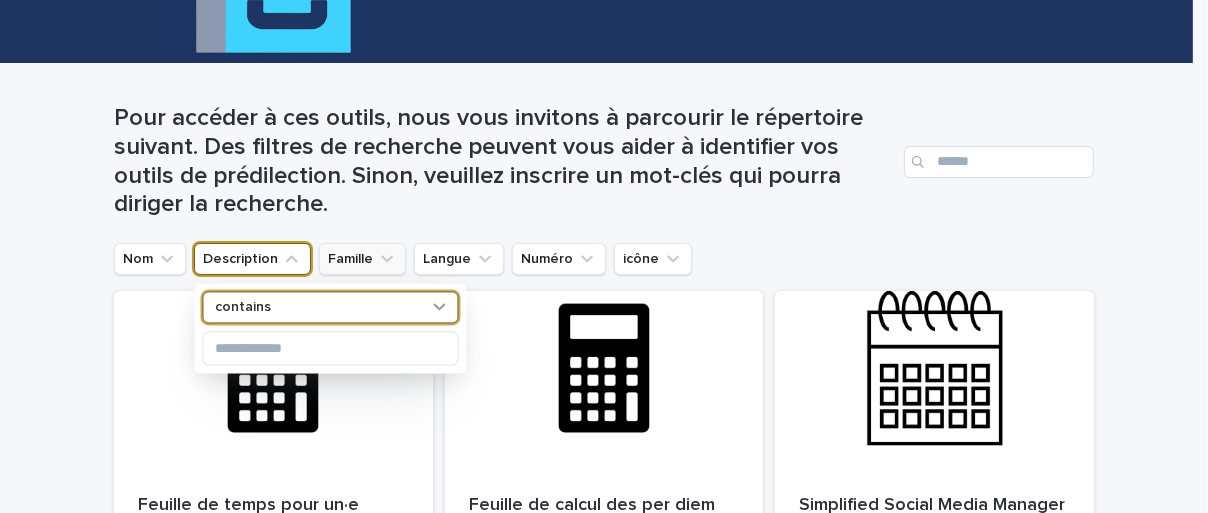 click 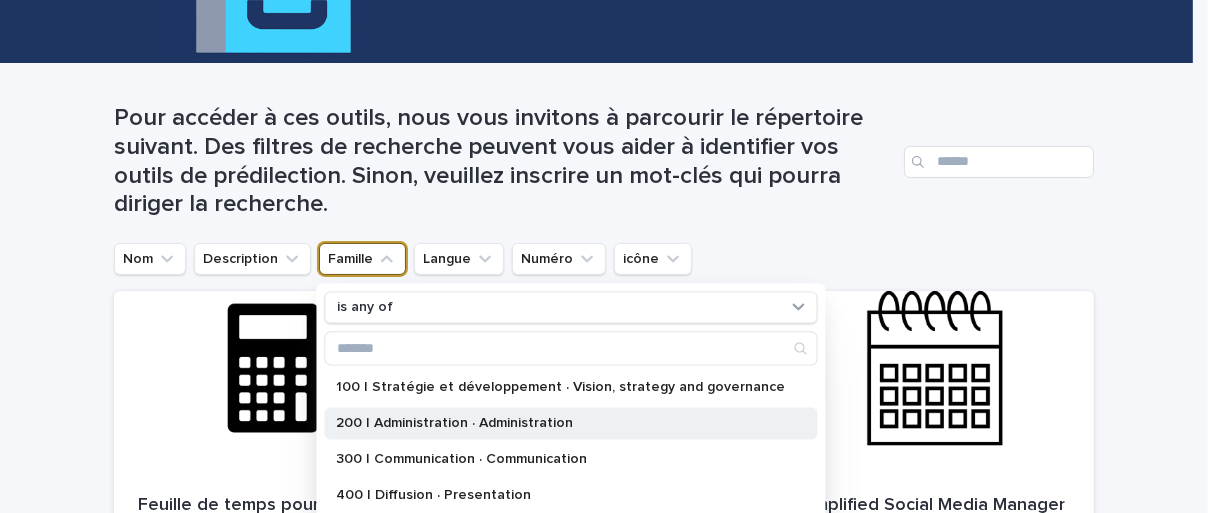 click on "200 | Administration · Administration" at bounding box center [561, 423] 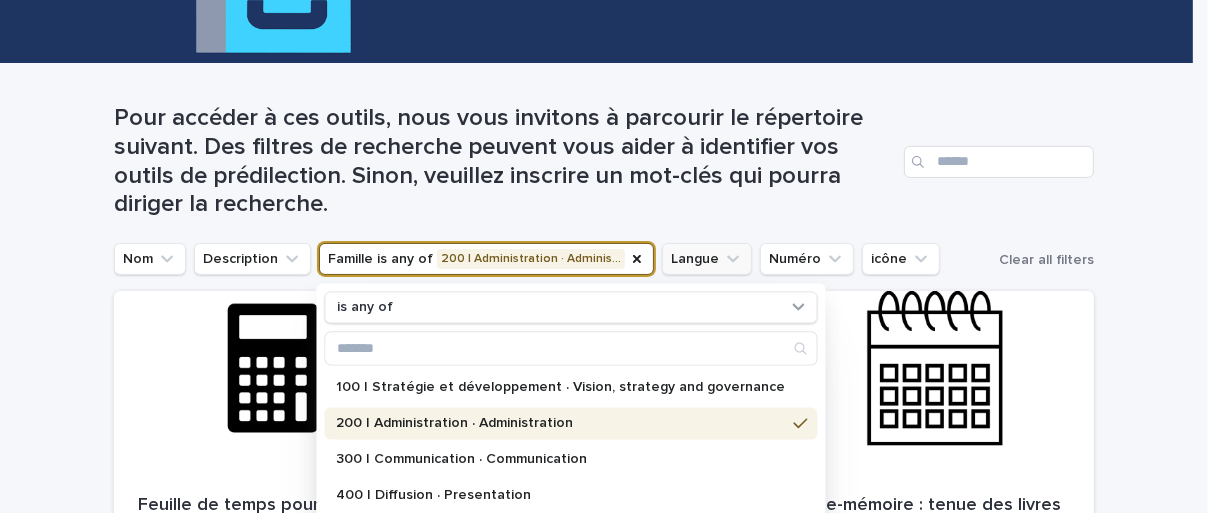 click 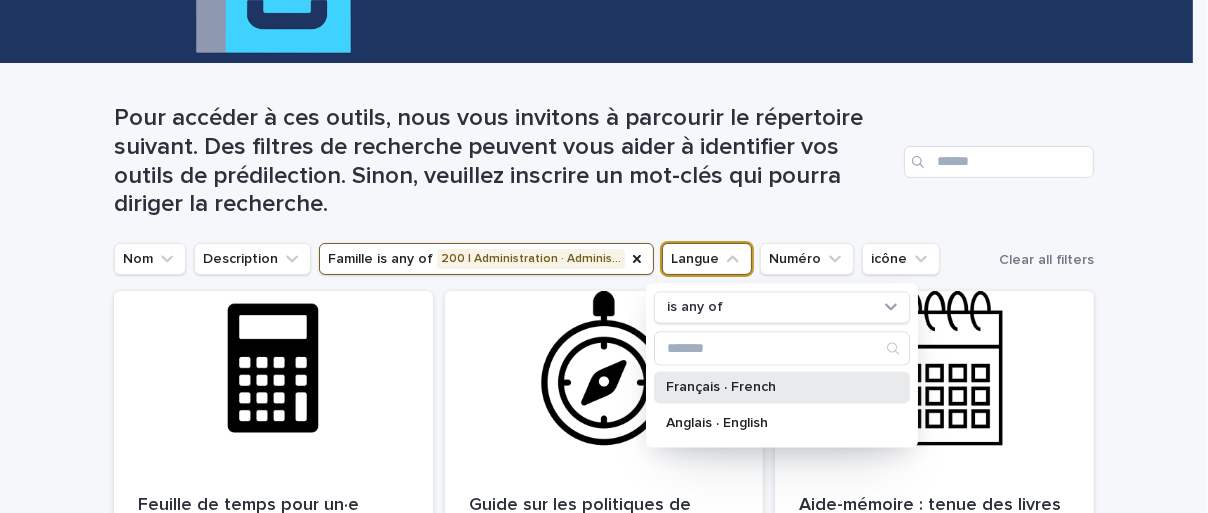 click on "Français · French" at bounding box center [772, 387] 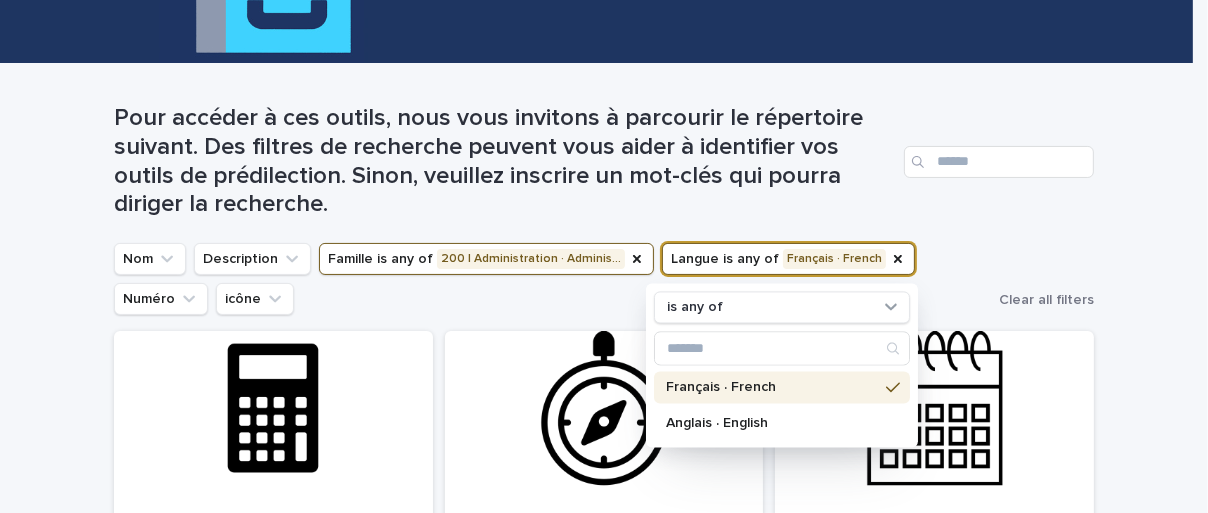 click on "Loading... Saving… Loading... Saving… Pour accéder à ces outils, nous vous invitons à parcourir le répertoire suivant. Des filtres de recherche peuvent vous aider à identifier vos outils de prédilection. Sinon, veuillez inscrire un mot-clés qui pourra diriger la recherche. Nom Description Famille is any of 200 | Administration · Adminis… Langue is any of Français · French is any of Français · French Anglais · English Numéro icône Clear all filters Feuille de temps pour un·e employé·e Description L'outil «Feuille de temps pour un·e employé·e» sert à comptabiliser les heures de travail d'un·e employé·e permanent·e ou ponctuel·le, excluant les travailleur·euse·s autonomes et employé·e·s contractuel·le·s.
Famille 200 | Administration · Administration Langue Français · French Numéro 252 Guide sur les politiques de rémunération et les échelles salariales Description Famille 200 | Administration · Administration Langue Français · French Numéro 231 Description 271" at bounding box center [604, 3811] 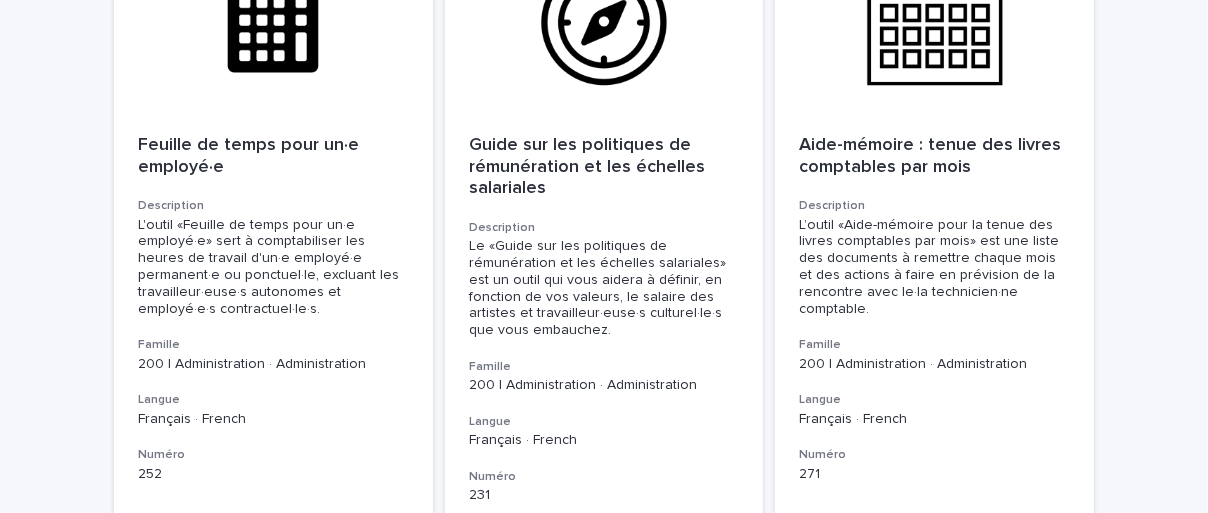 scroll, scrollTop: 500, scrollLeft: 0, axis: vertical 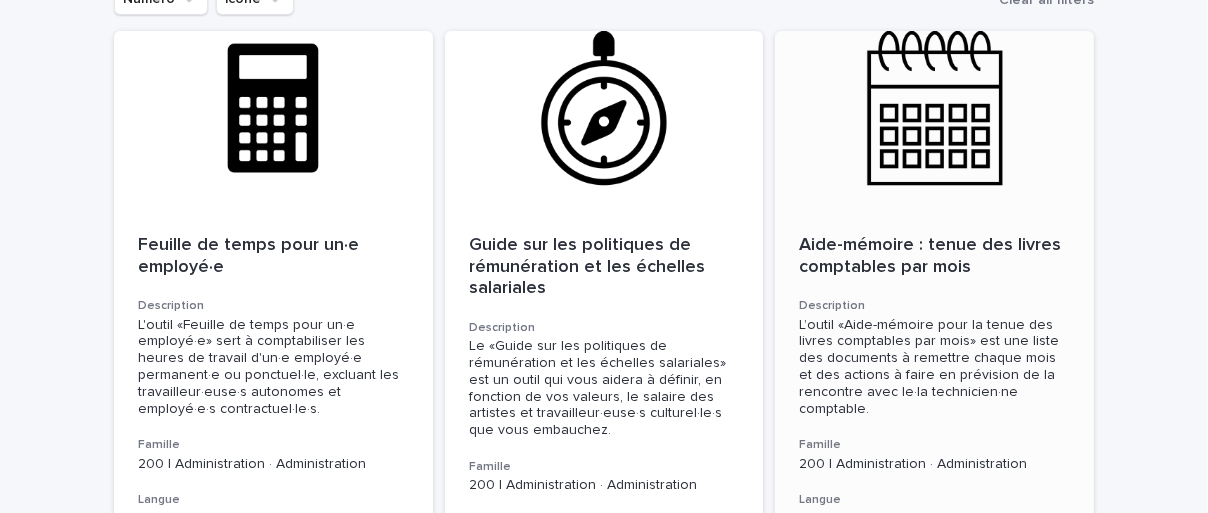 click on "Aide-mémoire : tenue des livres comptables par mois" at bounding box center (934, 256) 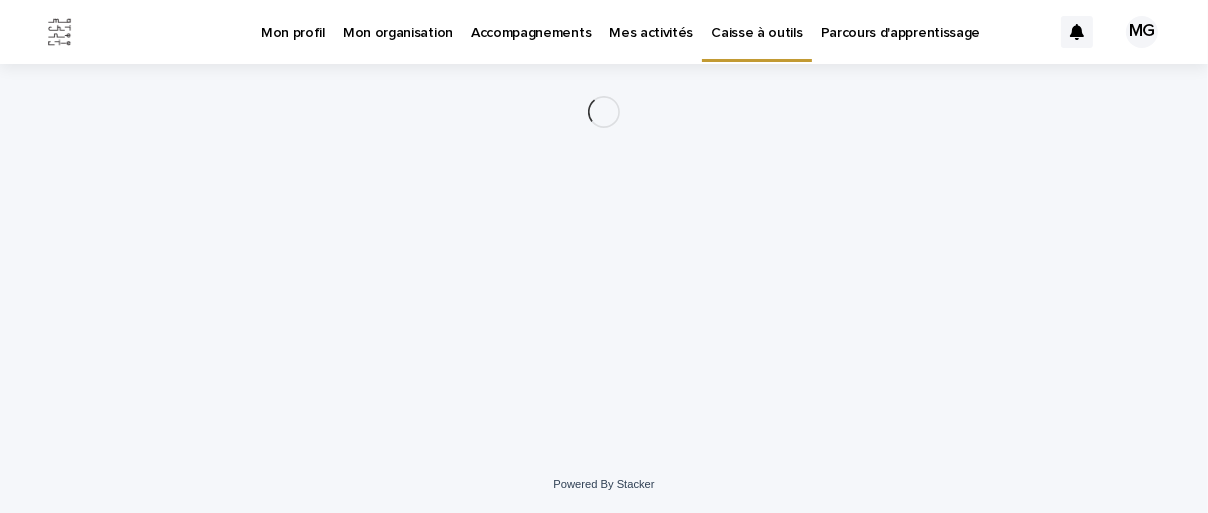 scroll, scrollTop: 0, scrollLeft: 0, axis: both 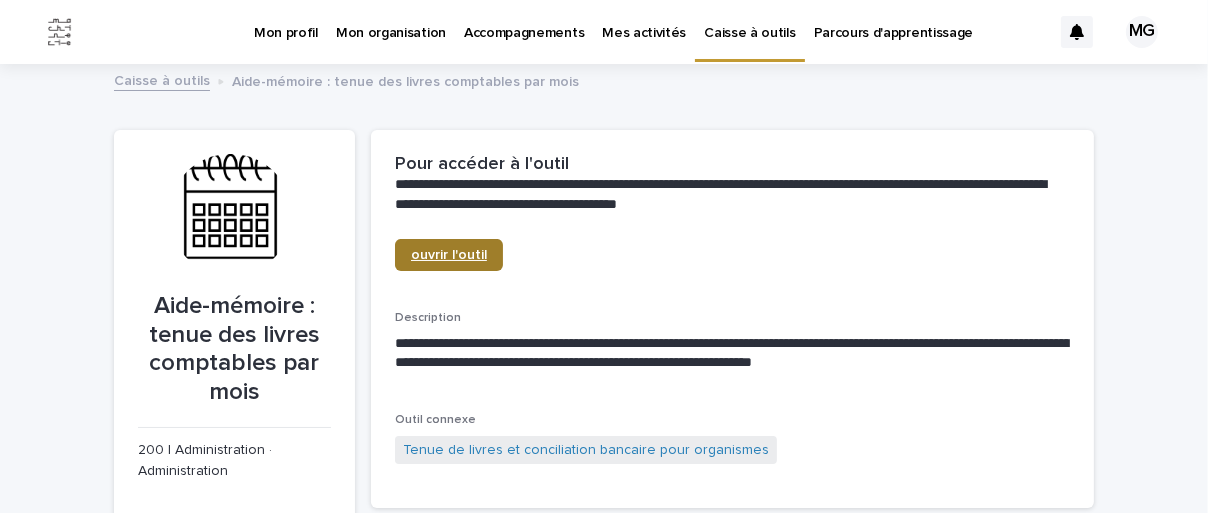 click on "ouvrir l'outil" at bounding box center [449, 255] 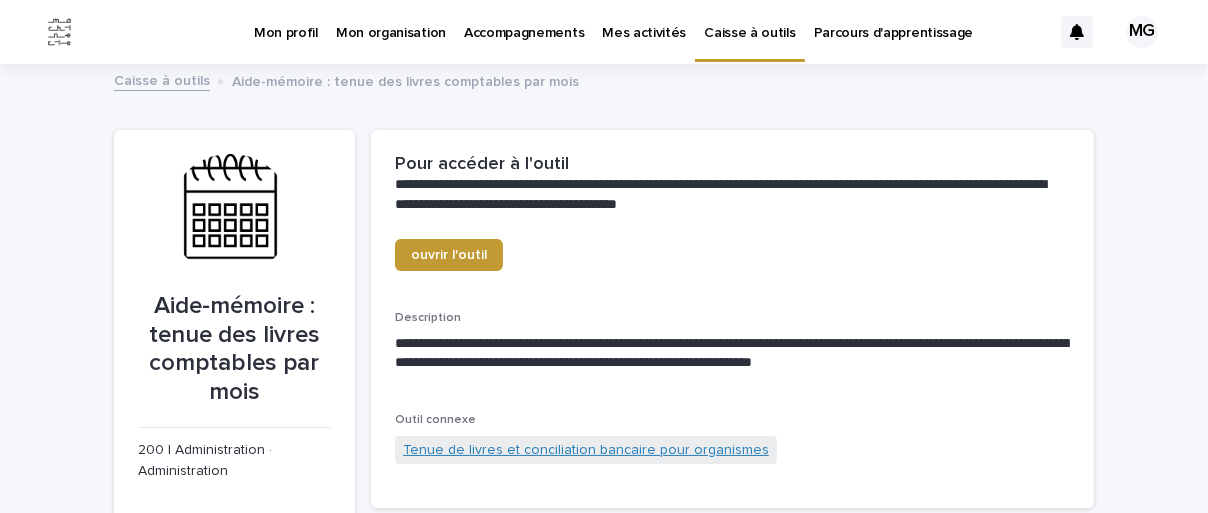 click on "Tenue de livres et conciliation bancaire pour organismes" at bounding box center [586, 450] 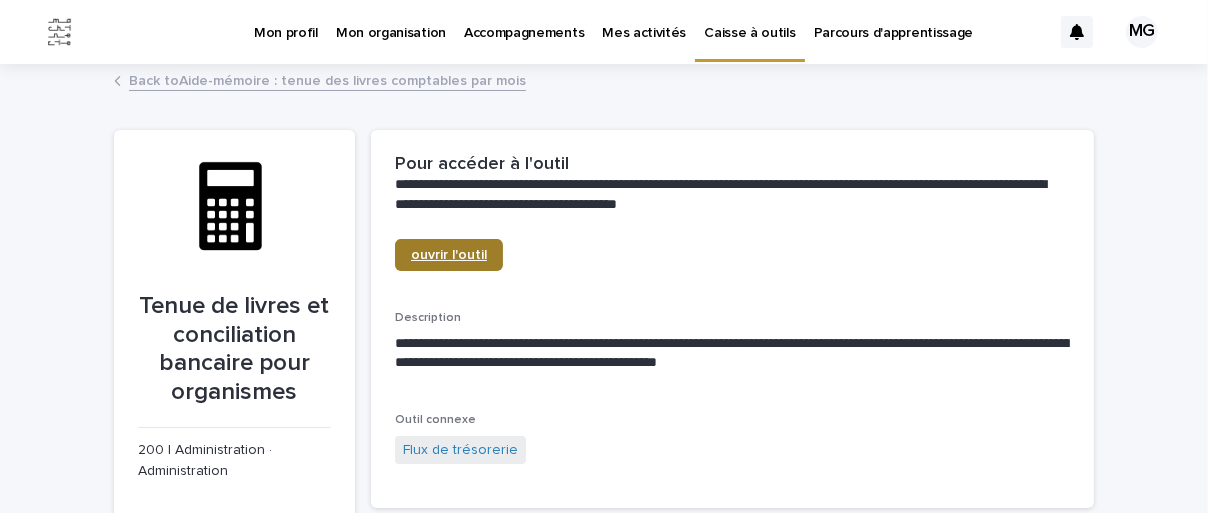 click on "ouvrir l'outil" at bounding box center [449, 255] 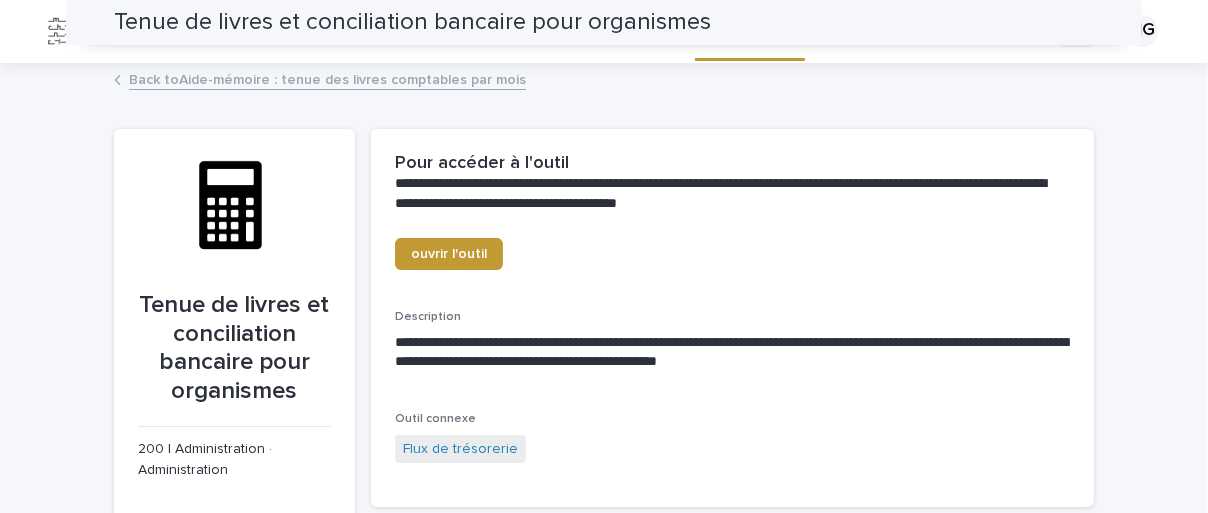 scroll, scrollTop: 0, scrollLeft: 0, axis: both 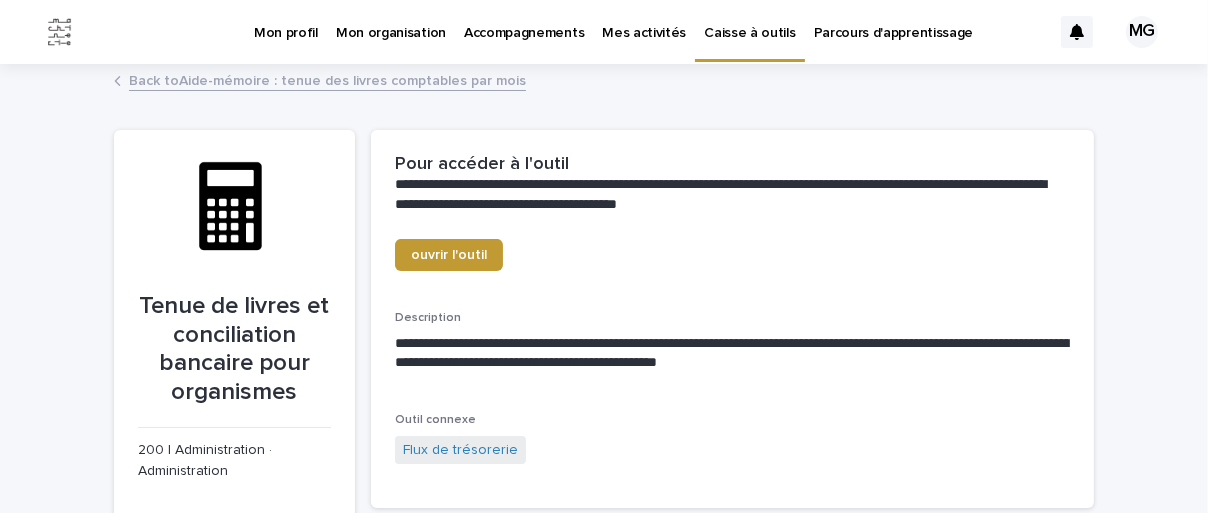 click on "Back to  Aide-mémoire : tenue des livres comptables par mois" at bounding box center (327, 79) 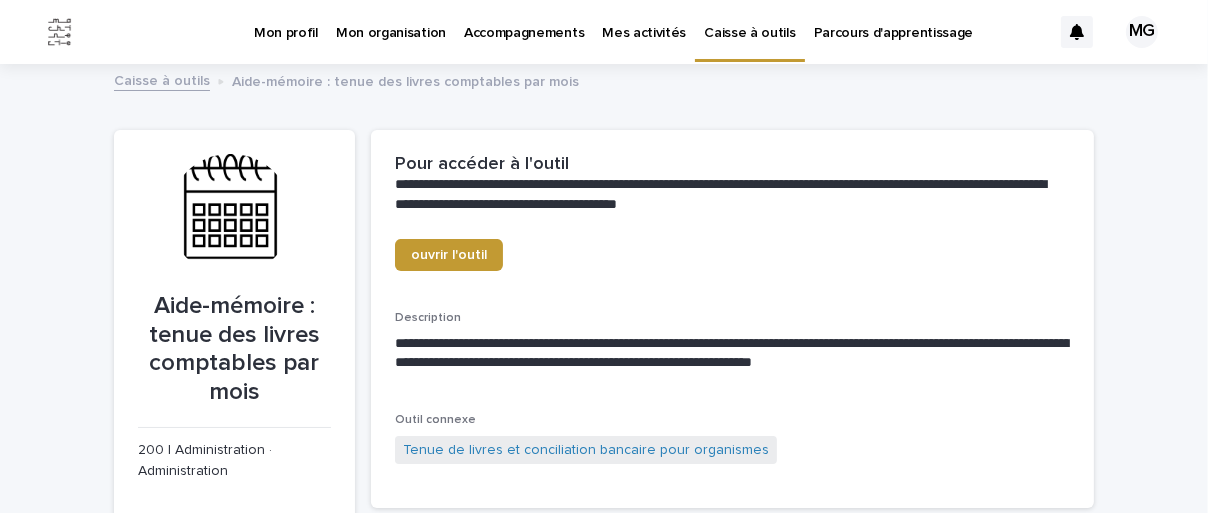 click on "Caisse à outils" at bounding box center [162, 79] 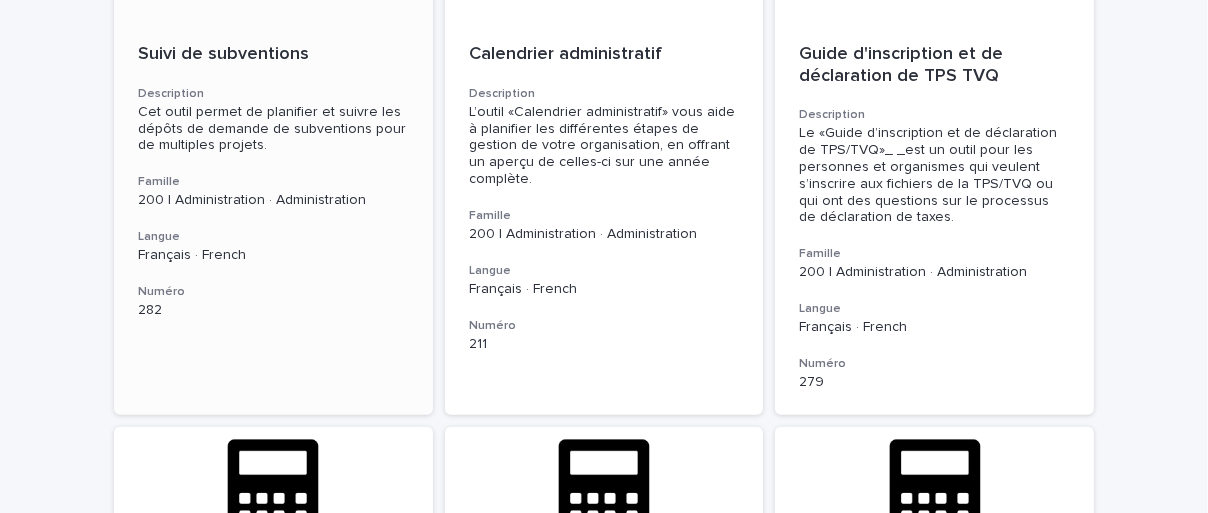 scroll, scrollTop: 1200, scrollLeft: 0, axis: vertical 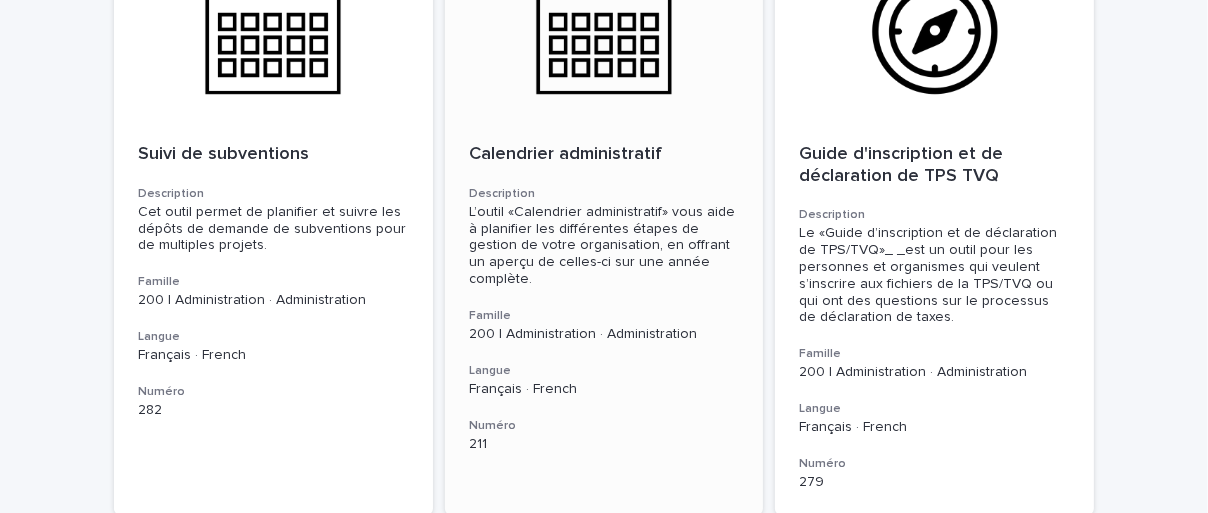 click at bounding box center (604, 30) 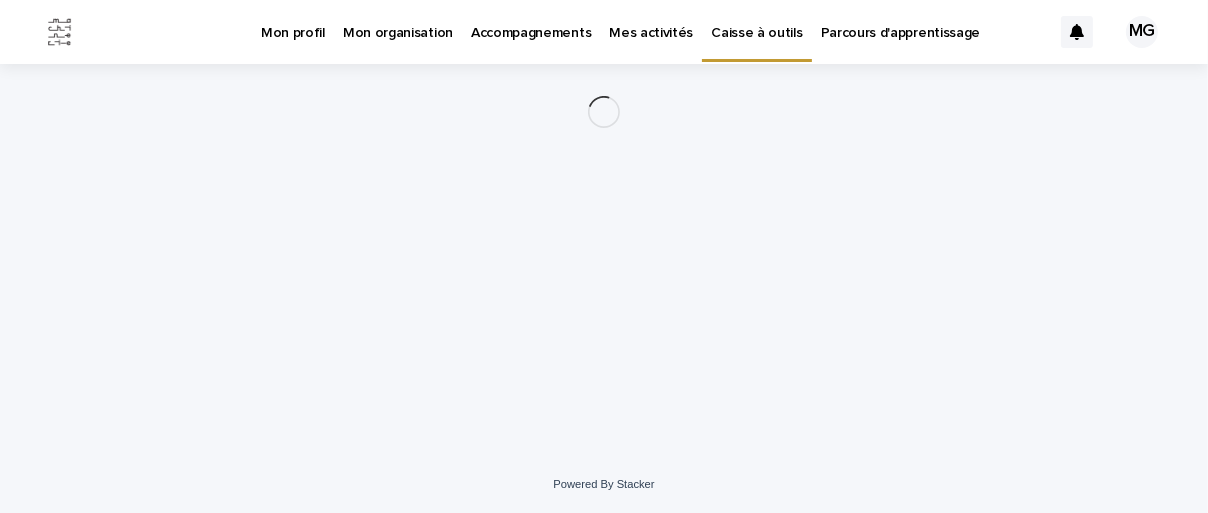 scroll, scrollTop: 0, scrollLeft: 0, axis: both 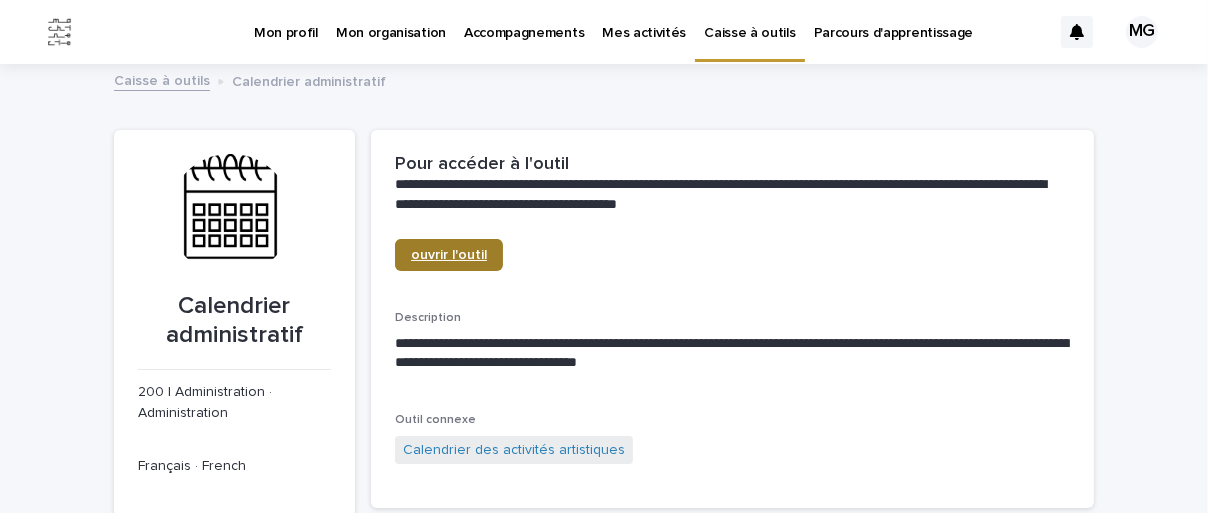 click on "ouvrir l'outil" at bounding box center [449, 255] 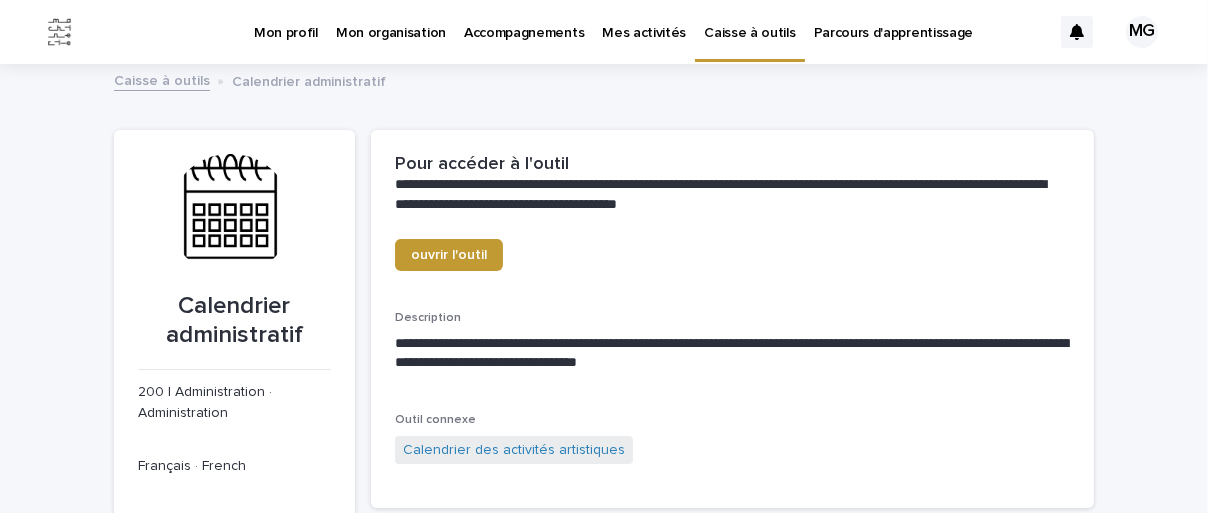 click on "Caisse à outils" at bounding box center (162, 79) 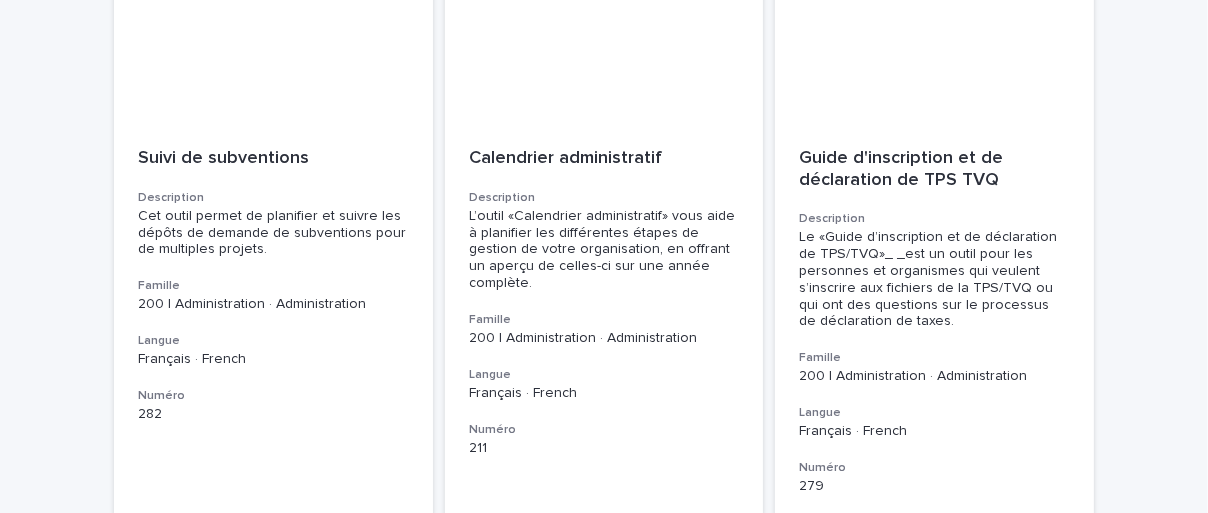 scroll, scrollTop: 1200, scrollLeft: 0, axis: vertical 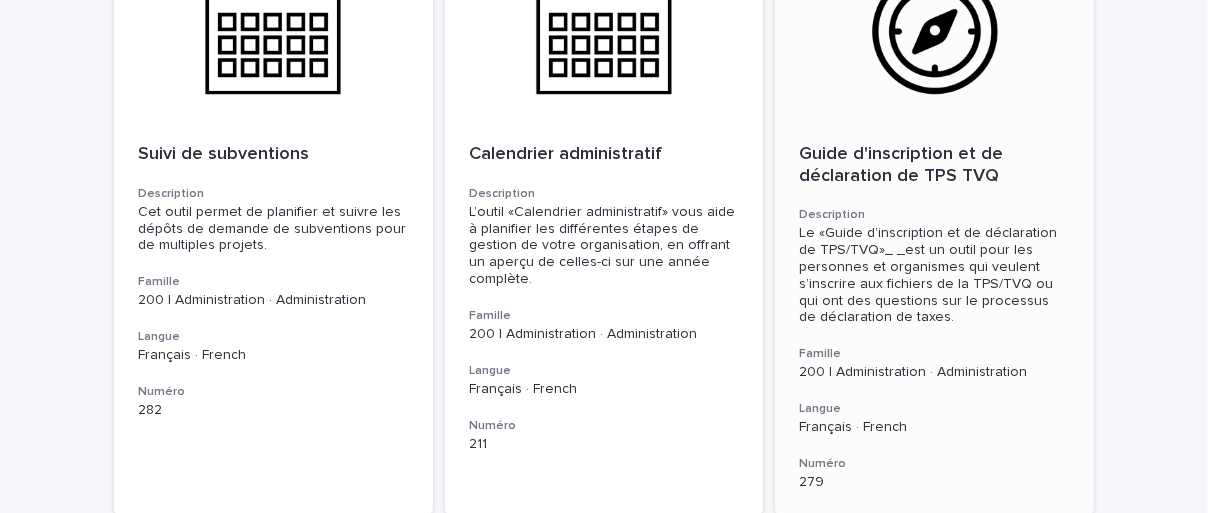 click on "Guide d'inscription et de déclaration de TPS TVQ" at bounding box center (934, 165) 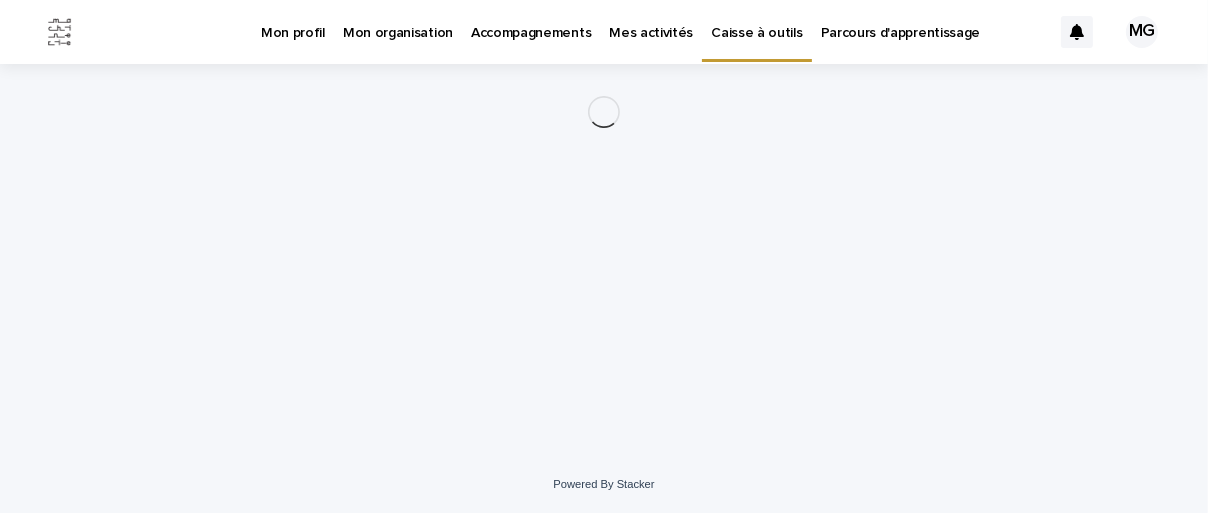 scroll, scrollTop: 0, scrollLeft: 0, axis: both 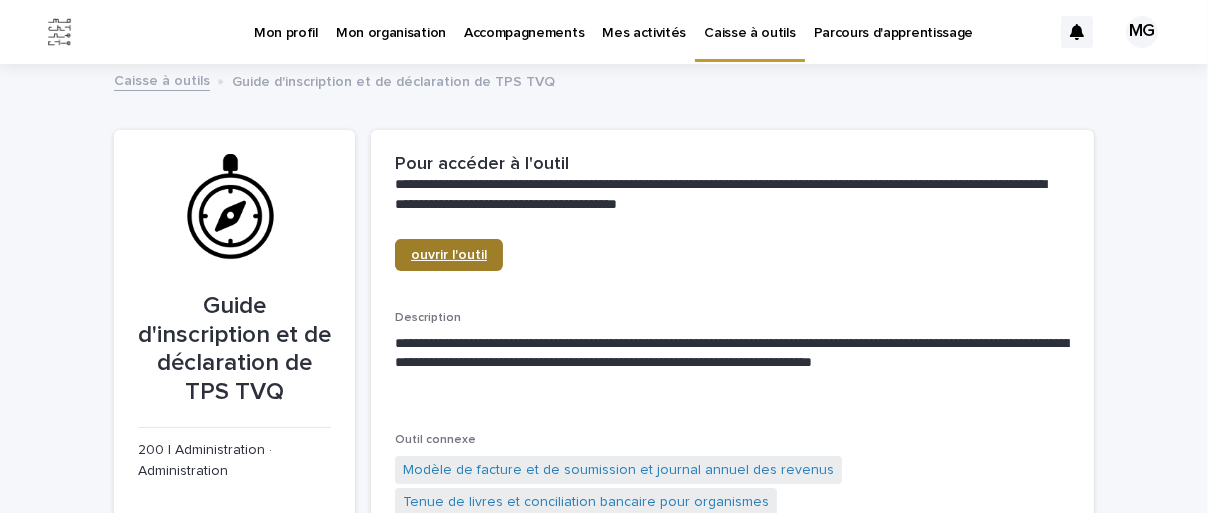 click on "ouvrir l'outil" at bounding box center (449, 255) 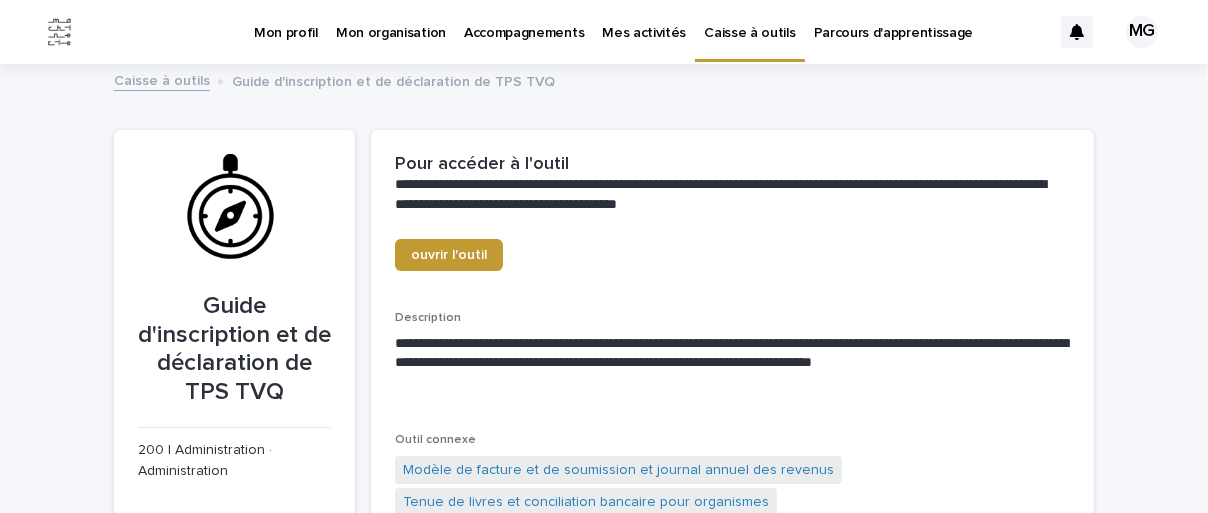 click on "Caisse à outils" at bounding box center (162, 79) 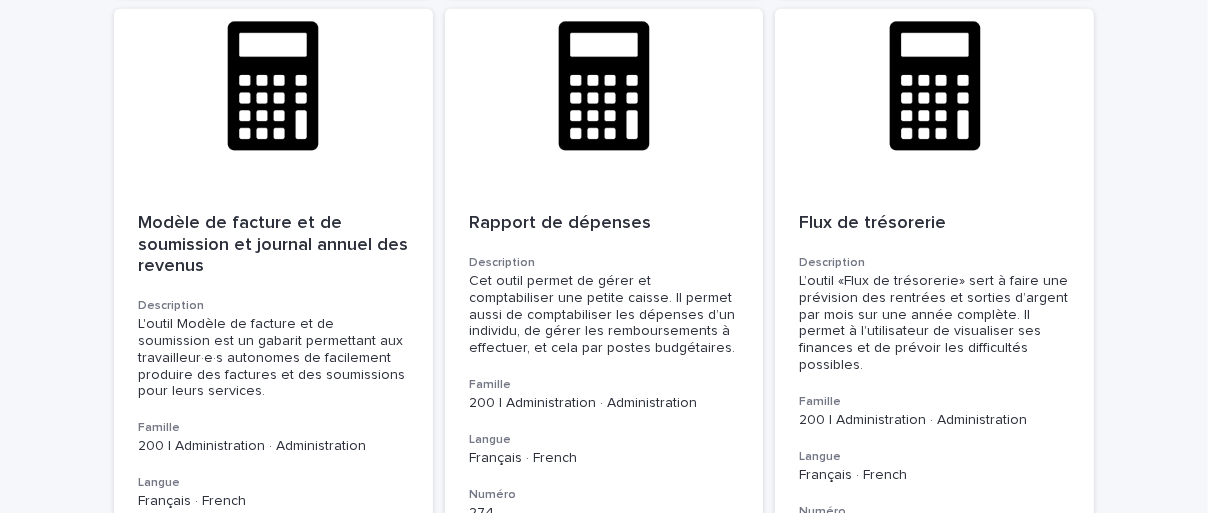 scroll, scrollTop: 1800, scrollLeft: 0, axis: vertical 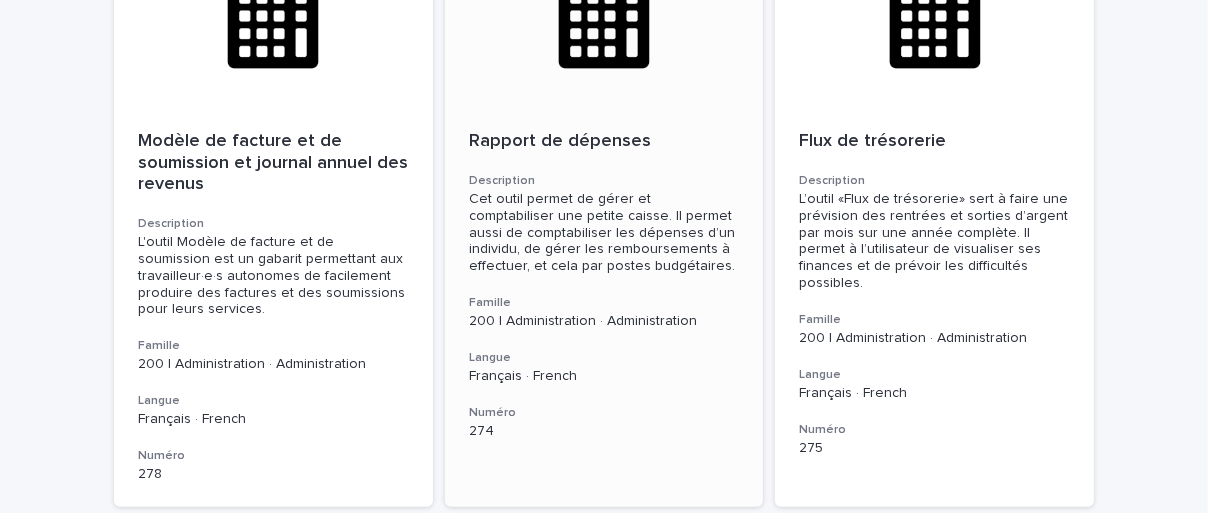 click on "Rapport de dépenses" at bounding box center (604, 142) 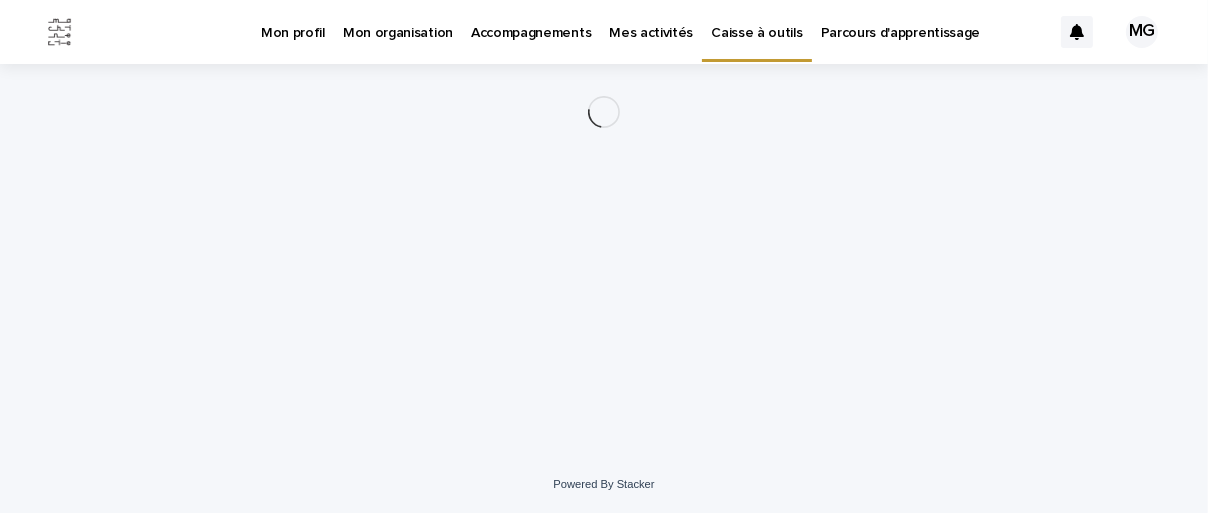 scroll, scrollTop: 0, scrollLeft: 0, axis: both 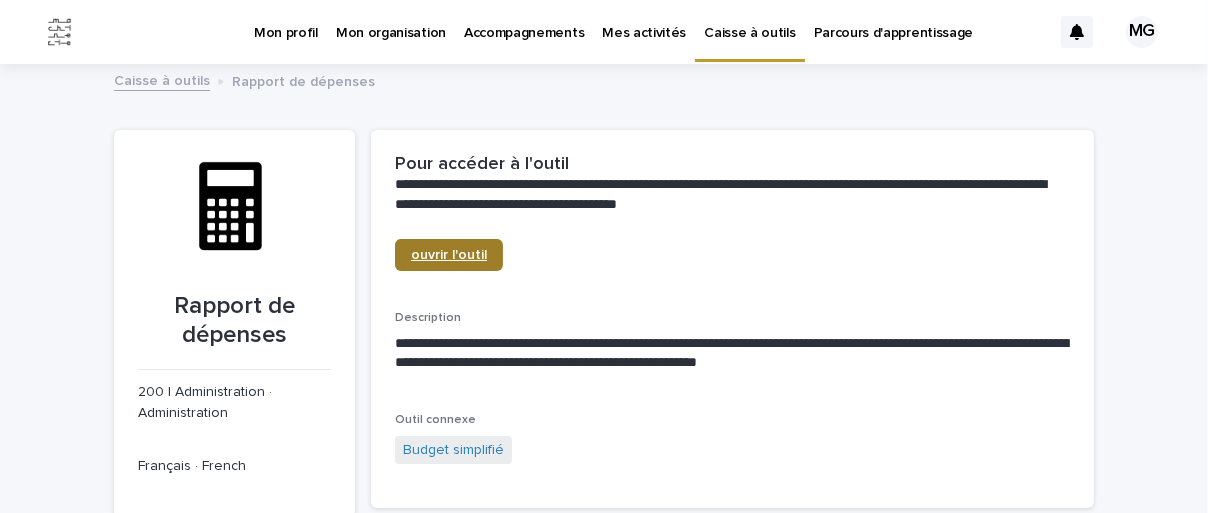 click on "ouvrir l'outil" at bounding box center [449, 255] 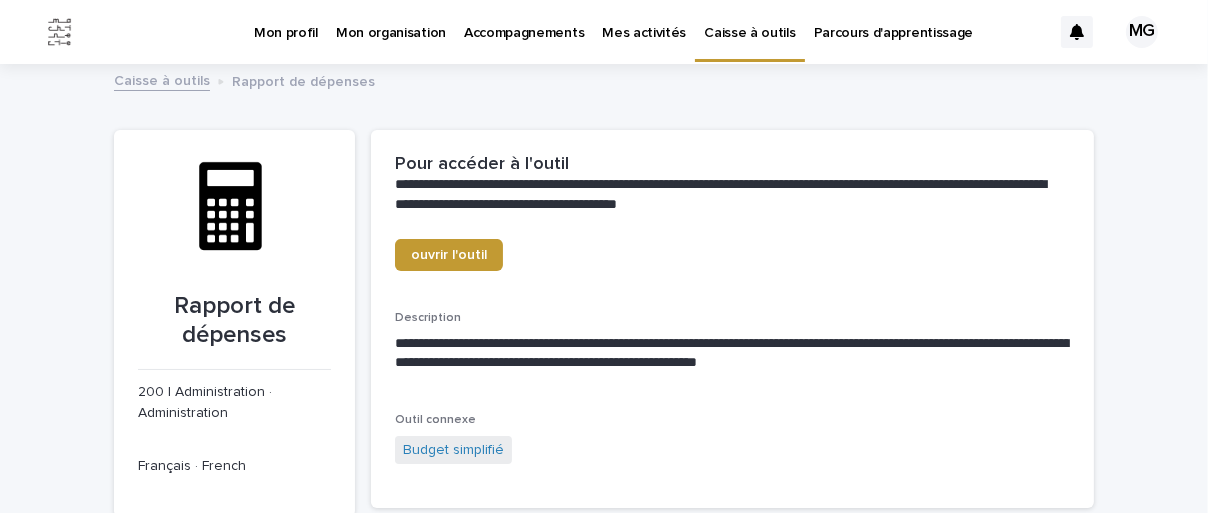 click on "Caisse à outils" at bounding box center (162, 79) 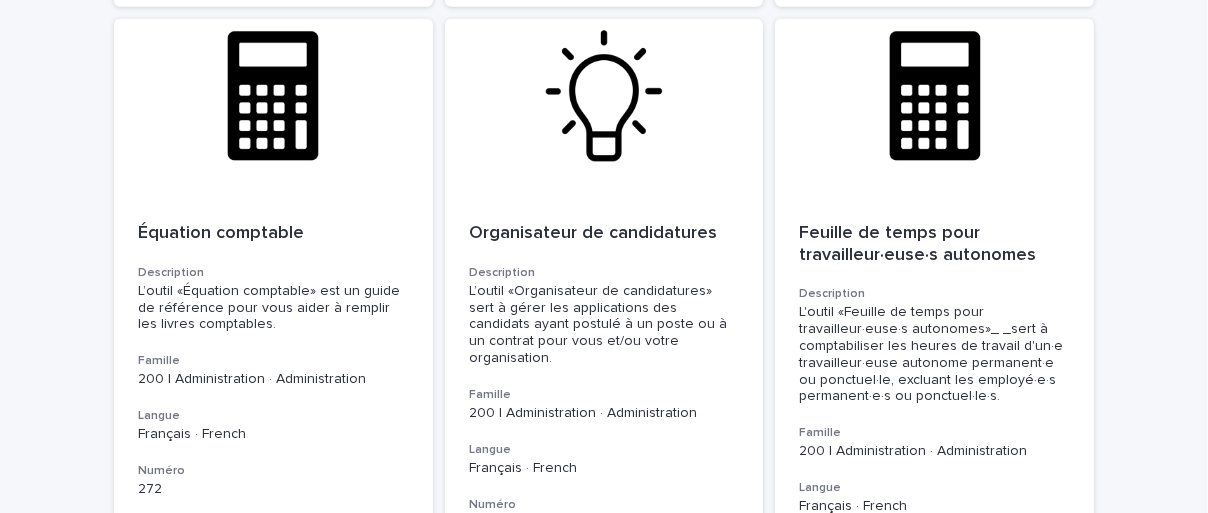 scroll, scrollTop: 2400, scrollLeft: 0, axis: vertical 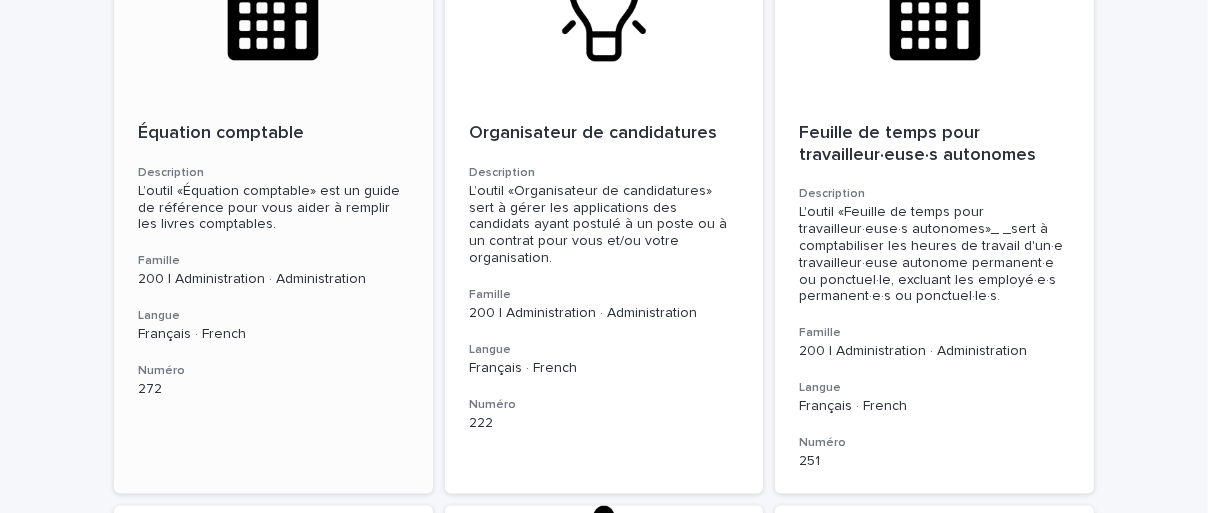 click on "Équation comptable" at bounding box center [273, 134] 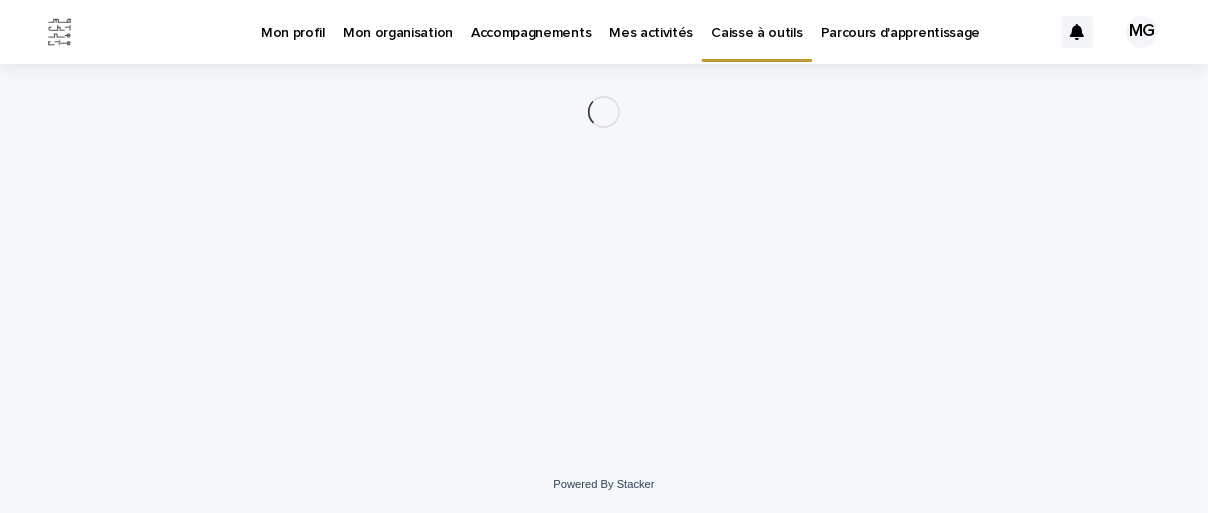 scroll, scrollTop: 0, scrollLeft: 0, axis: both 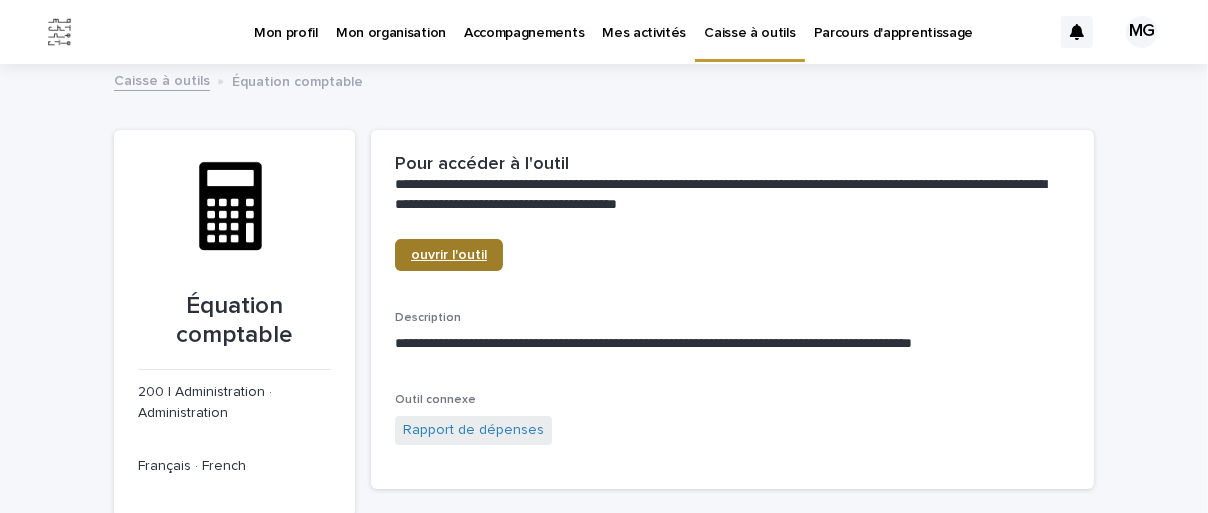 click on "ouvrir l'outil" at bounding box center [449, 255] 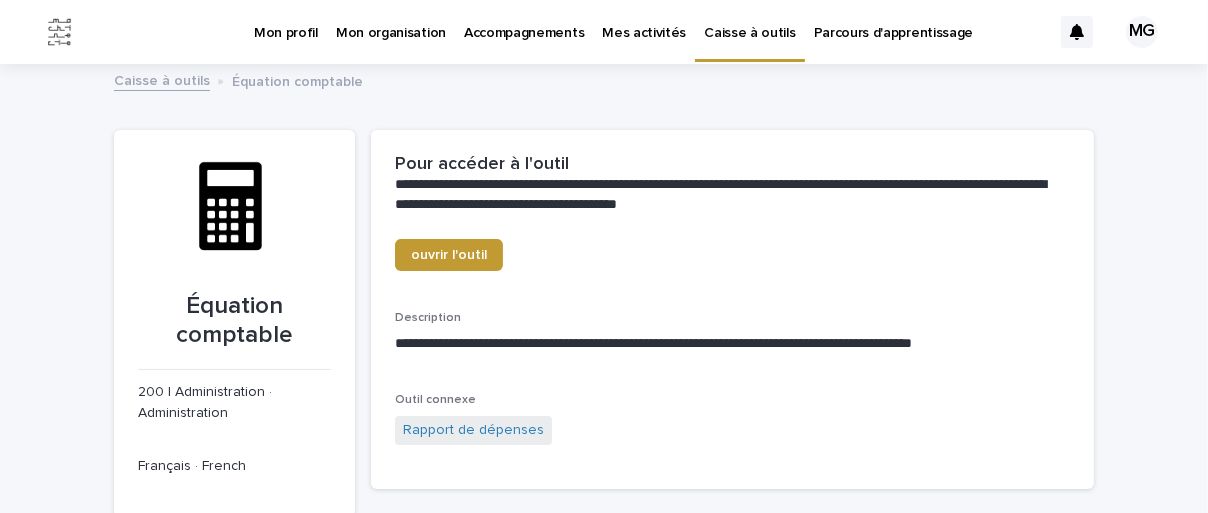 click on "Caisse à outils" at bounding box center [162, 79] 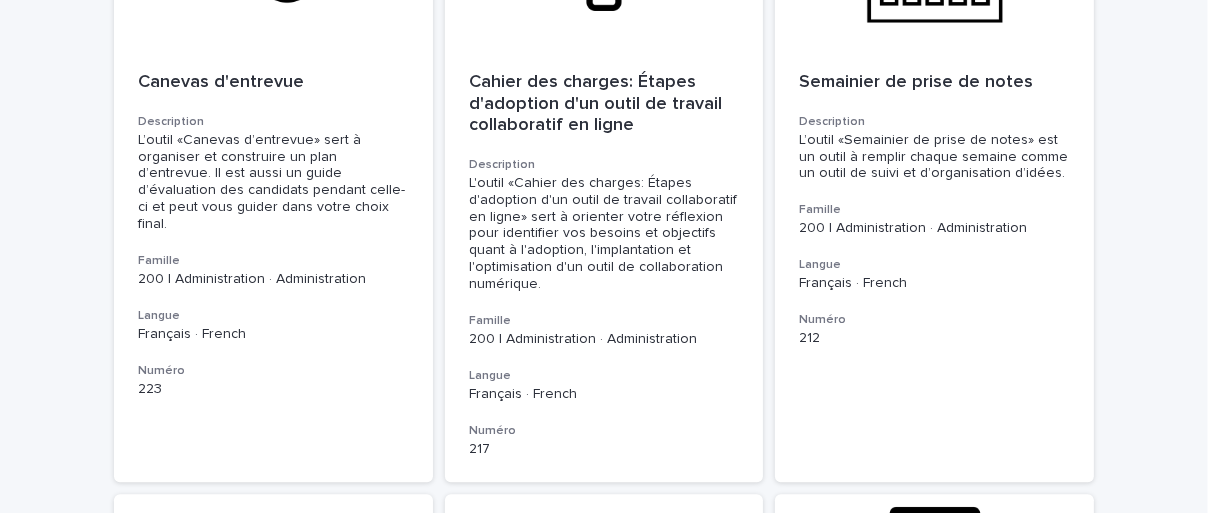 scroll, scrollTop: 4900, scrollLeft: 0, axis: vertical 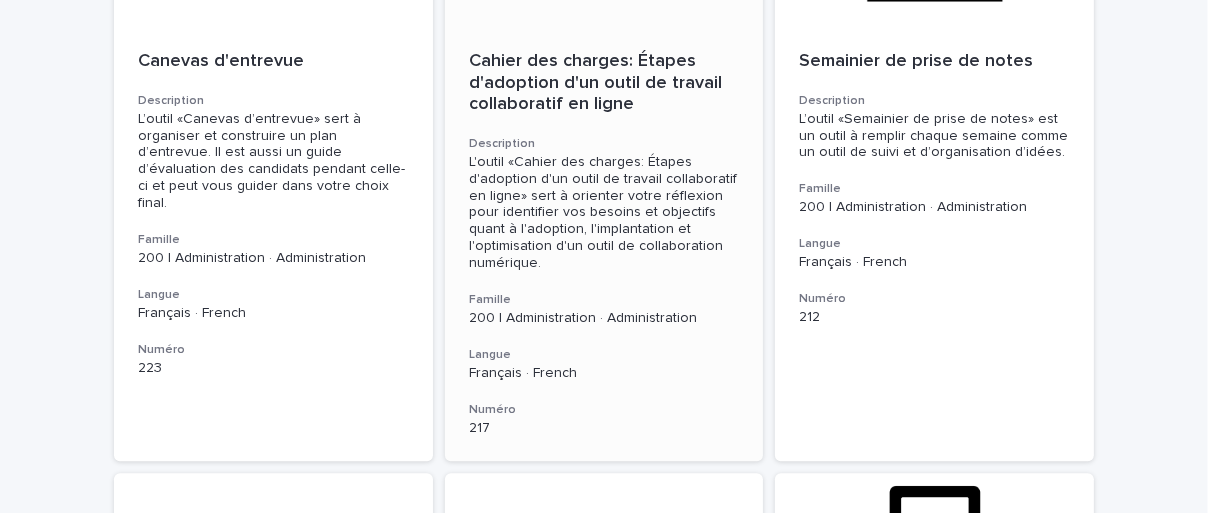 click on "Cahier des charges: Étapes d'adoption d'un outil de travail collaboratif en ligne" at bounding box center (604, 83) 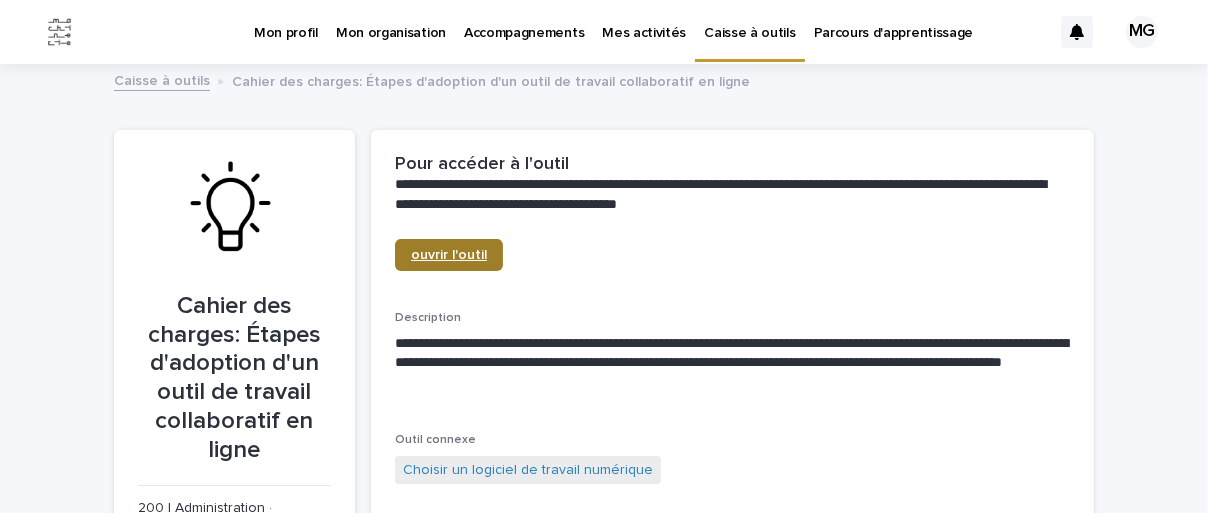 click on "ouvrir l'outil" at bounding box center (449, 255) 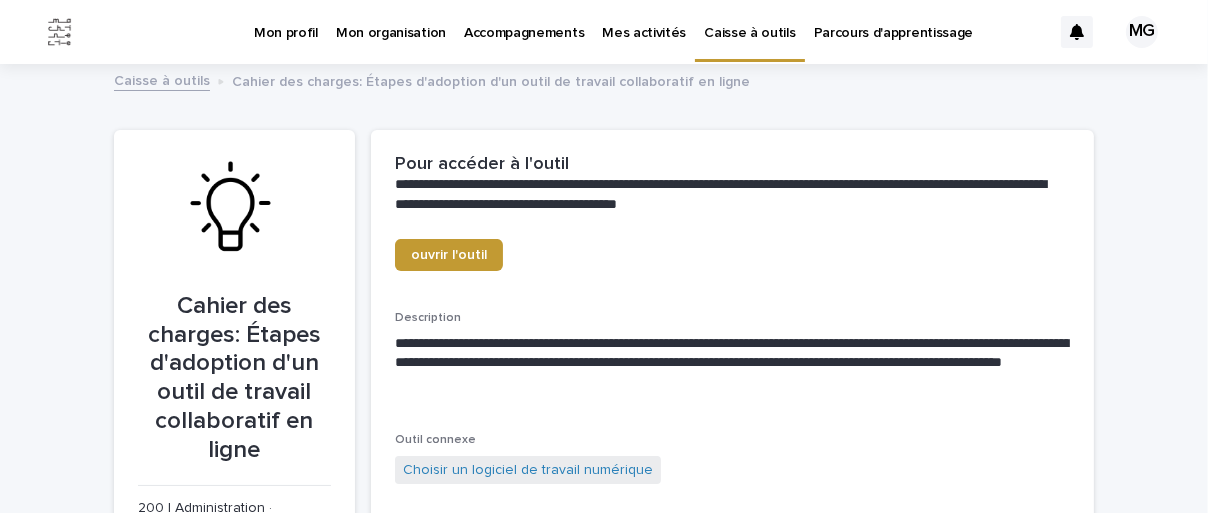 click on "Caisse à outils Cahier des charges: Étapes d'adoption d'un outil de travail collaboratif en ligne" at bounding box center [604, 82] 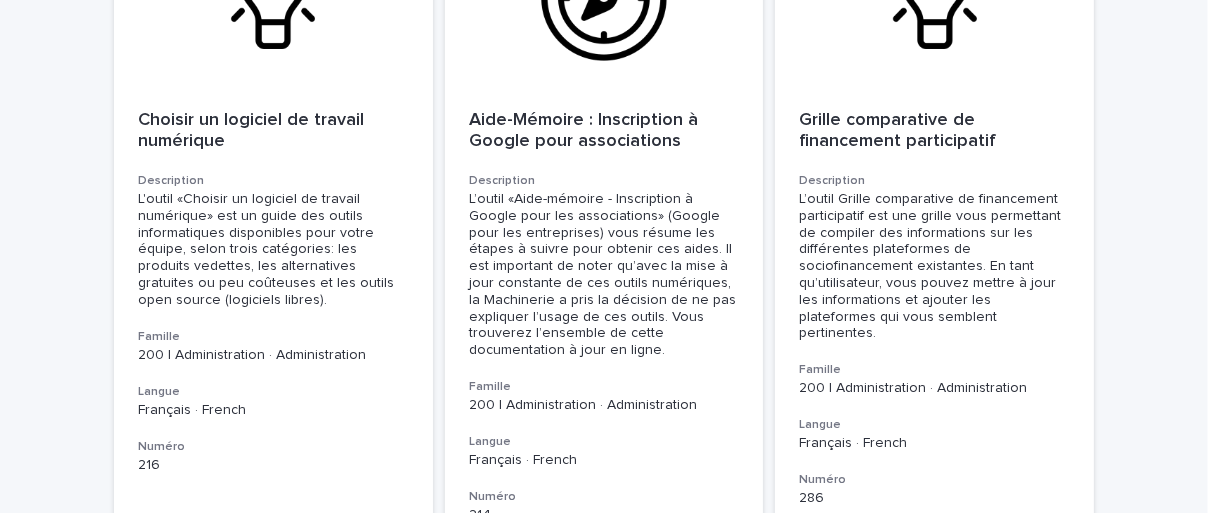 scroll, scrollTop: 4200, scrollLeft: 0, axis: vertical 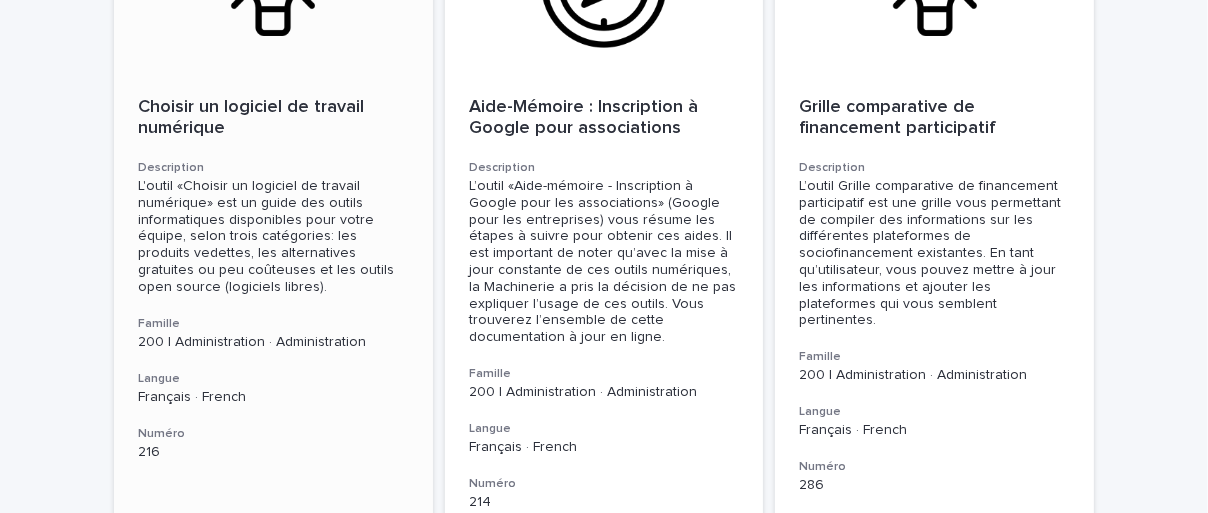 click on "Choisir un logiciel de travail numérique" at bounding box center (273, 118) 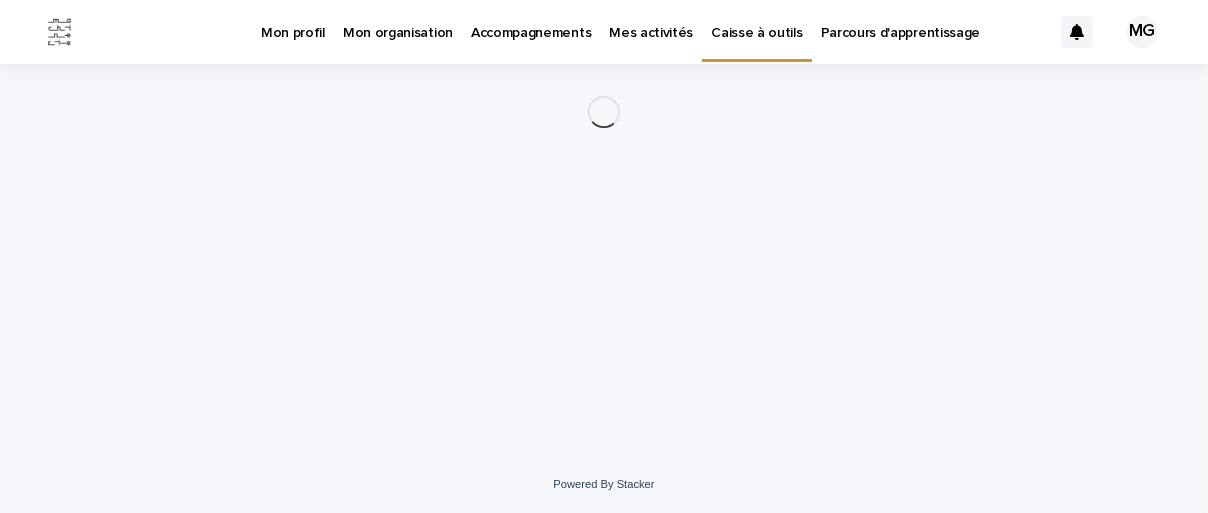scroll, scrollTop: 0, scrollLeft: 0, axis: both 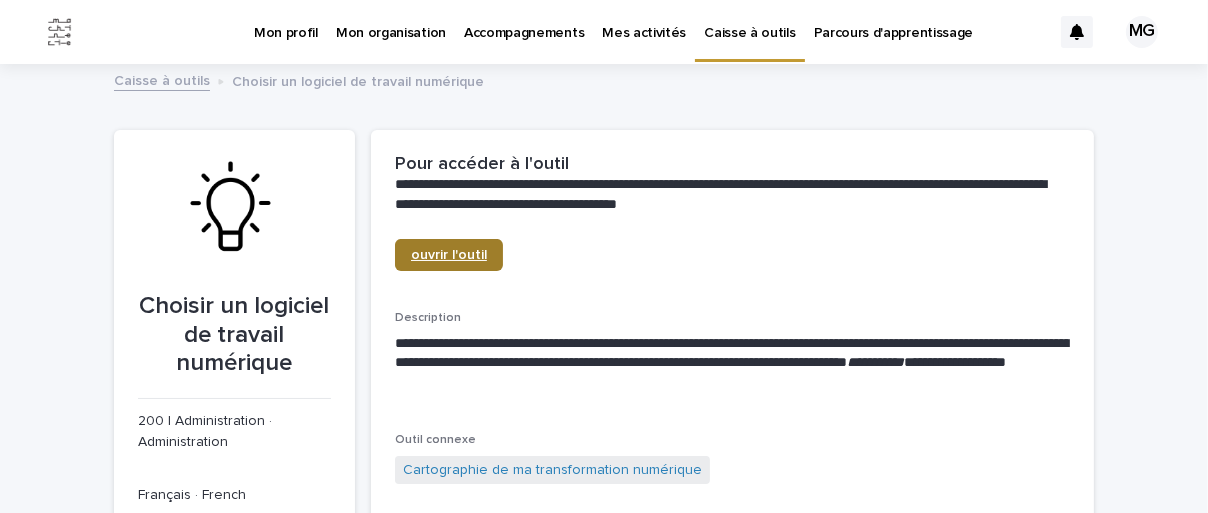 click on "ouvrir l'outil" at bounding box center [449, 255] 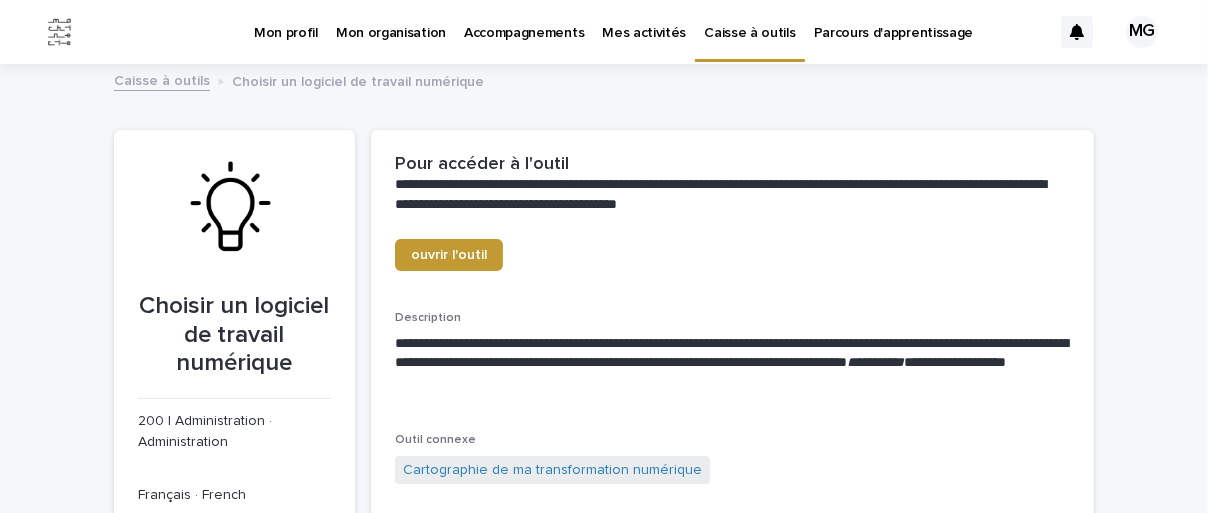 click on "Caisse à outils" at bounding box center [162, 79] 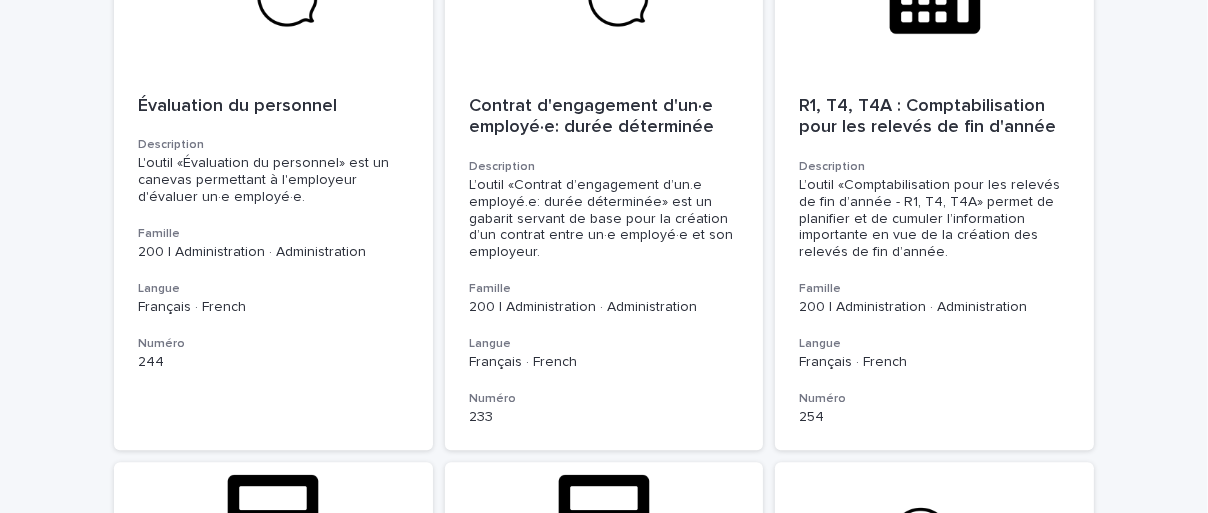 scroll, scrollTop: 5500, scrollLeft: 0, axis: vertical 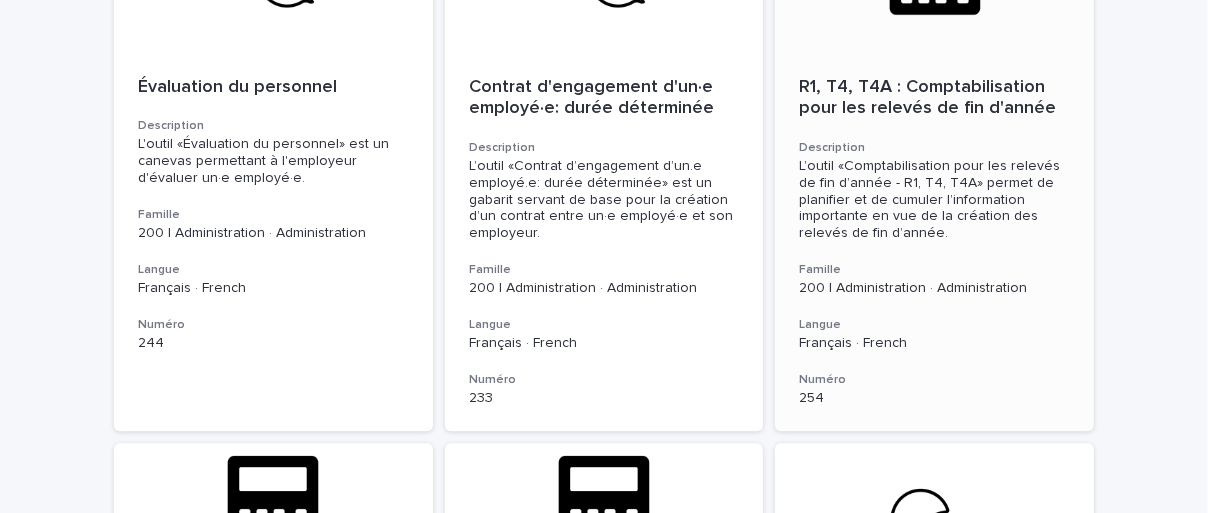 click on "R1, T4, T4A : Comptabilisation pour les relevés de fin d'année" at bounding box center [934, 98] 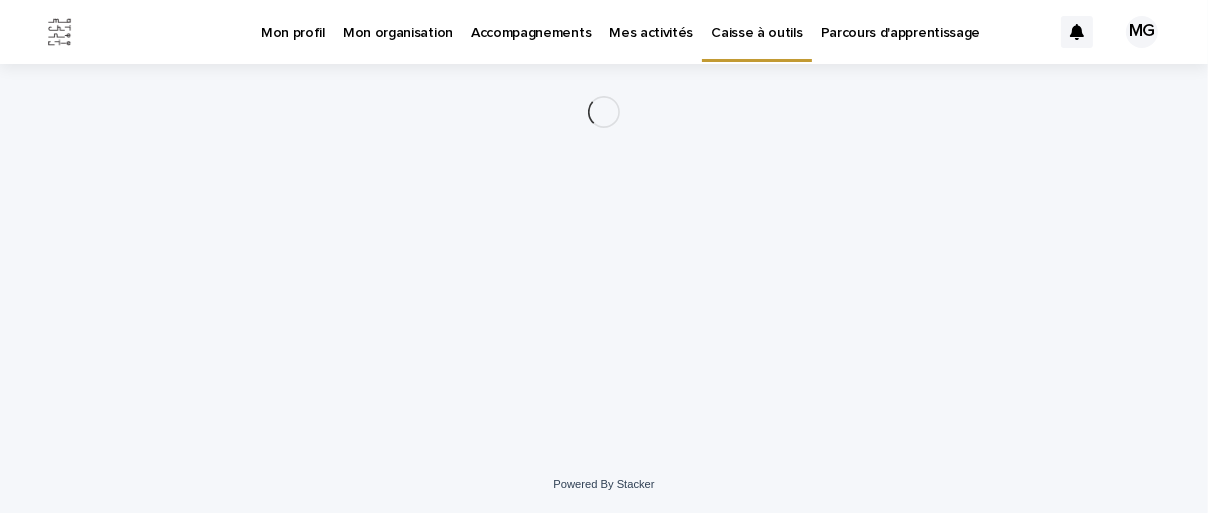 scroll, scrollTop: 0, scrollLeft: 0, axis: both 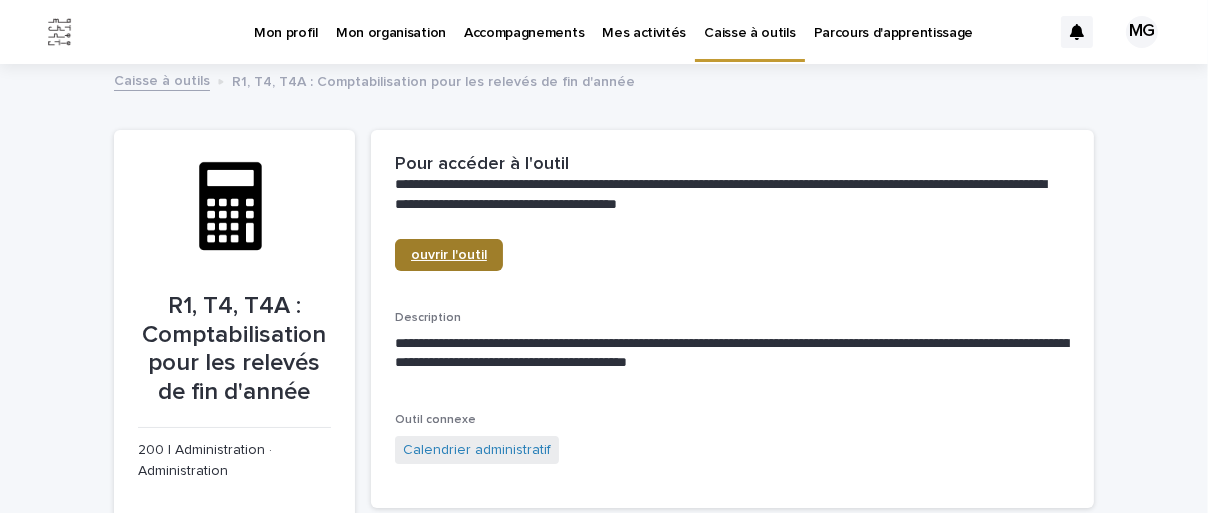 click on "ouvrir l'outil" at bounding box center (449, 255) 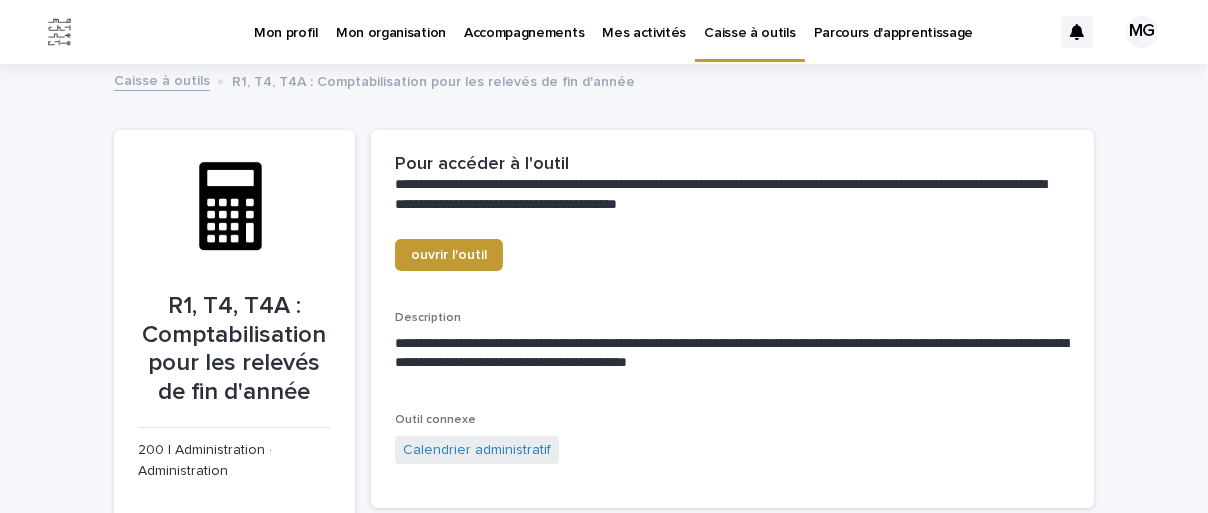 click on "Caisse à outils" at bounding box center (162, 79) 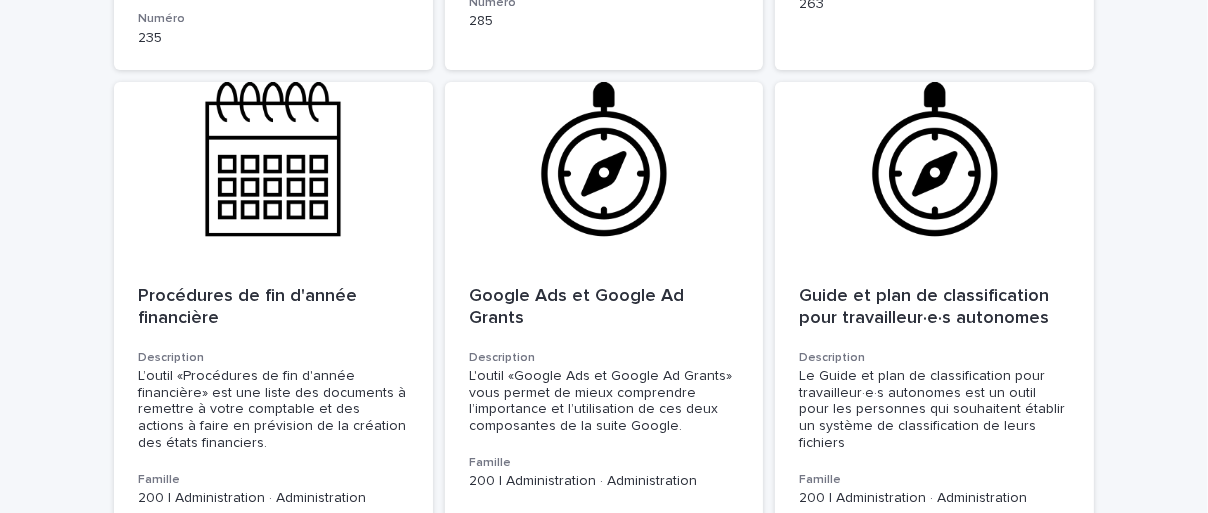 scroll, scrollTop: 7020, scrollLeft: 0, axis: vertical 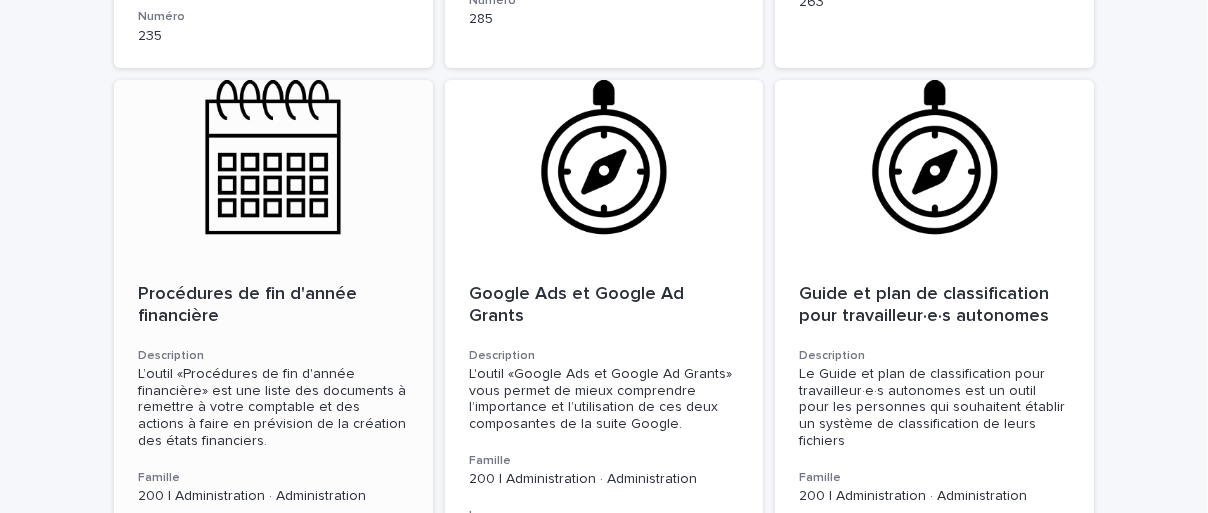 click at bounding box center (273, 170) 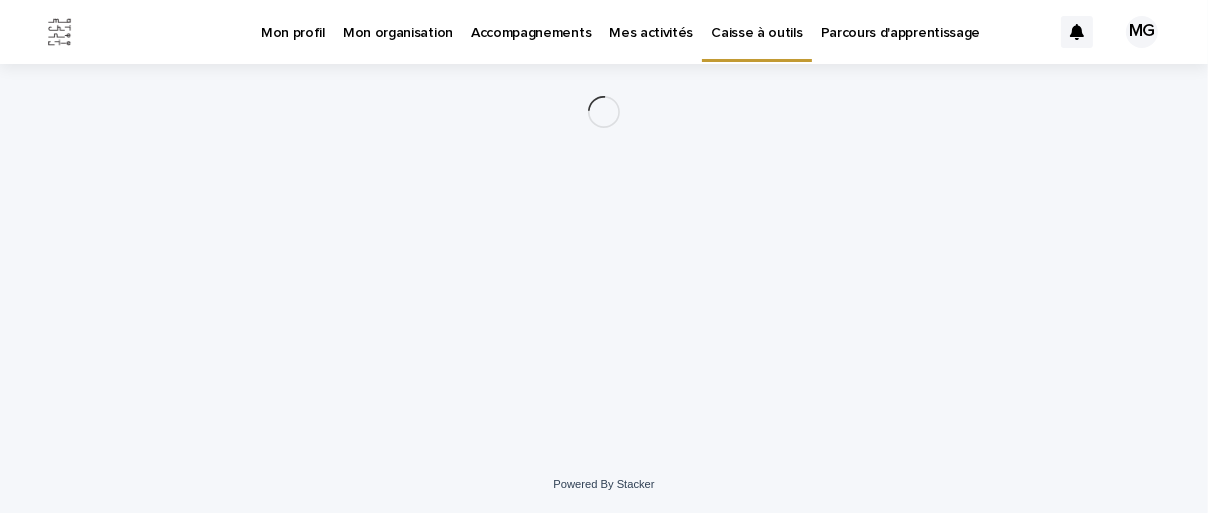 scroll, scrollTop: 0, scrollLeft: 0, axis: both 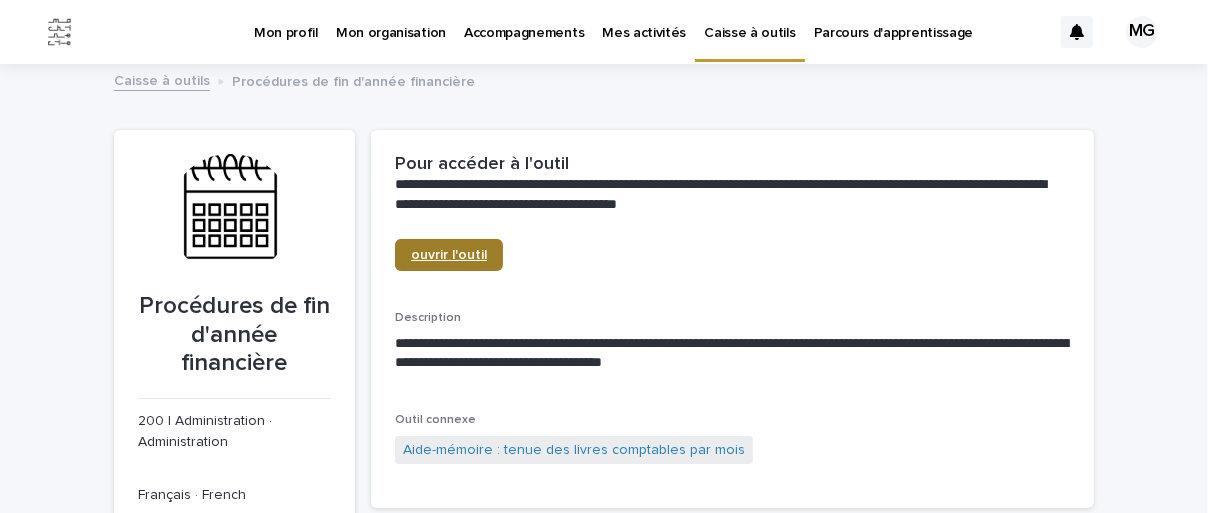 click on "ouvrir l'outil" at bounding box center [449, 255] 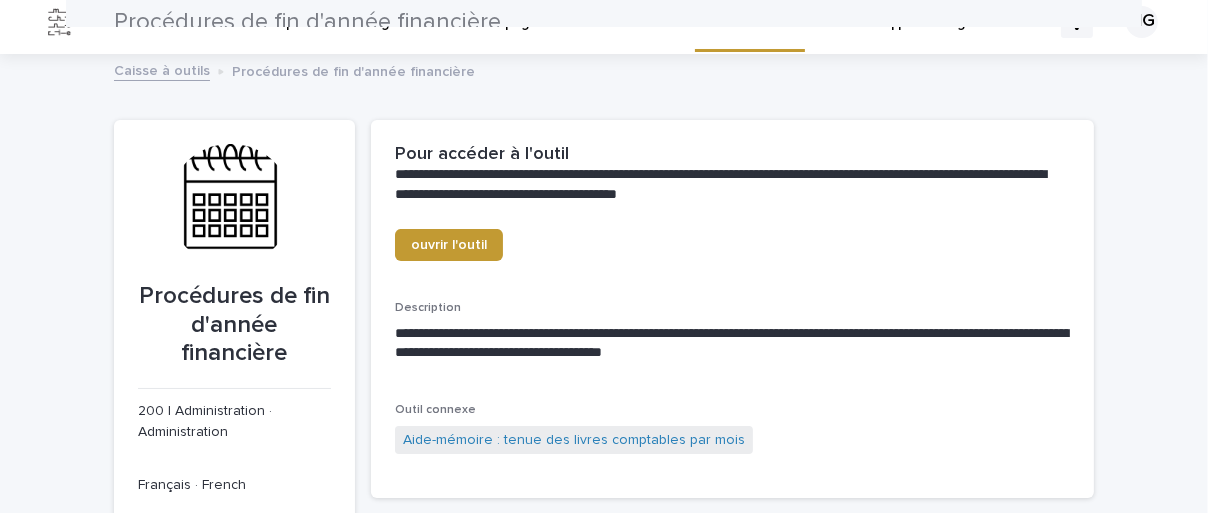 scroll, scrollTop: 0, scrollLeft: 0, axis: both 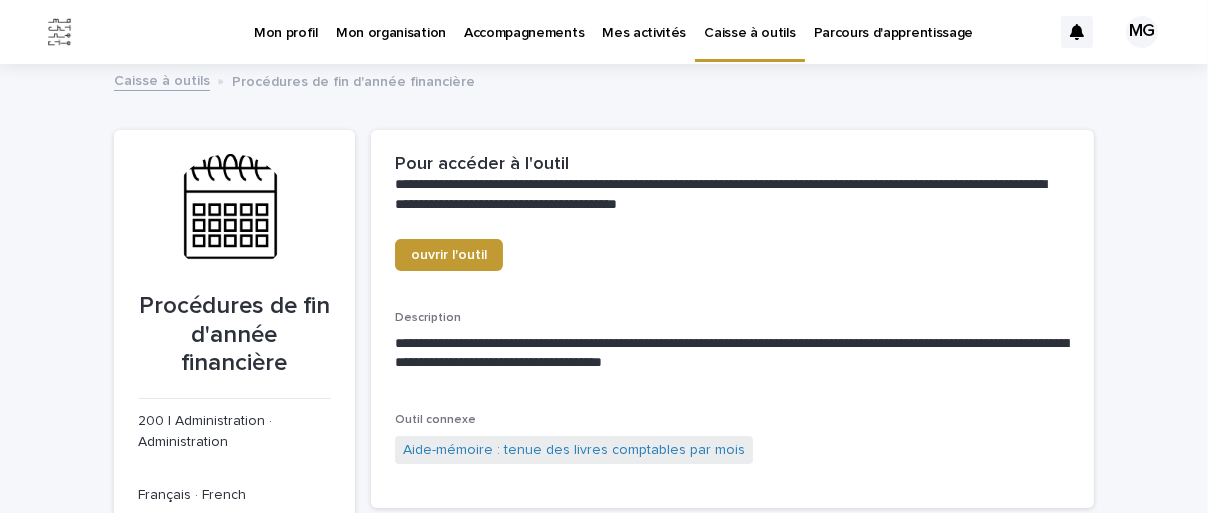 click on "Caisse à outils" at bounding box center (162, 79) 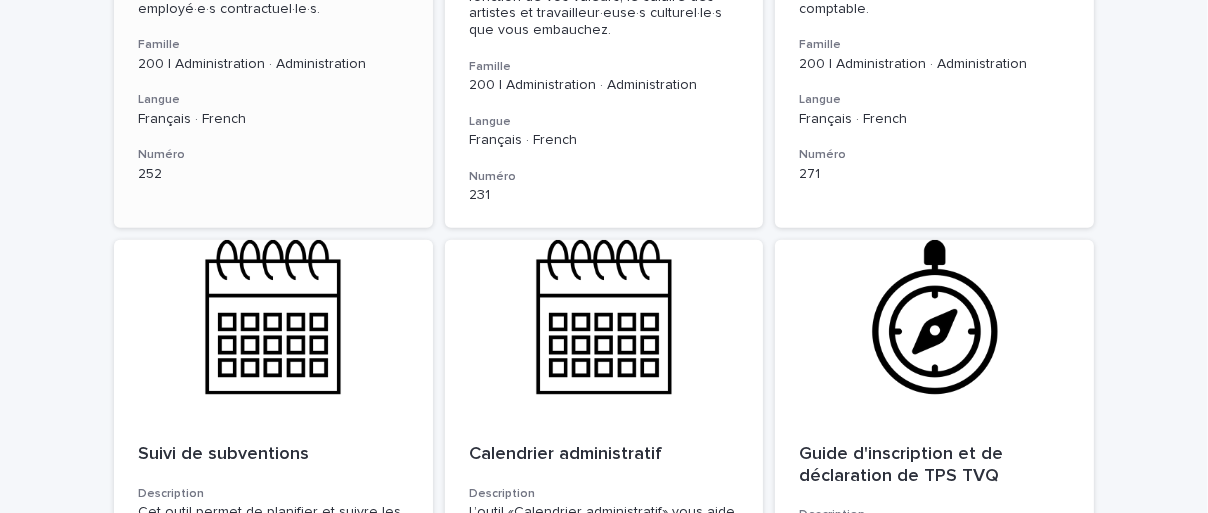 scroll, scrollTop: 1000, scrollLeft: 0, axis: vertical 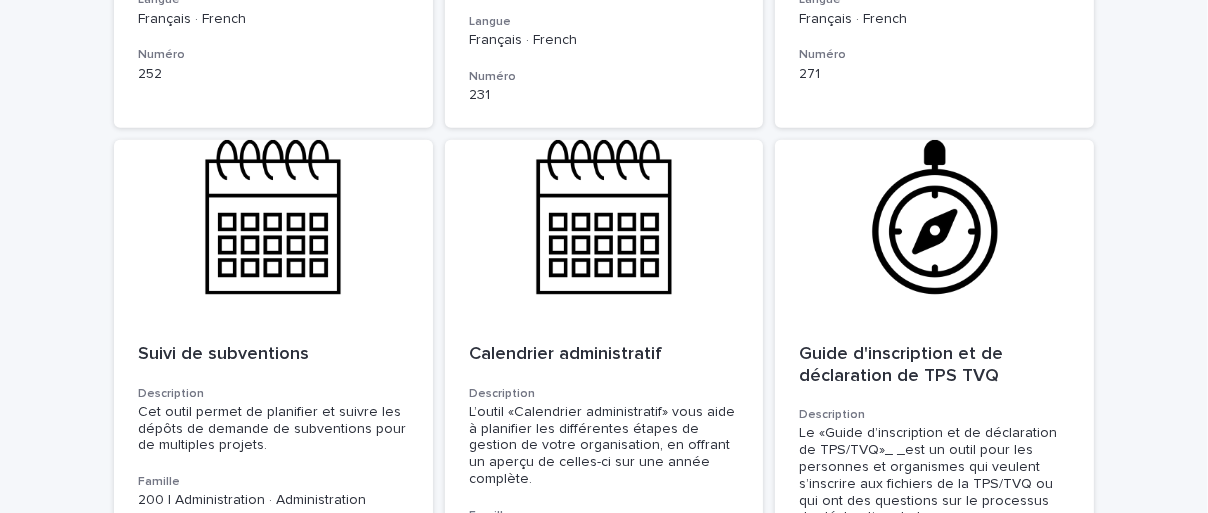 click on "Loading... Saving… Loading... Saving… Pour accéder à ces outils, nous vous invitons à parcourir le répertoire suivant. Des filtres de recherche peuvent vous aider à identifier vos outils de prédilection. Sinon, veuillez inscrire un mot-clés qui pourra diriger la recherche. Nom Description Famille is any of 200 | Administration · Adminis… Langue is any of Français · French Numéro icône Clear all filters Feuille de temps pour un·e employé·e Description L'outil «Feuille de temps pour un·e employé·e» sert à comptabiliser les heures de travail d'un·e employé·e permanent·e ou ponctuel·le, excluant les travailleur·euse·s autonomes et employé·e·s contractuel·le·s.
Famille 200 | Administration · Administration Langue Français · French Numéro 252 Guide sur les politiques de rémunération et les échelles salariales Description Famille 200 | Administration · Administration Langue Français · French Numéro 231 Aide-mémoire : tenue des livres comptables par mois Description" at bounding box center (604, 3036) 